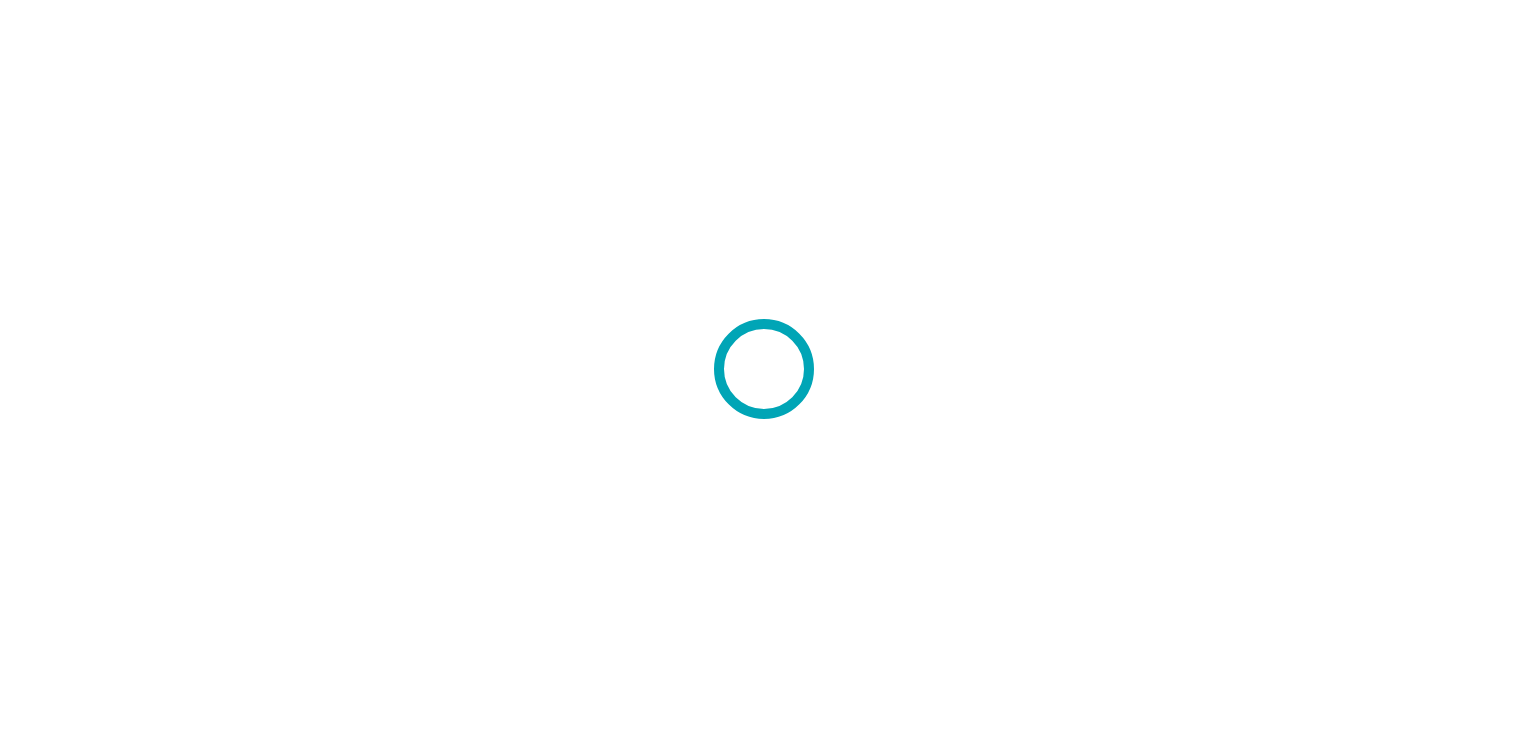 scroll, scrollTop: 0, scrollLeft: 0, axis: both 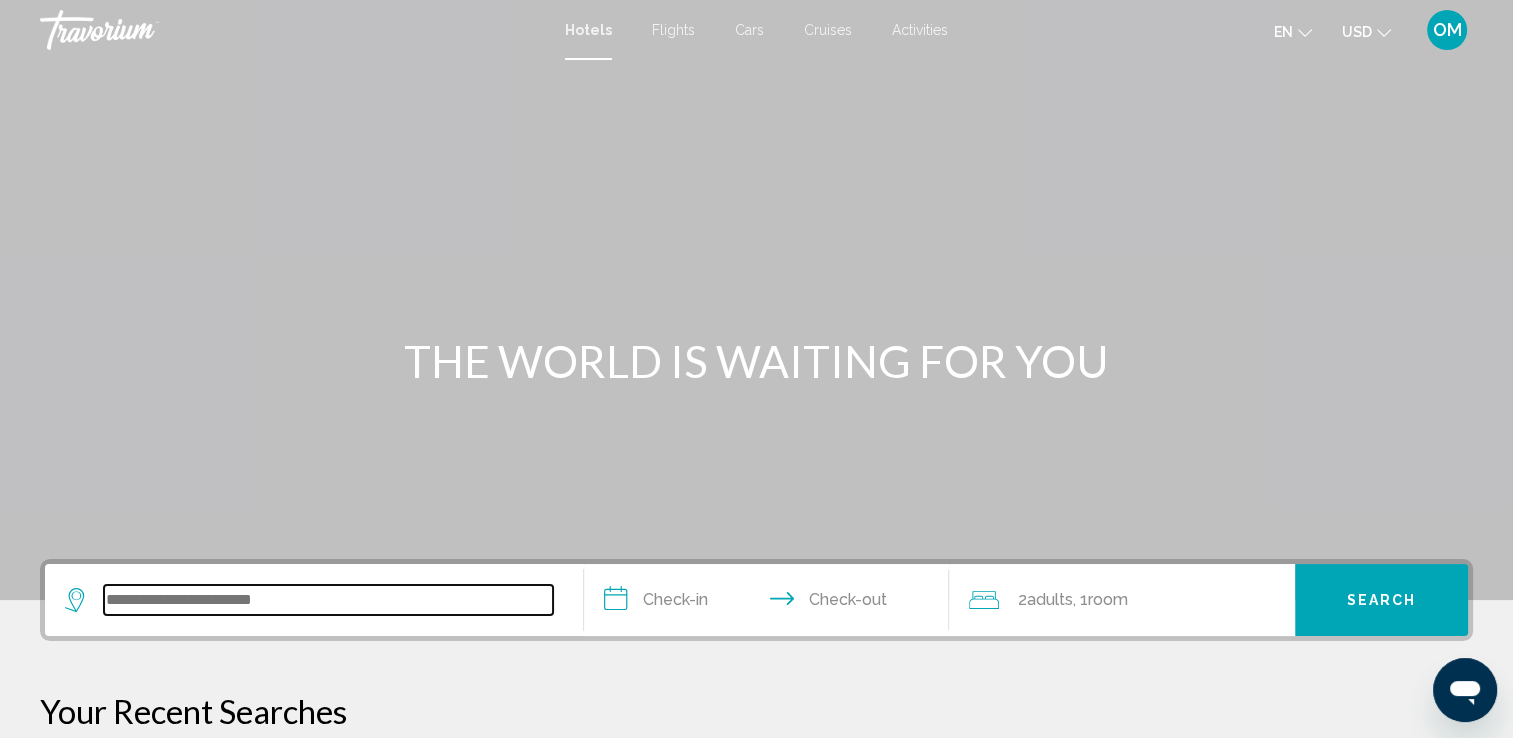 click at bounding box center (328, 600) 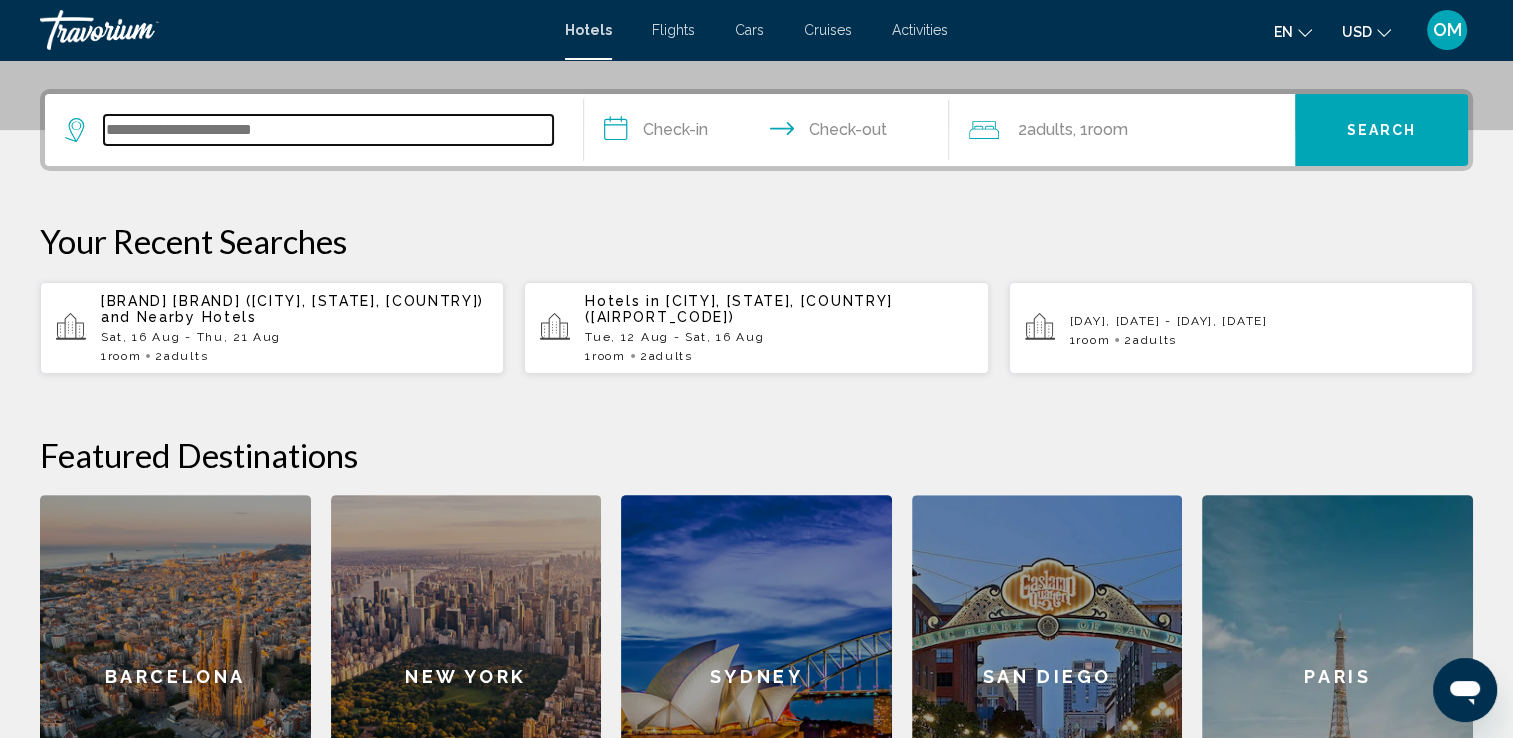 scroll, scrollTop: 493, scrollLeft: 0, axis: vertical 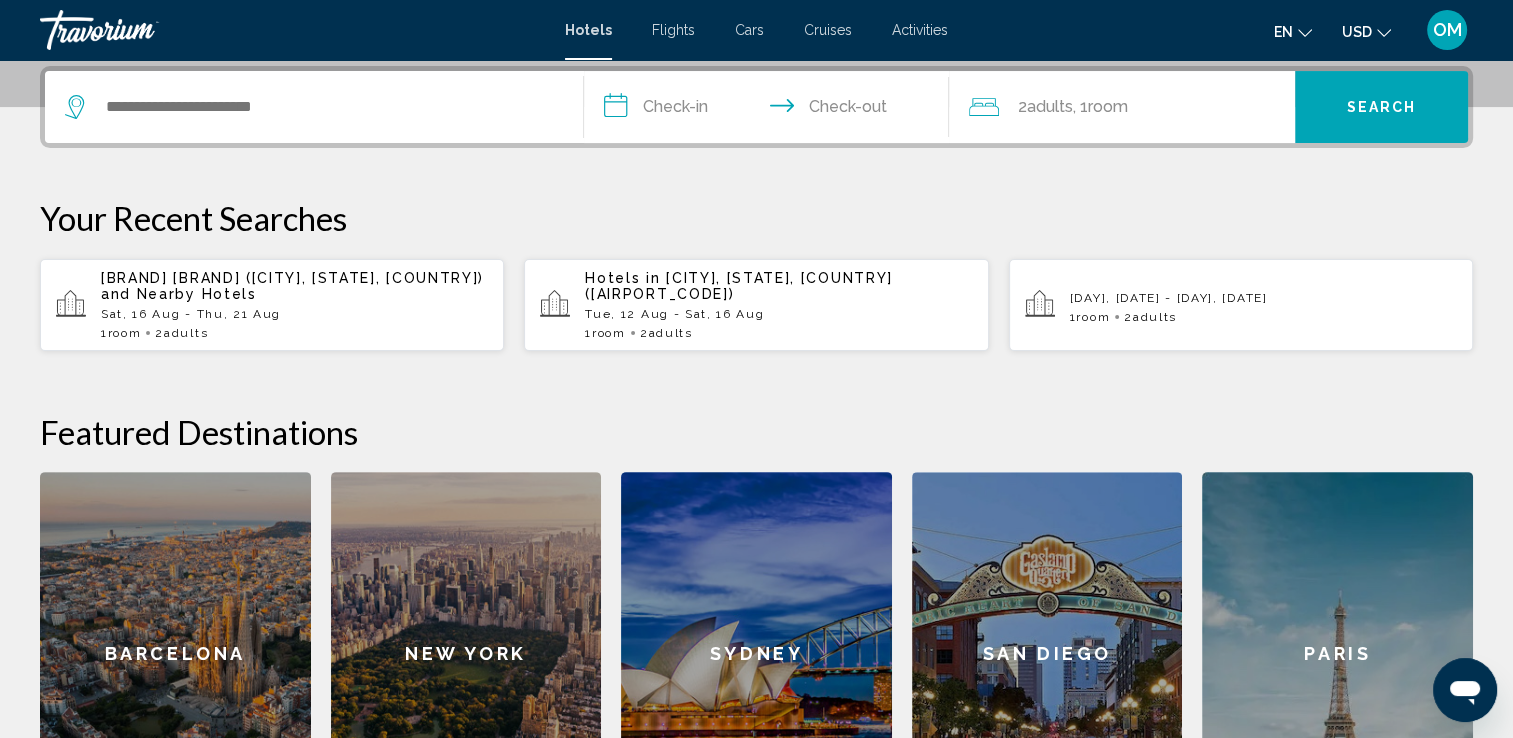 click on "Conrad Orlando ([CITY], [STATE], [COUNTRY])" at bounding box center (292, 278) 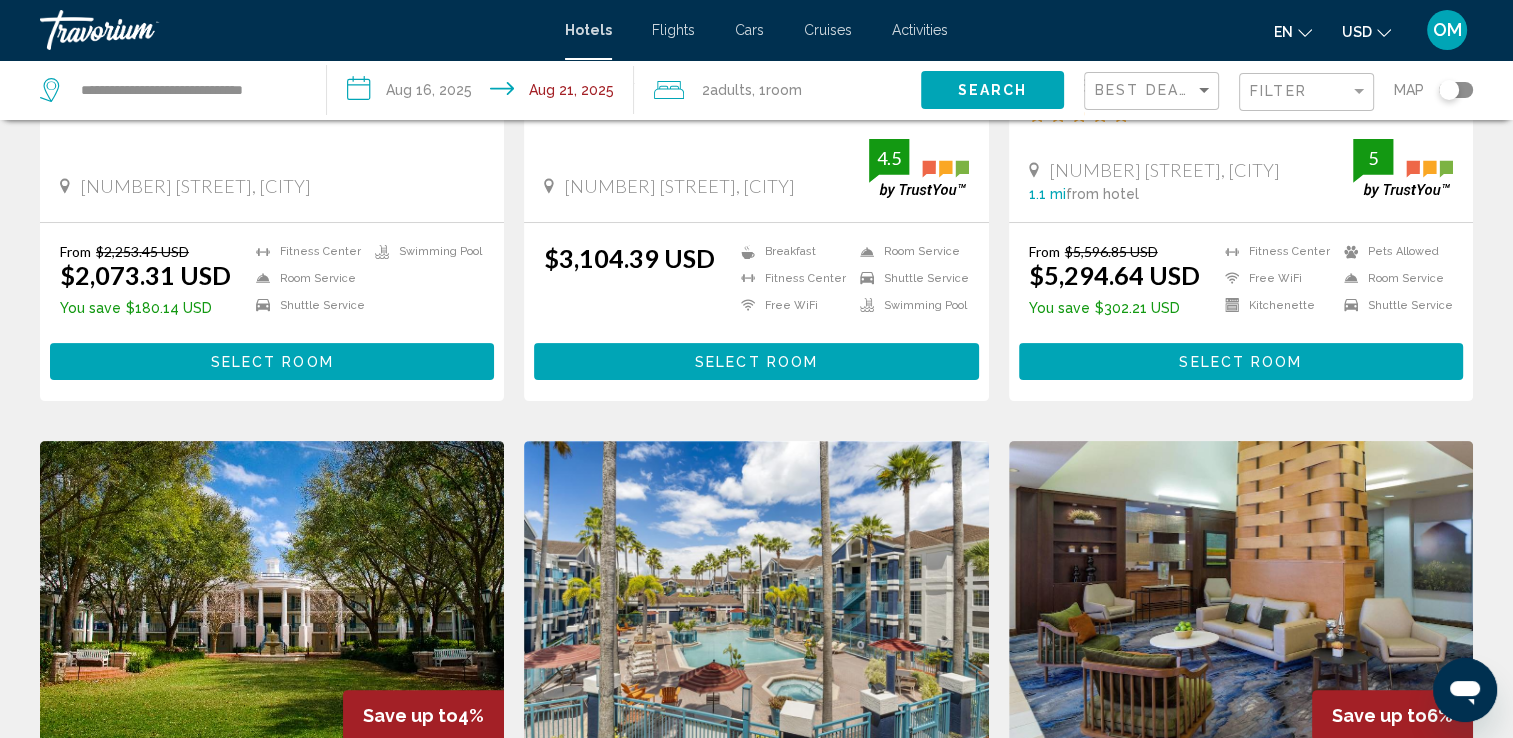 scroll, scrollTop: 0, scrollLeft: 0, axis: both 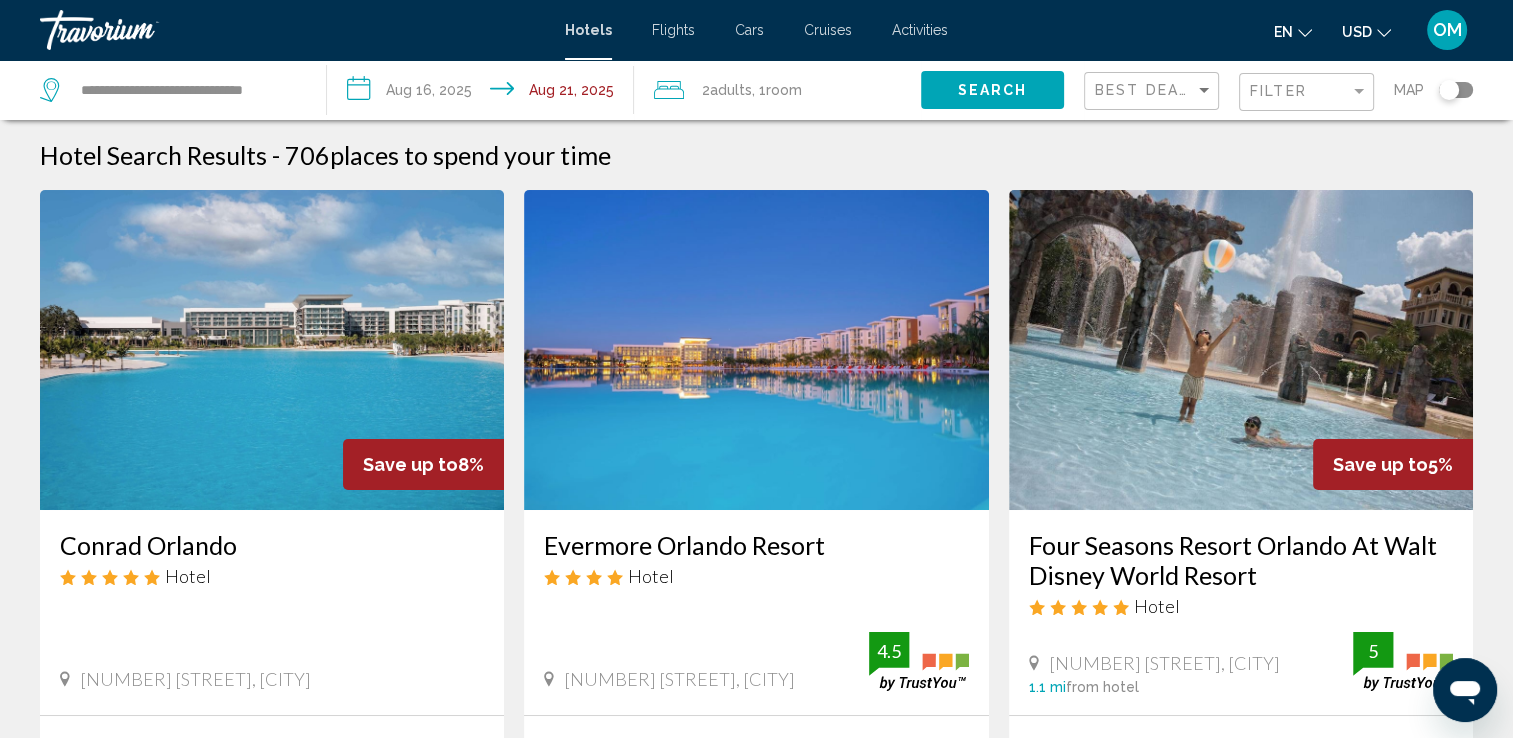 click at bounding box center [272, 350] 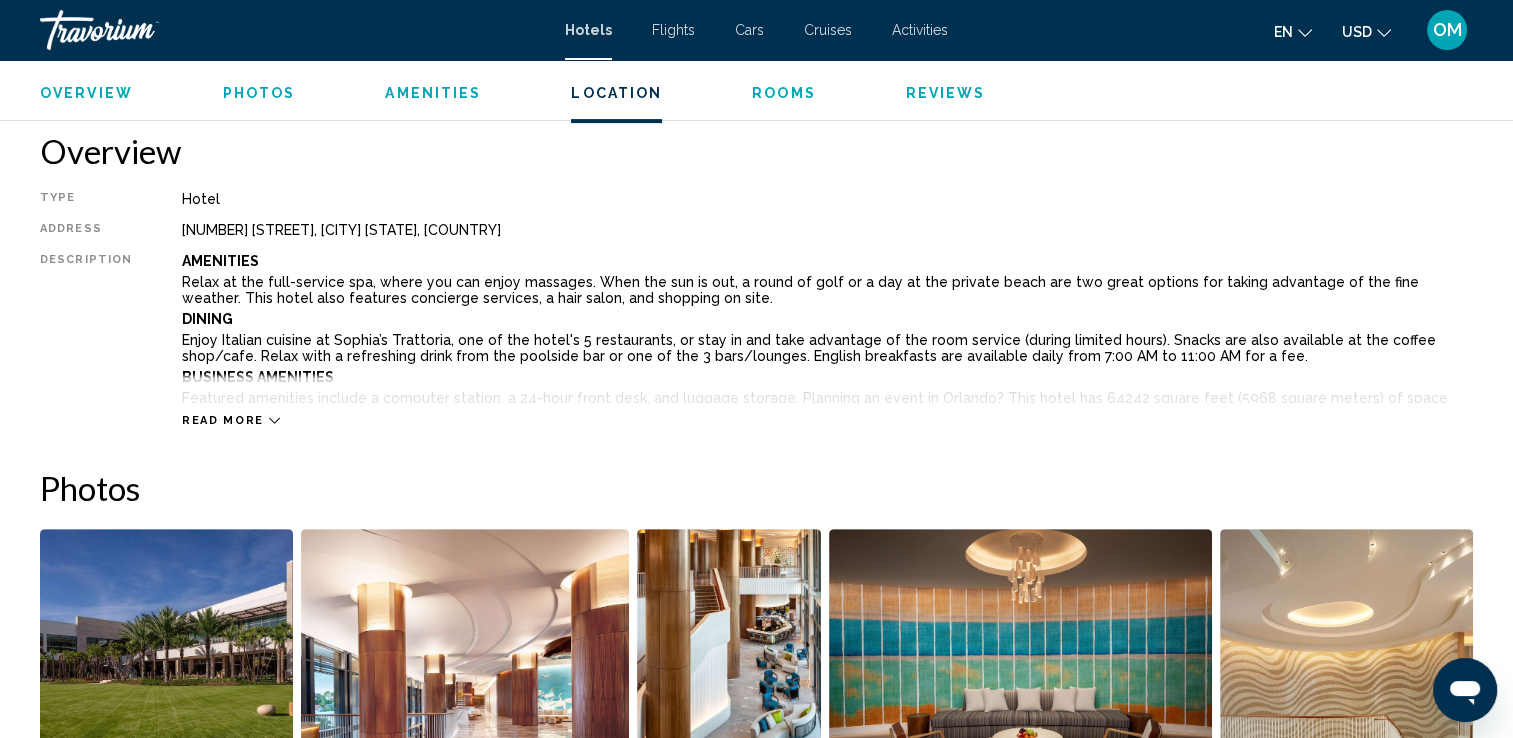 scroll, scrollTop: 2092, scrollLeft: 0, axis: vertical 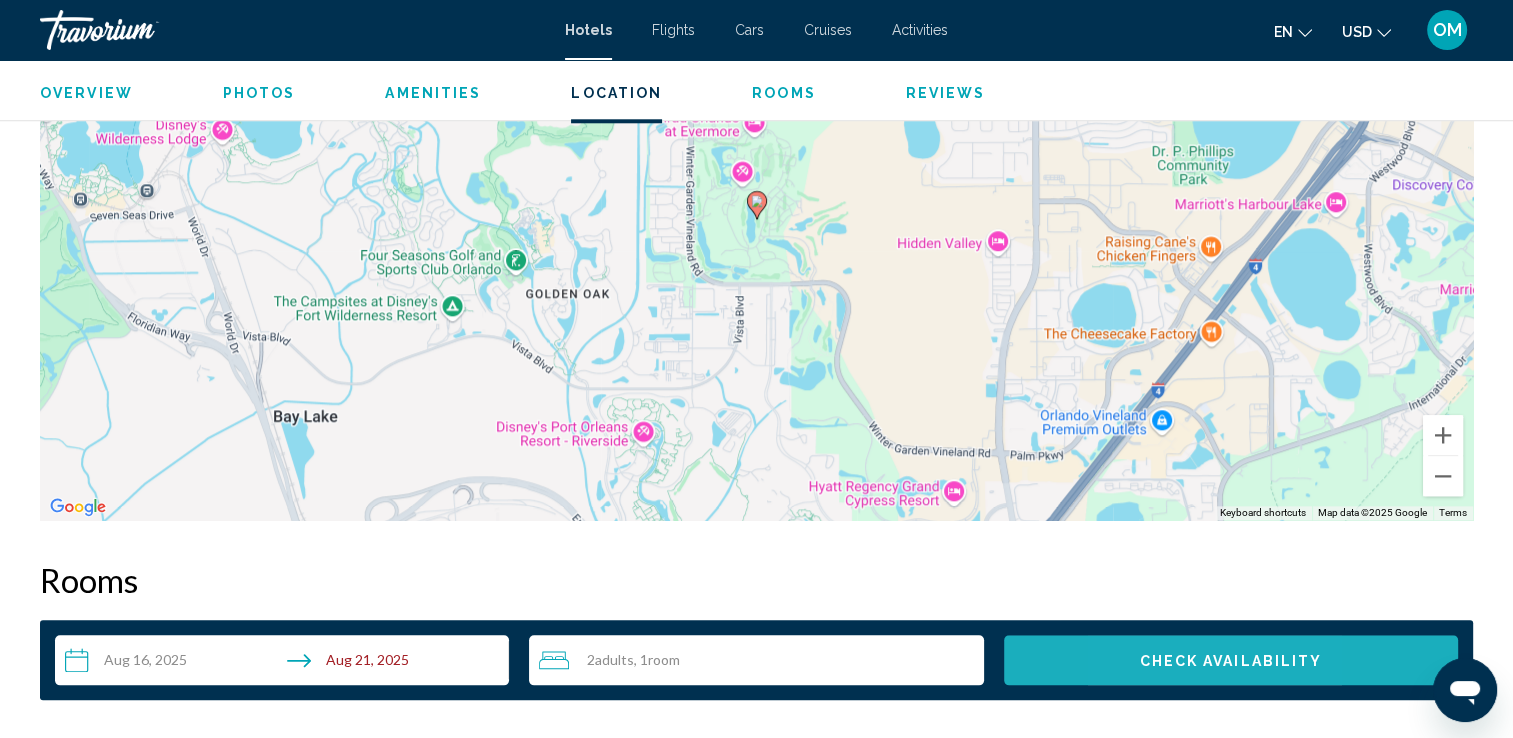click on "Check Availability" at bounding box center (1230, 661) 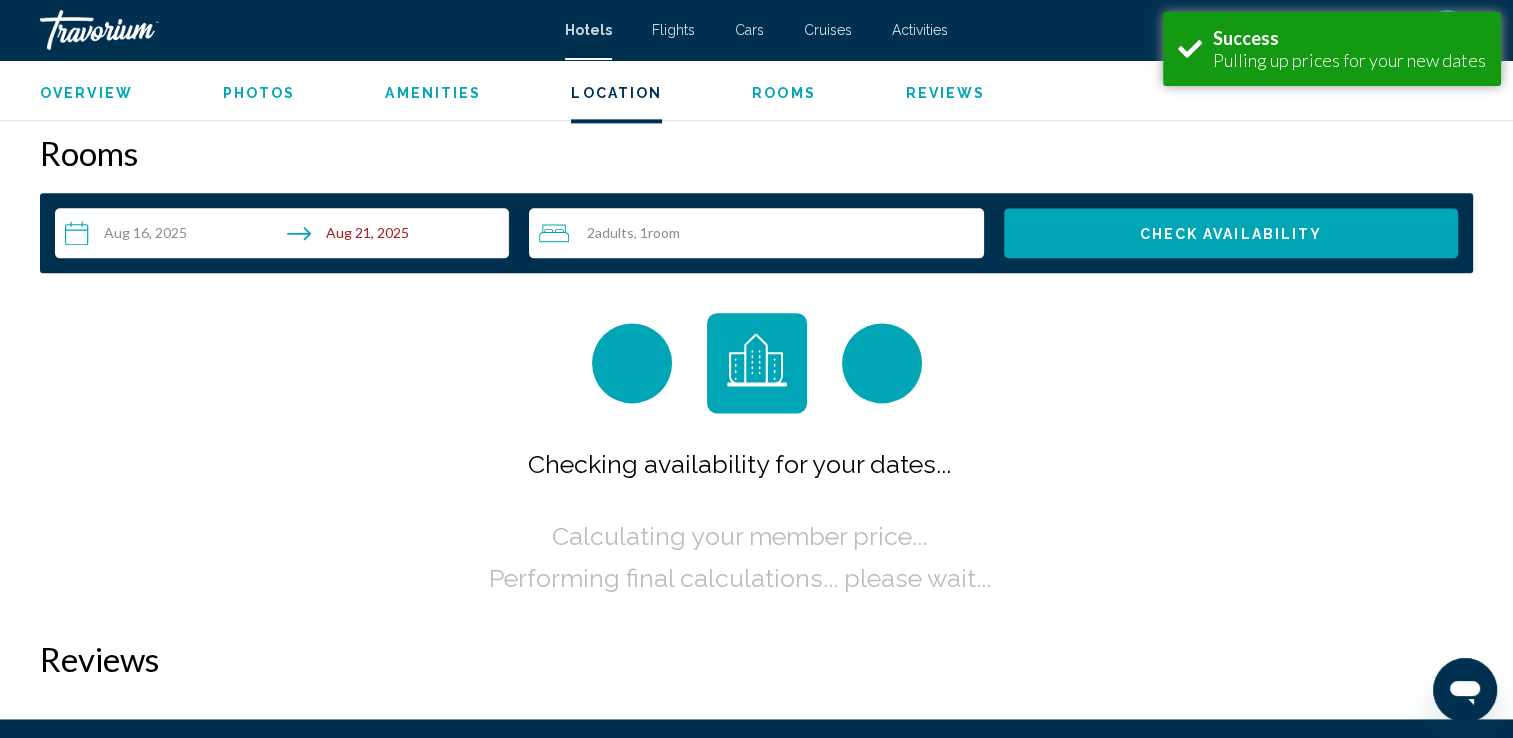 scroll, scrollTop: 2531, scrollLeft: 0, axis: vertical 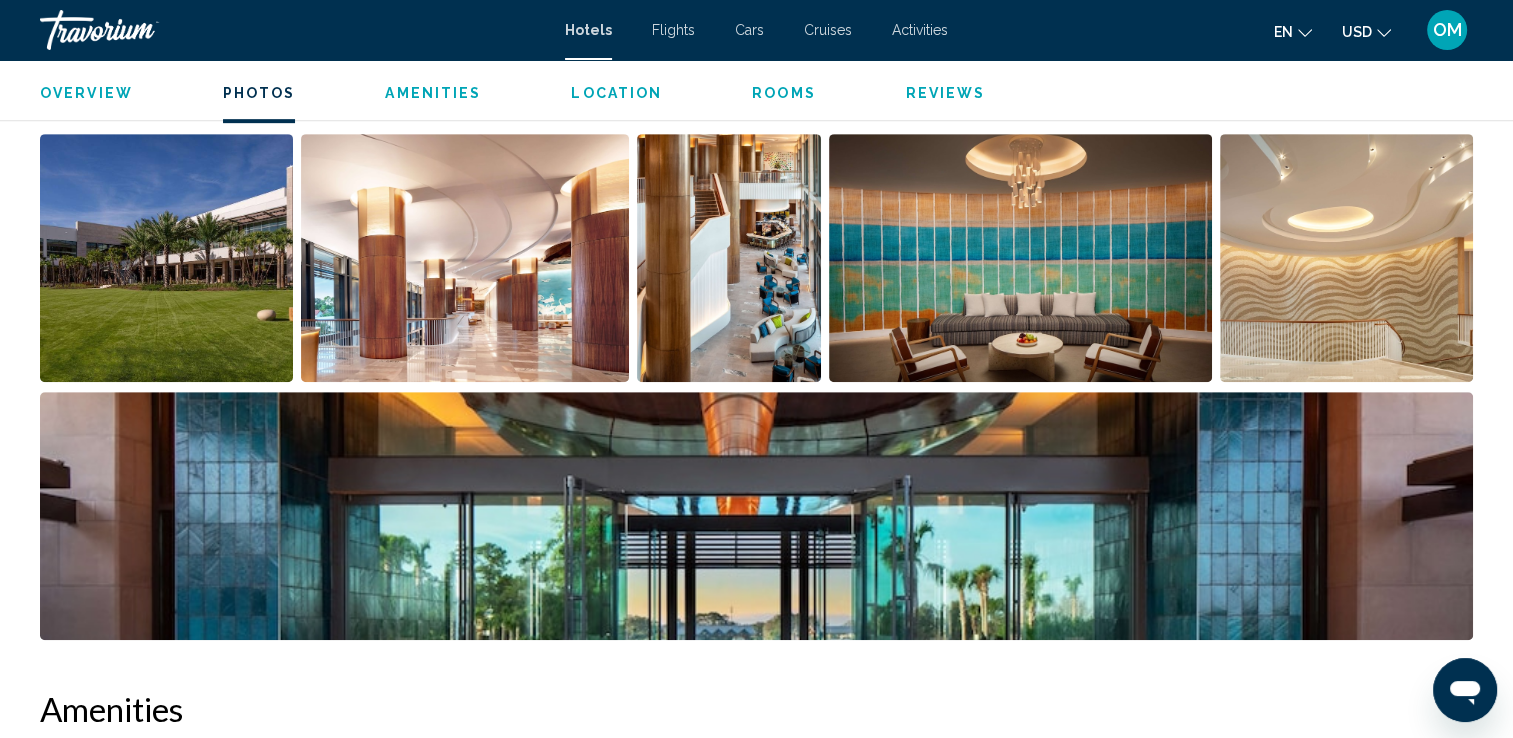 click on "Overview
Photos
Amenities
Location
Rooms
Reviews
Check Availability" 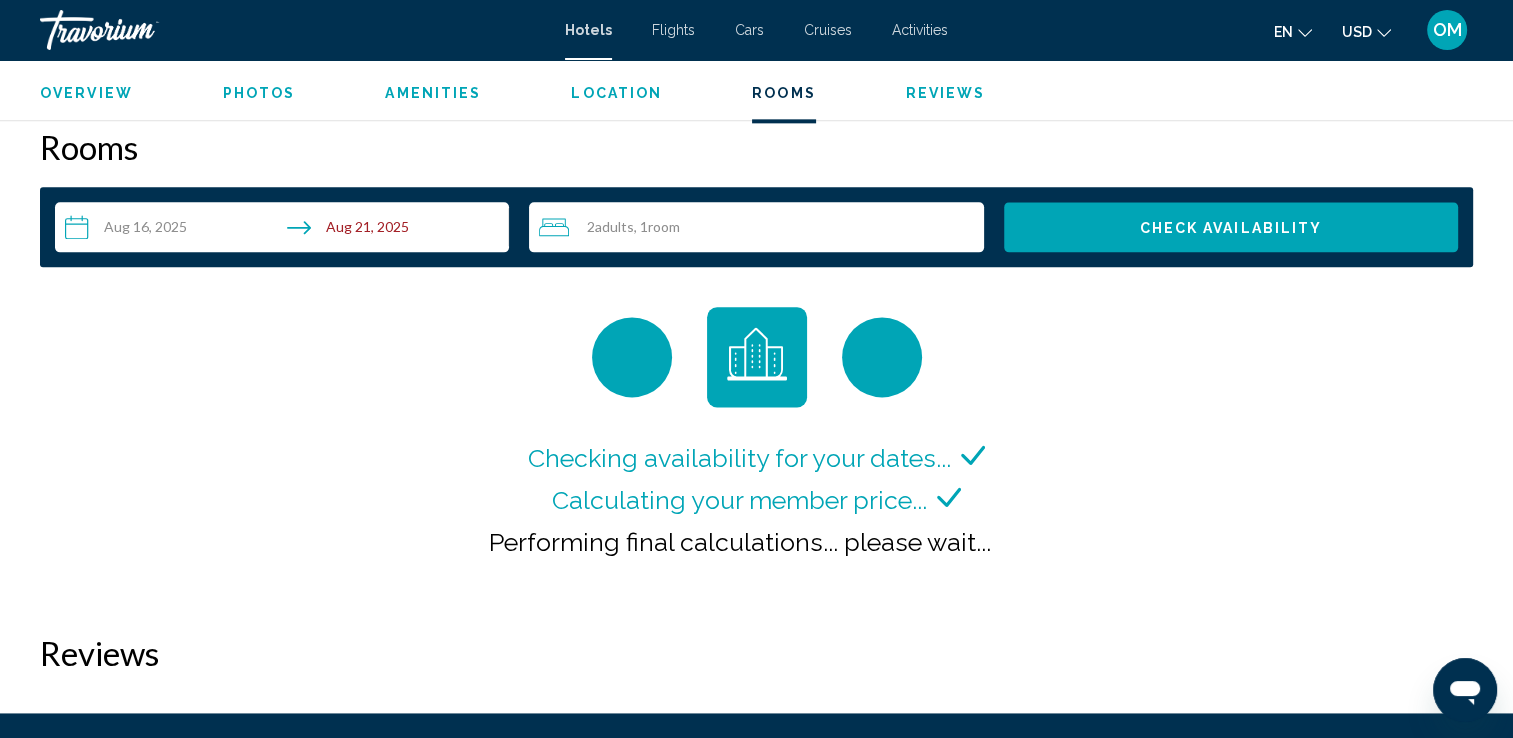 scroll, scrollTop: 2532, scrollLeft: 0, axis: vertical 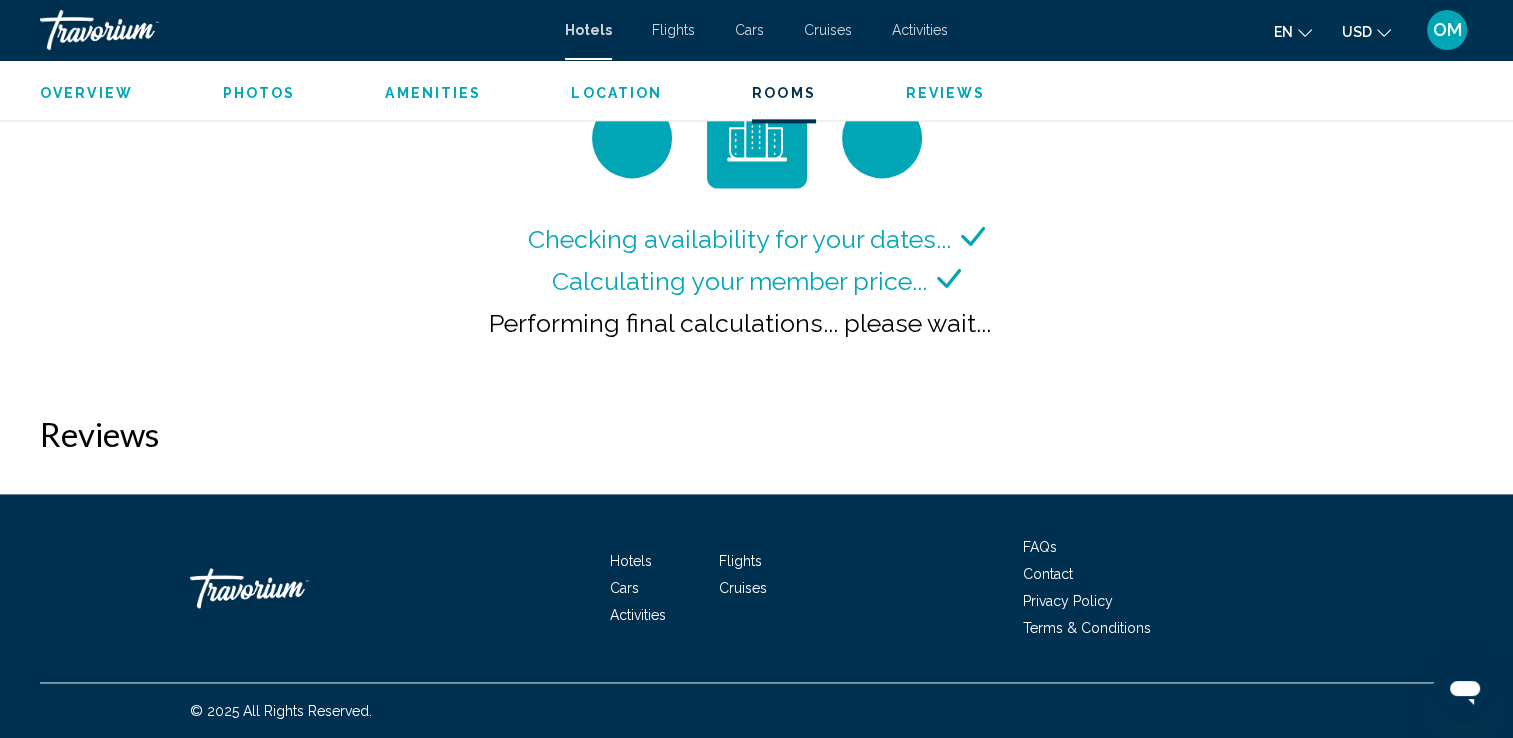 click on "Overview
Photos
Amenities
Location
Rooms
Reviews
Check Availability" 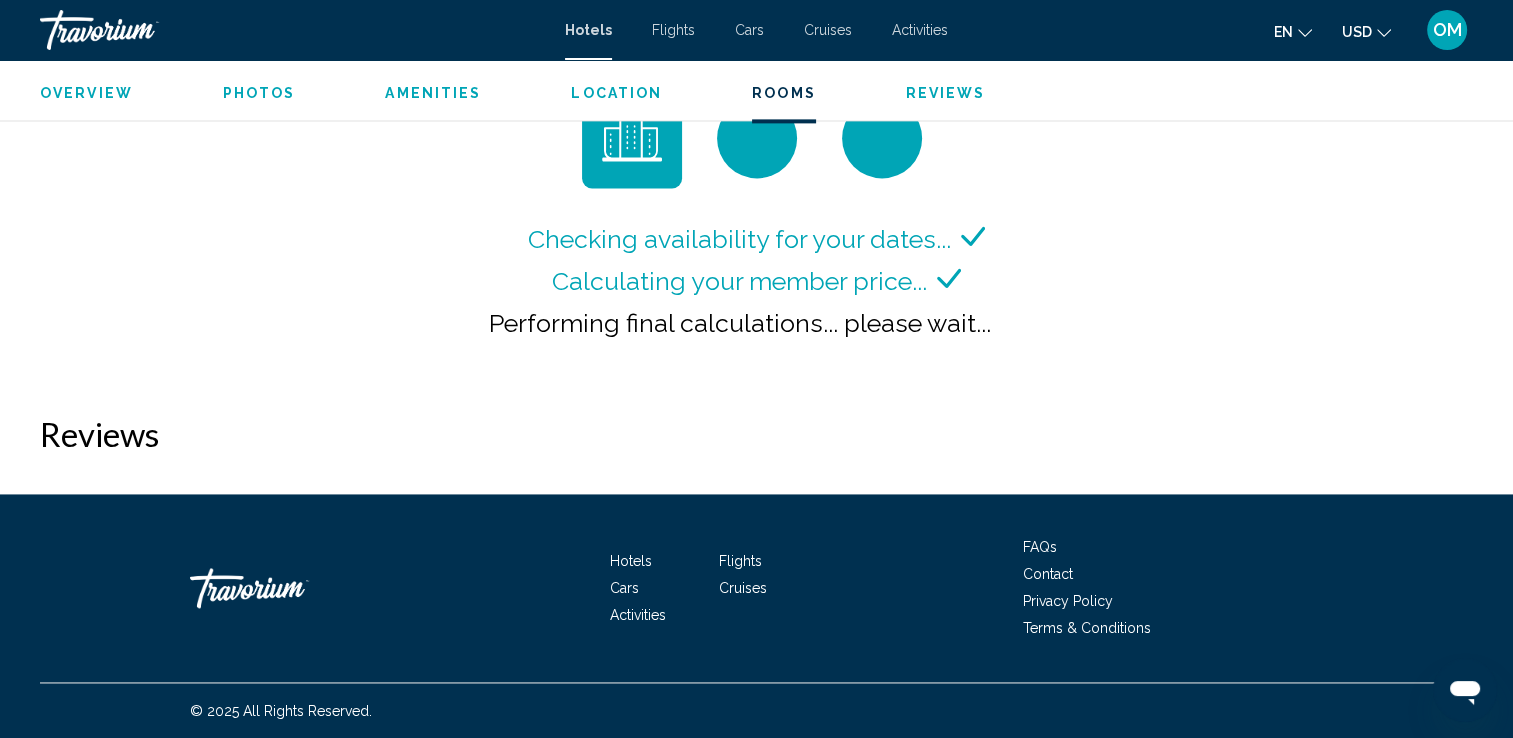 click on "Overview" at bounding box center [86, 93] 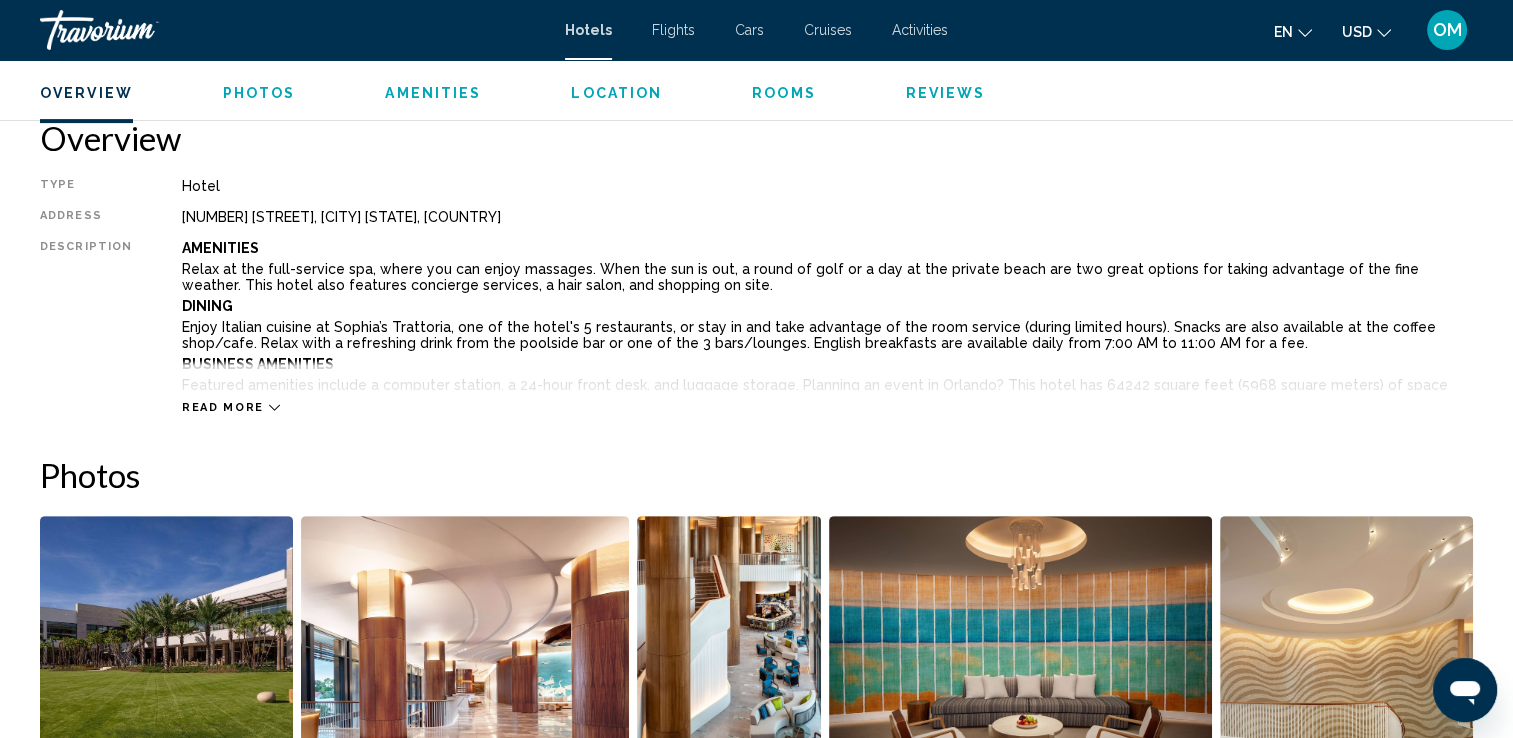scroll, scrollTop: 640, scrollLeft: 0, axis: vertical 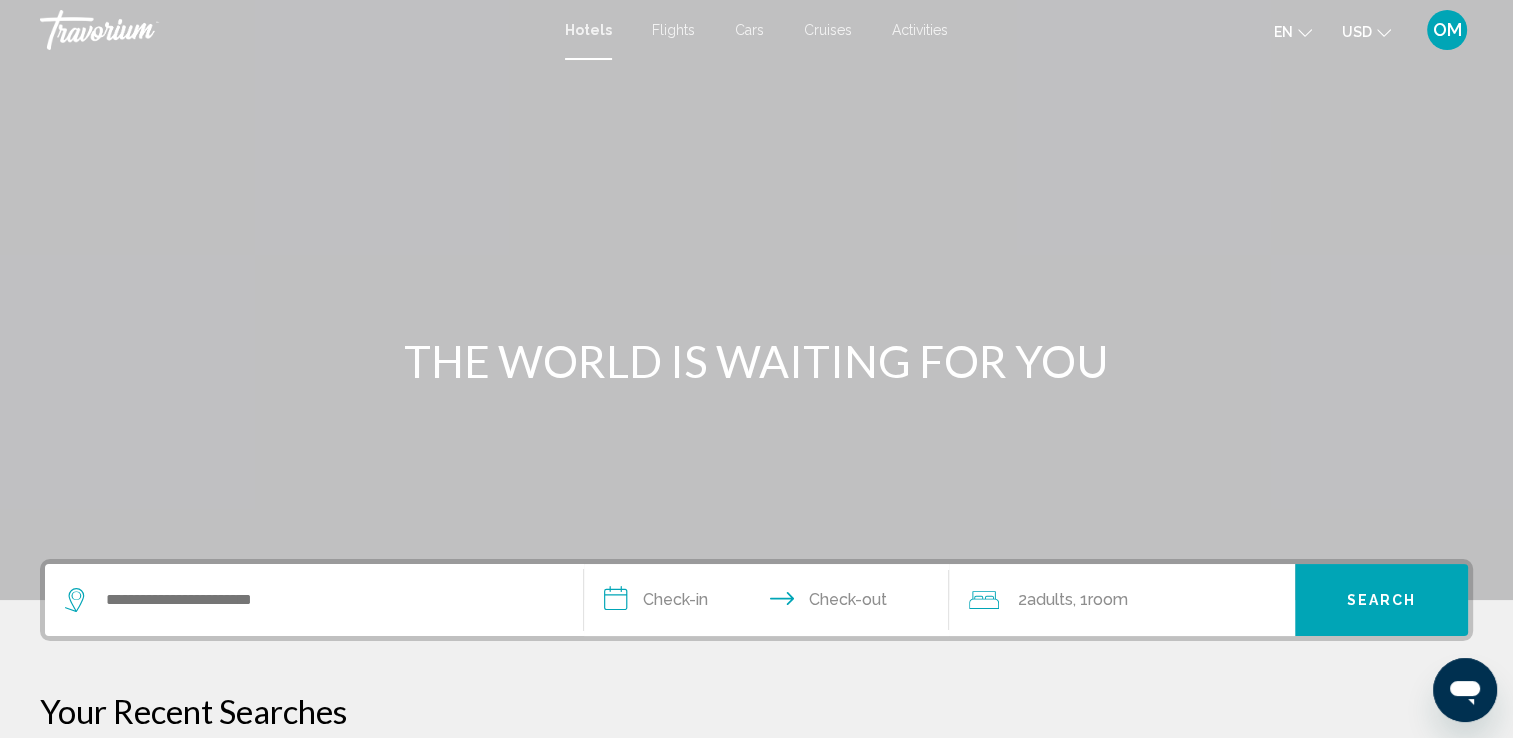 click on "Your Recent Searches" at bounding box center [756, 711] 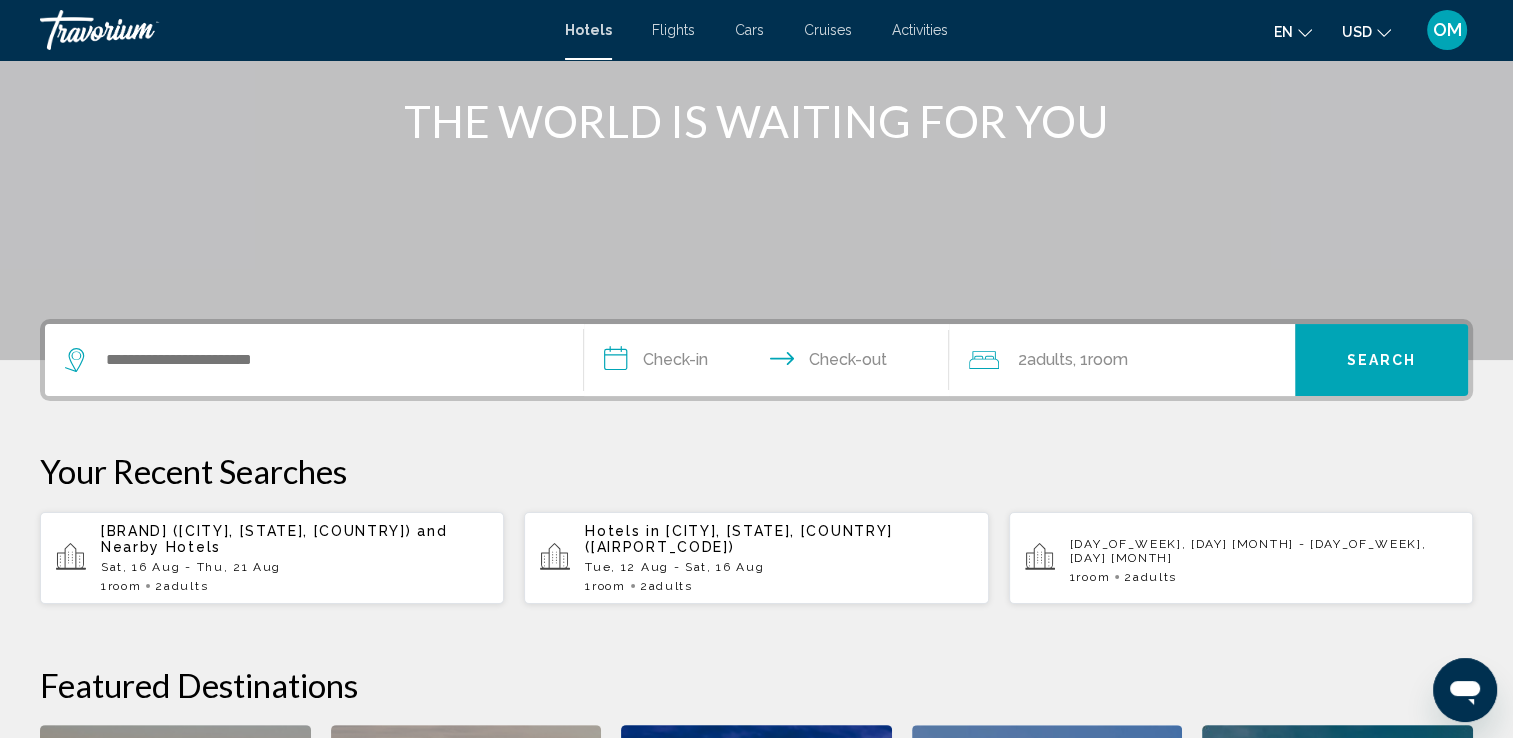 scroll, scrollTop: 263, scrollLeft: 0, axis: vertical 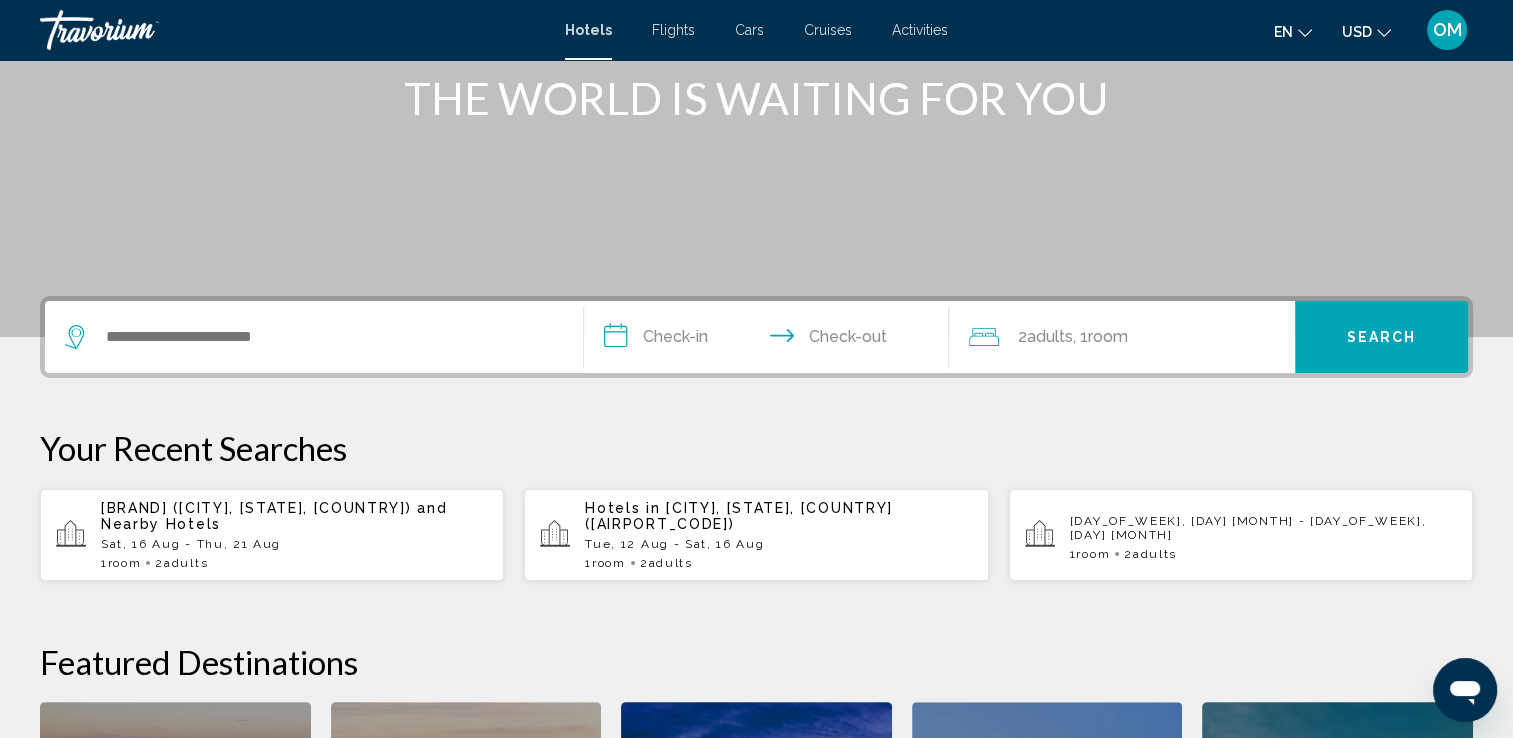 click on "Conrad Orlando (Orlando, FL, US)    and Nearby Hotels" at bounding box center [294, 516] 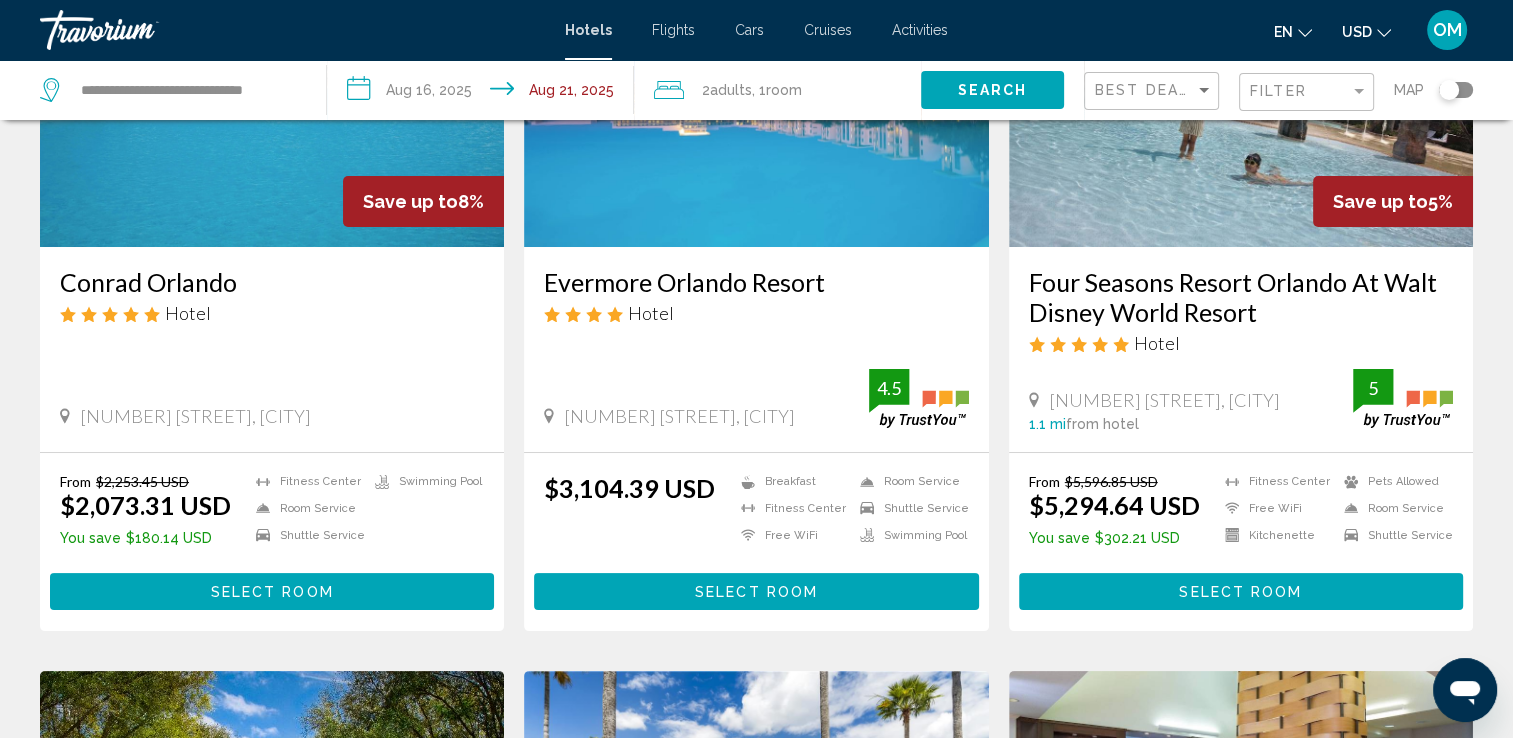 scroll, scrollTop: 0, scrollLeft: 0, axis: both 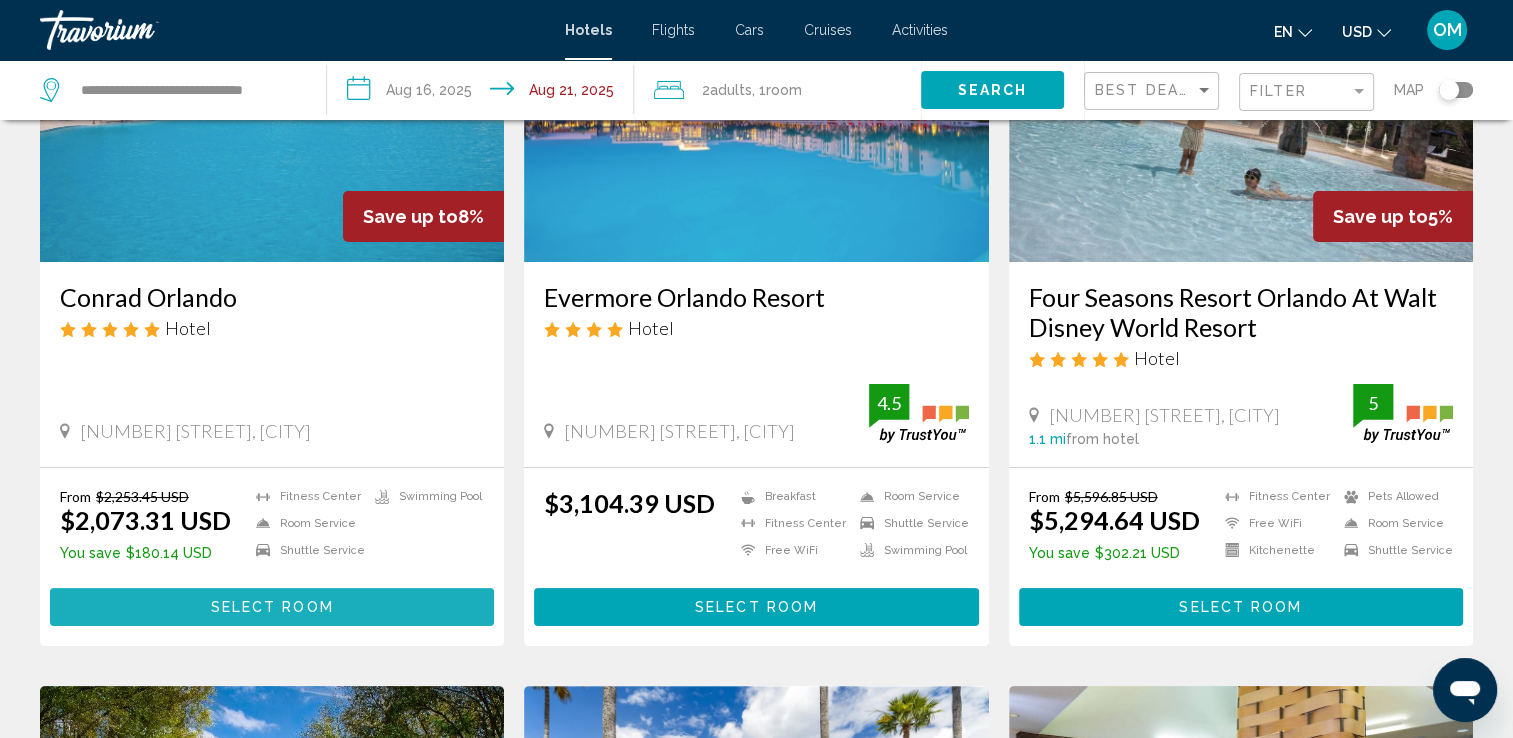 click on "Select Room" at bounding box center [272, 608] 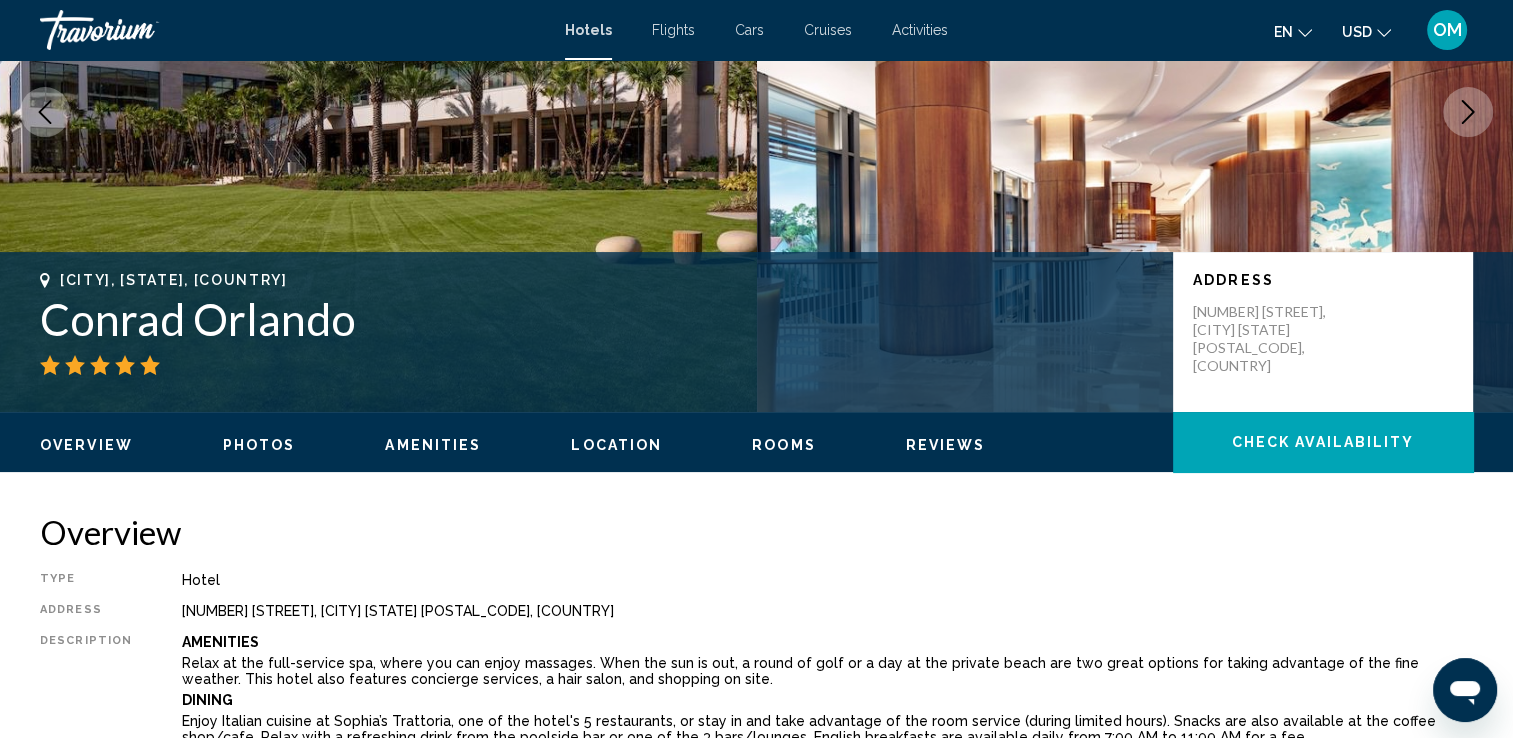 scroll, scrollTop: 0, scrollLeft: 0, axis: both 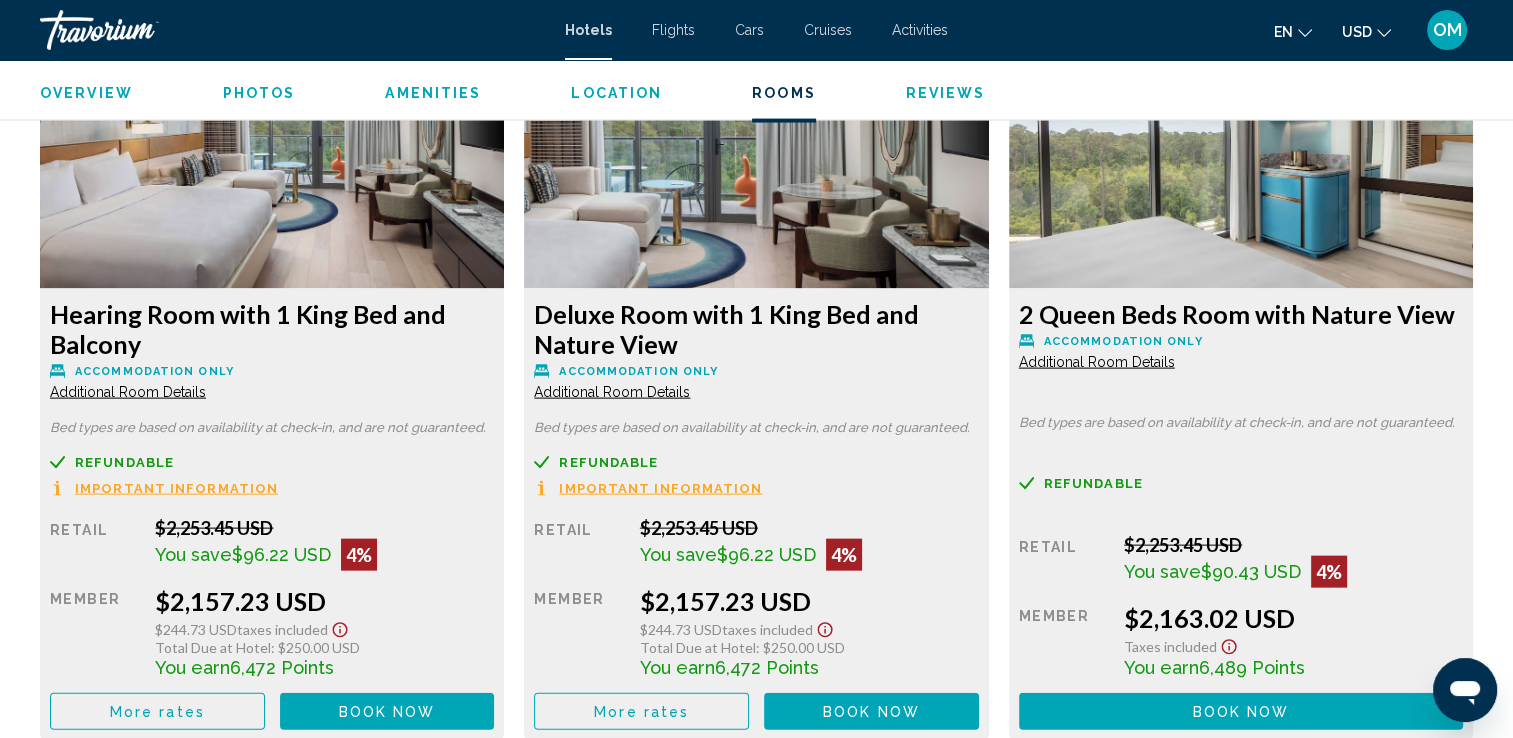 click on "Book now" at bounding box center [387, -727] 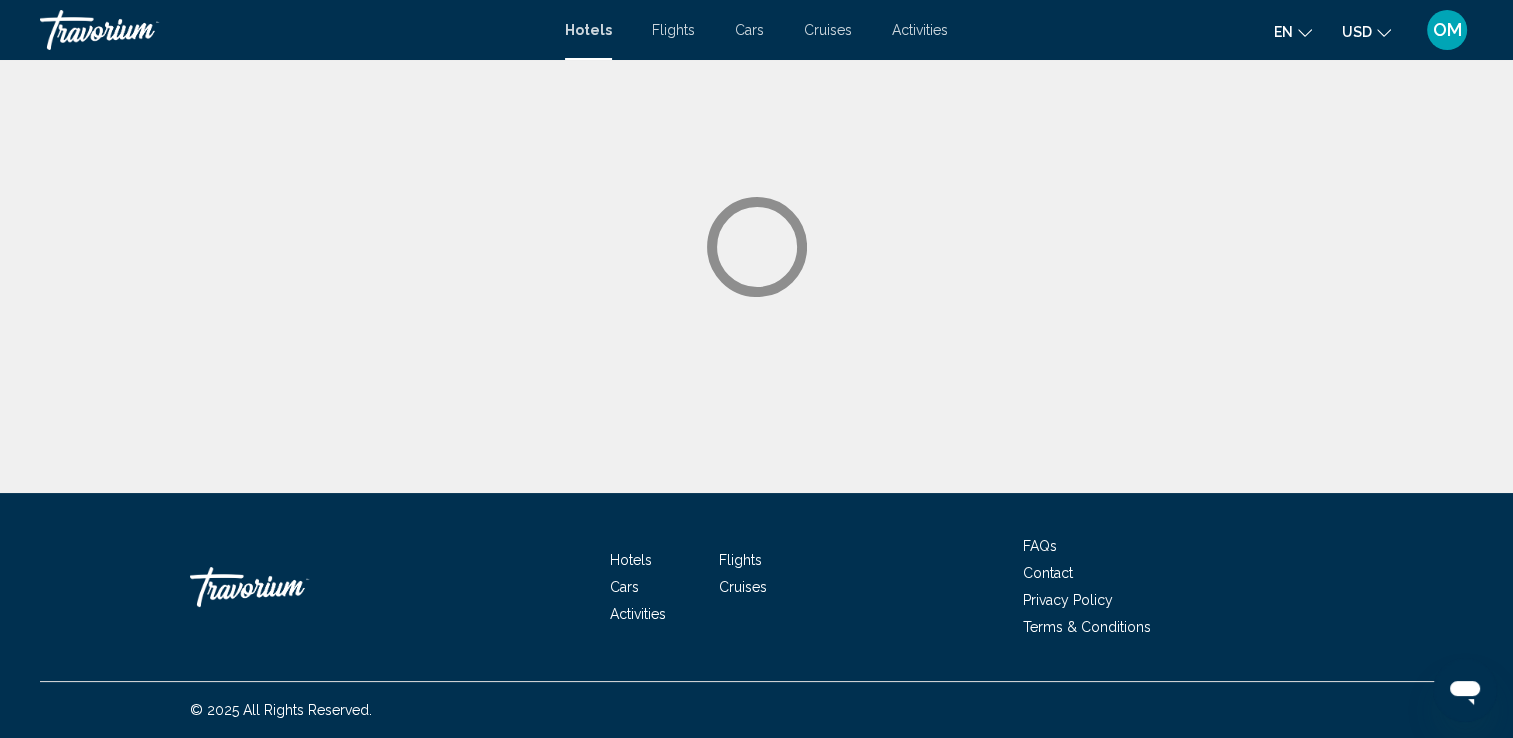 scroll, scrollTop: 0, scrollLeft: 0, axis: both 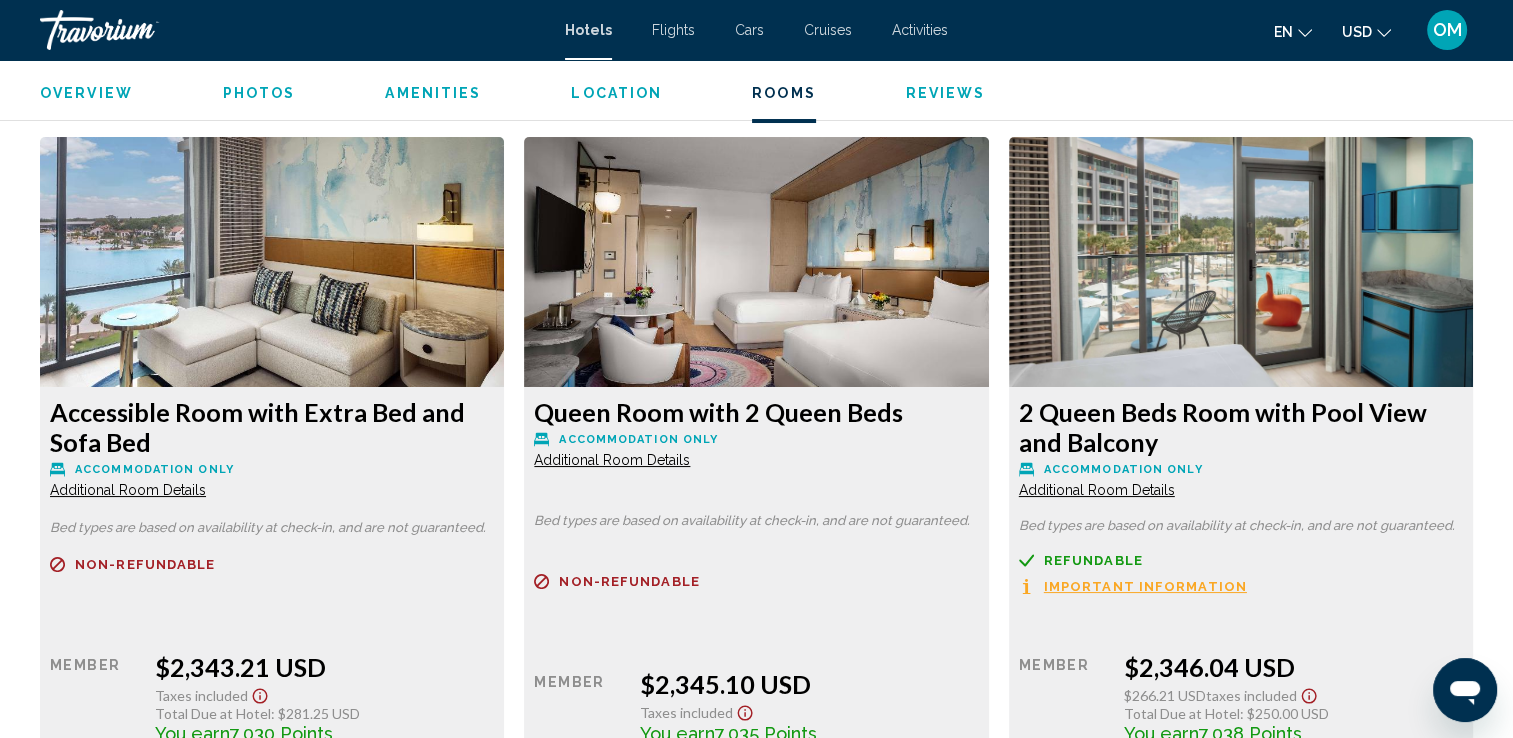 click on "Important Information" at bounding box center (660, -4341) 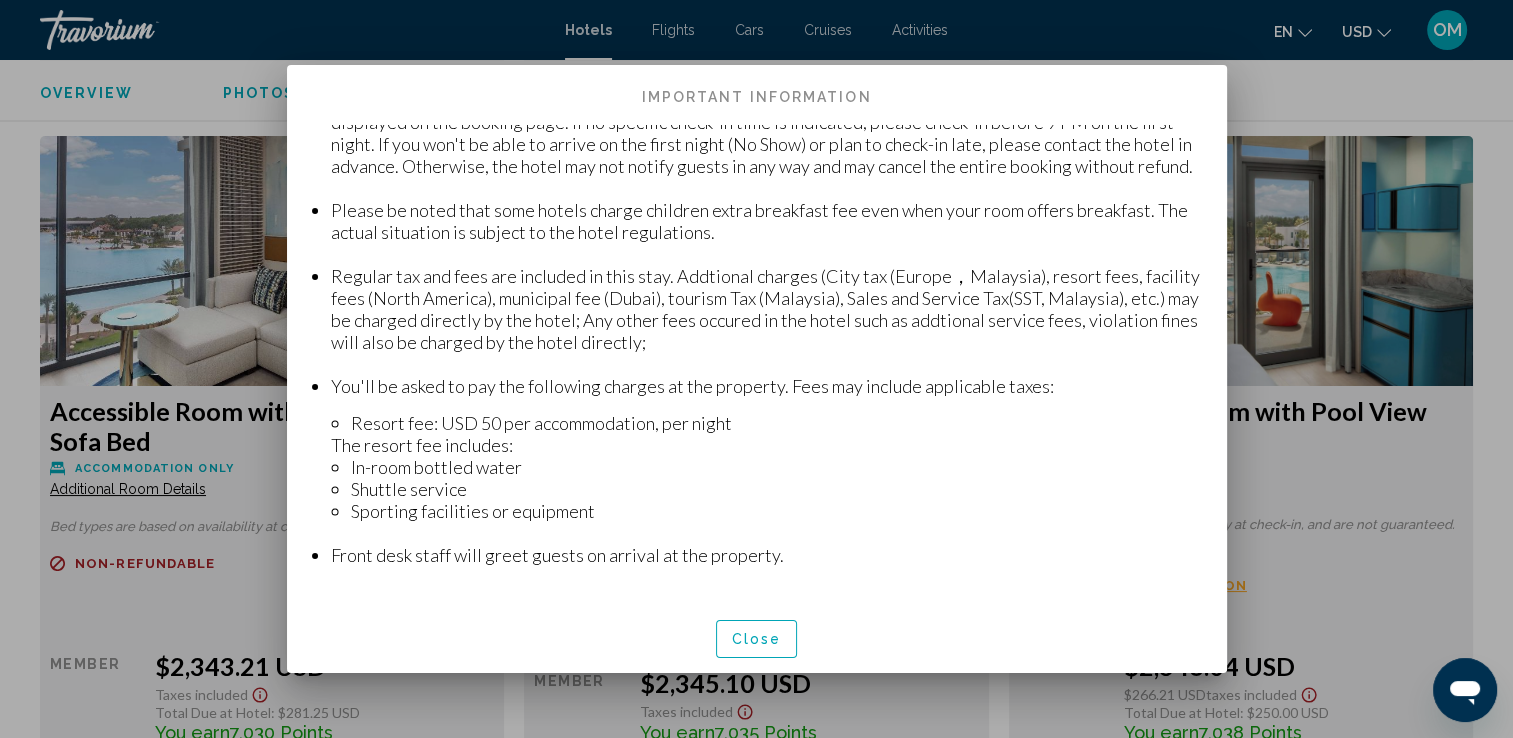 scroll, scrollTop: 283, scrollLeft: 0, axis: vertical 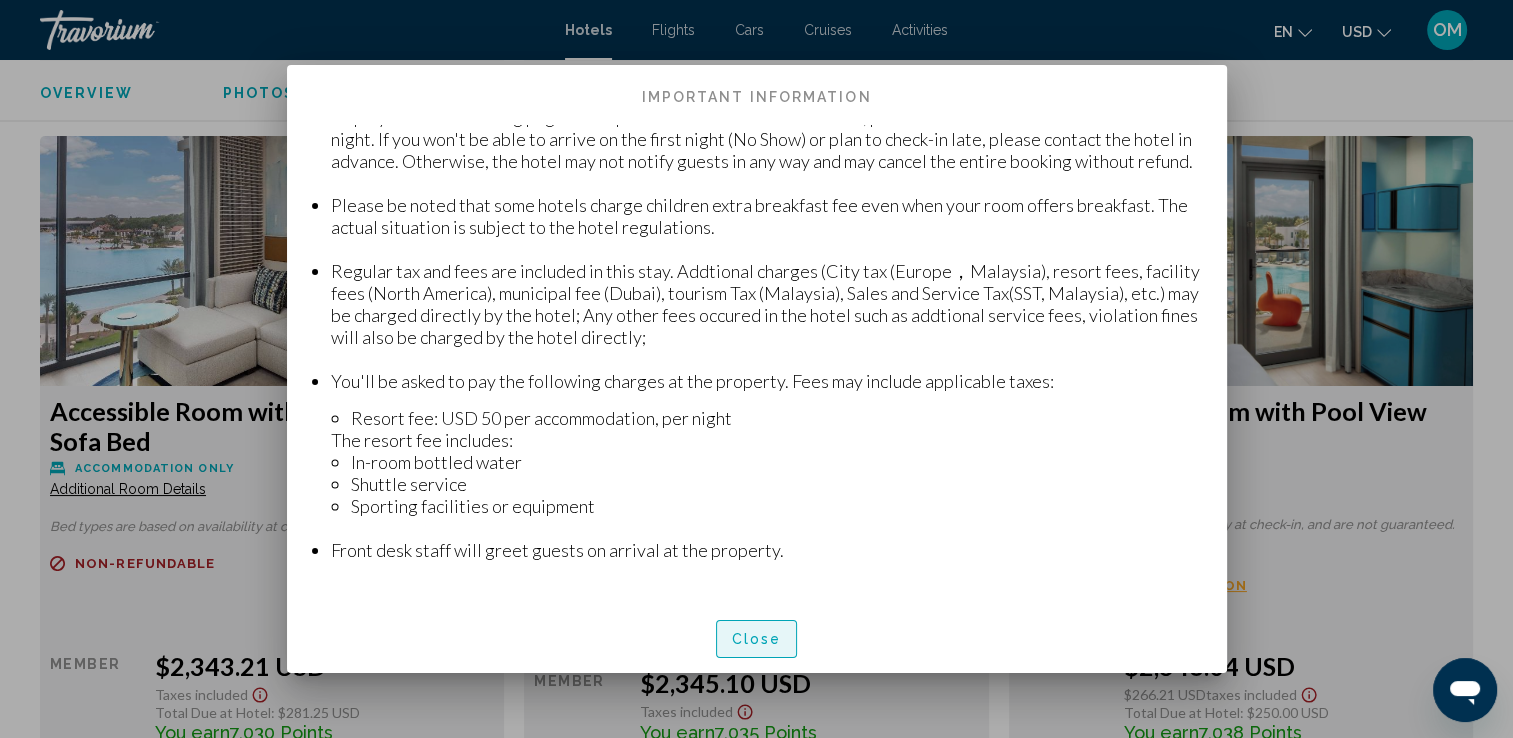 click on "Close" at bounding box center (757, 638) 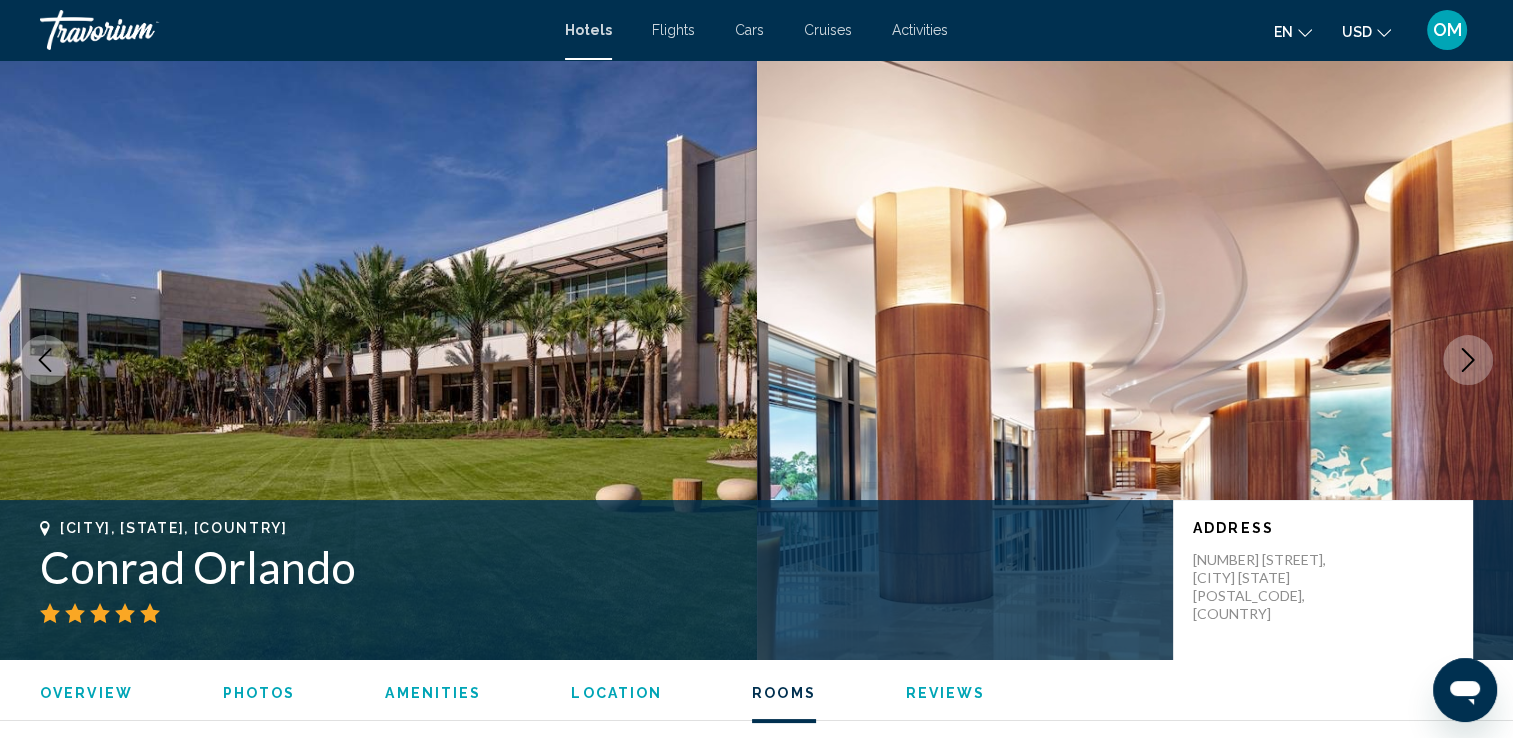 scroll, scrollTop: 7622, scrollLeft: 0, axis: vertical 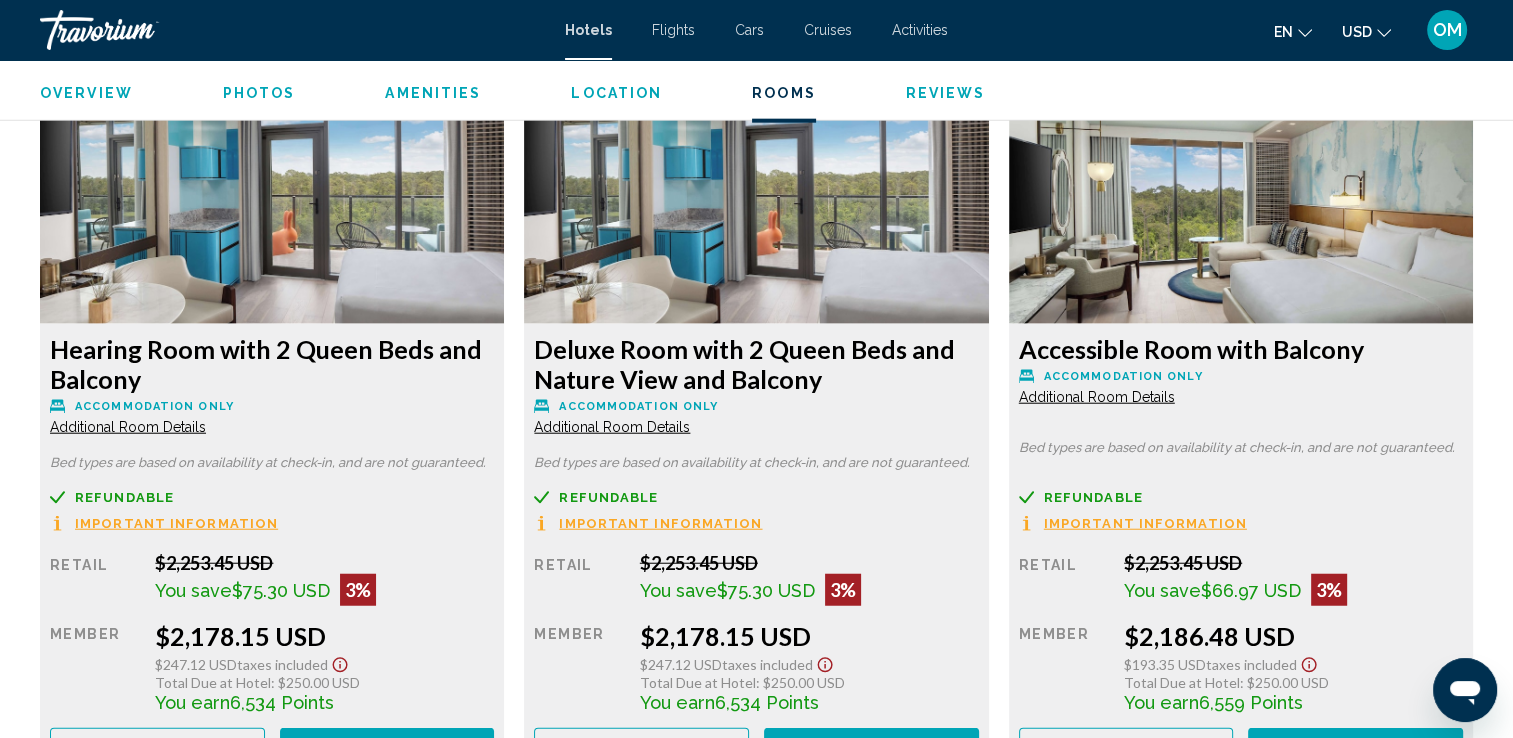 click on "Additional Room Details" at bounding box center (128, -1763) 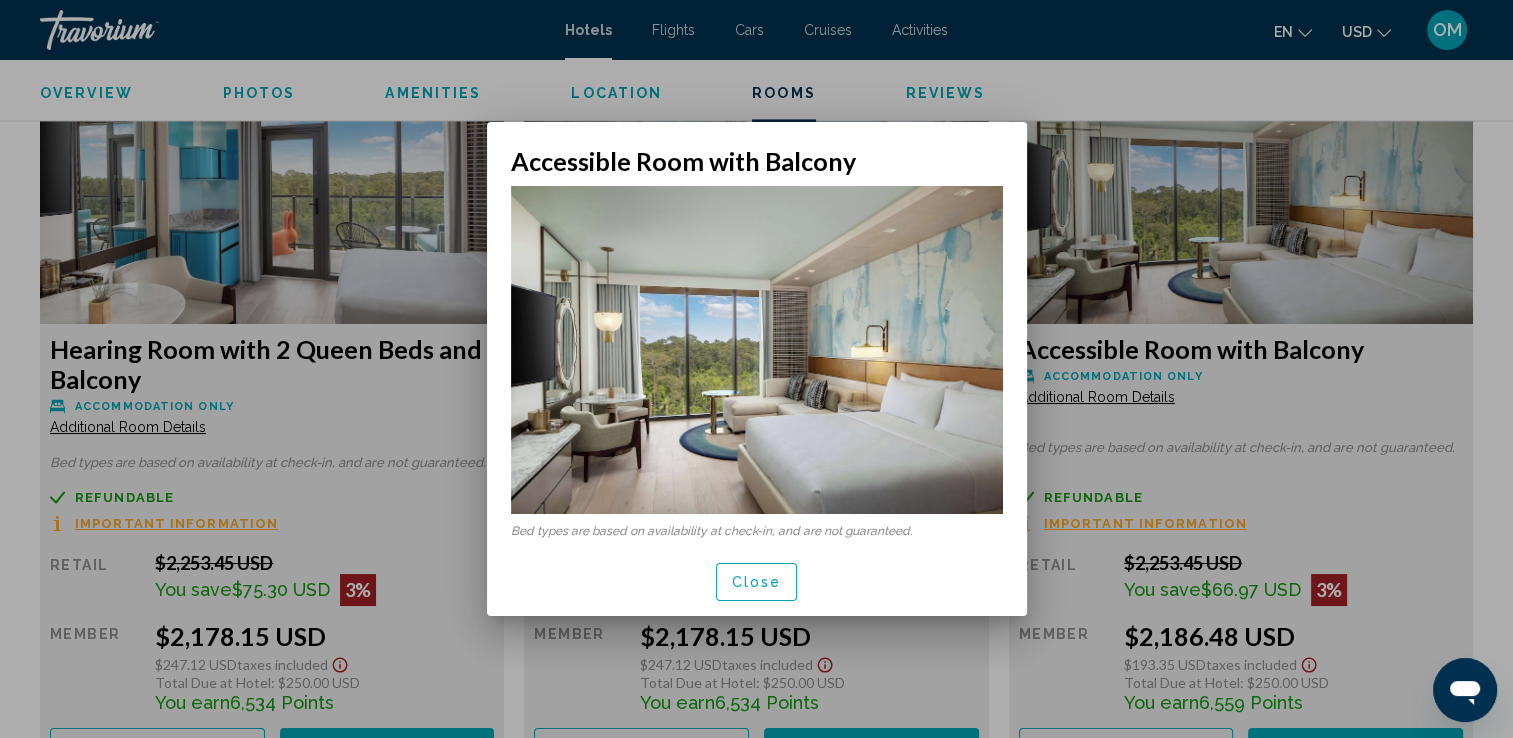 scroll, scrollTop: 0, scrollLeft: 0, axis: both 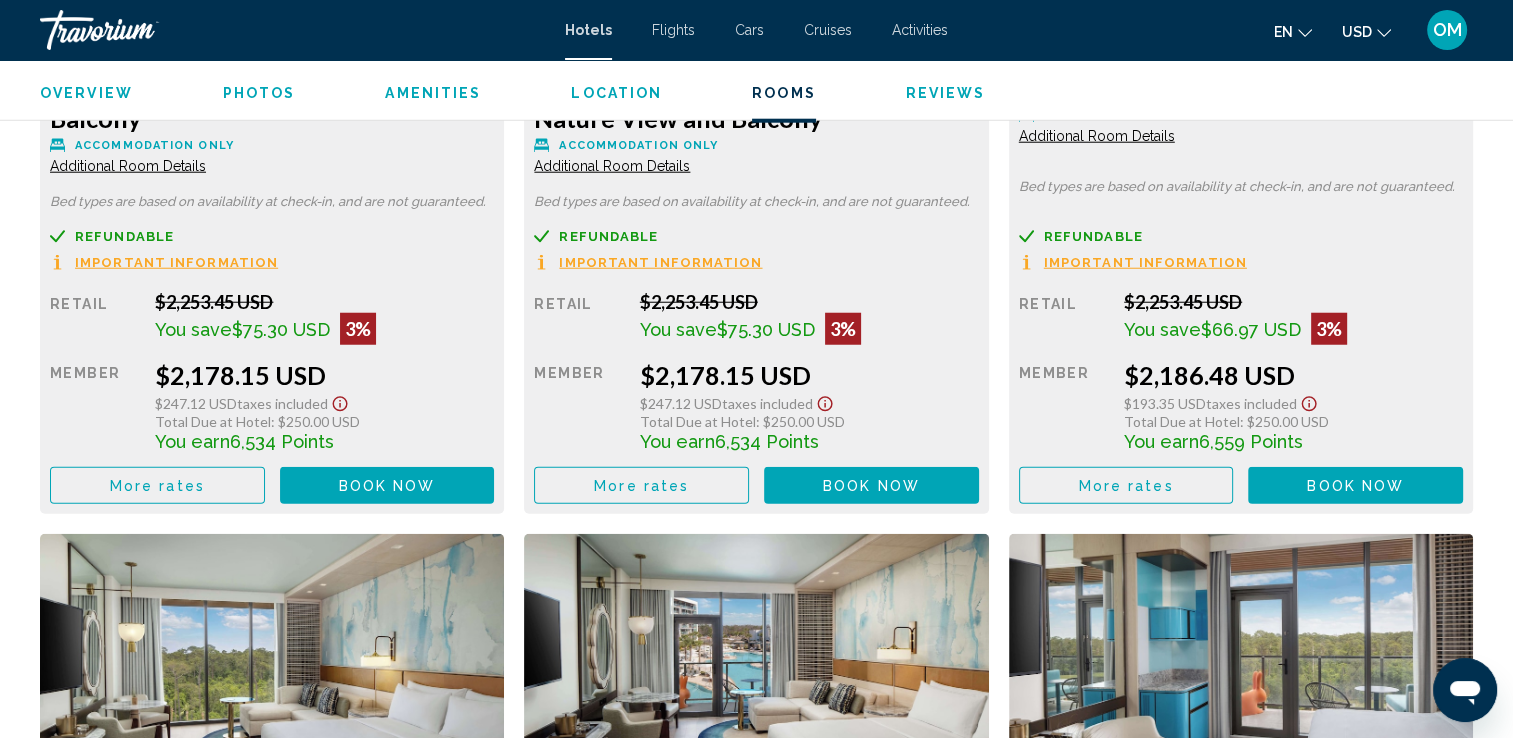 click on "Additional Room Details" at bounding box center [128, -2024] 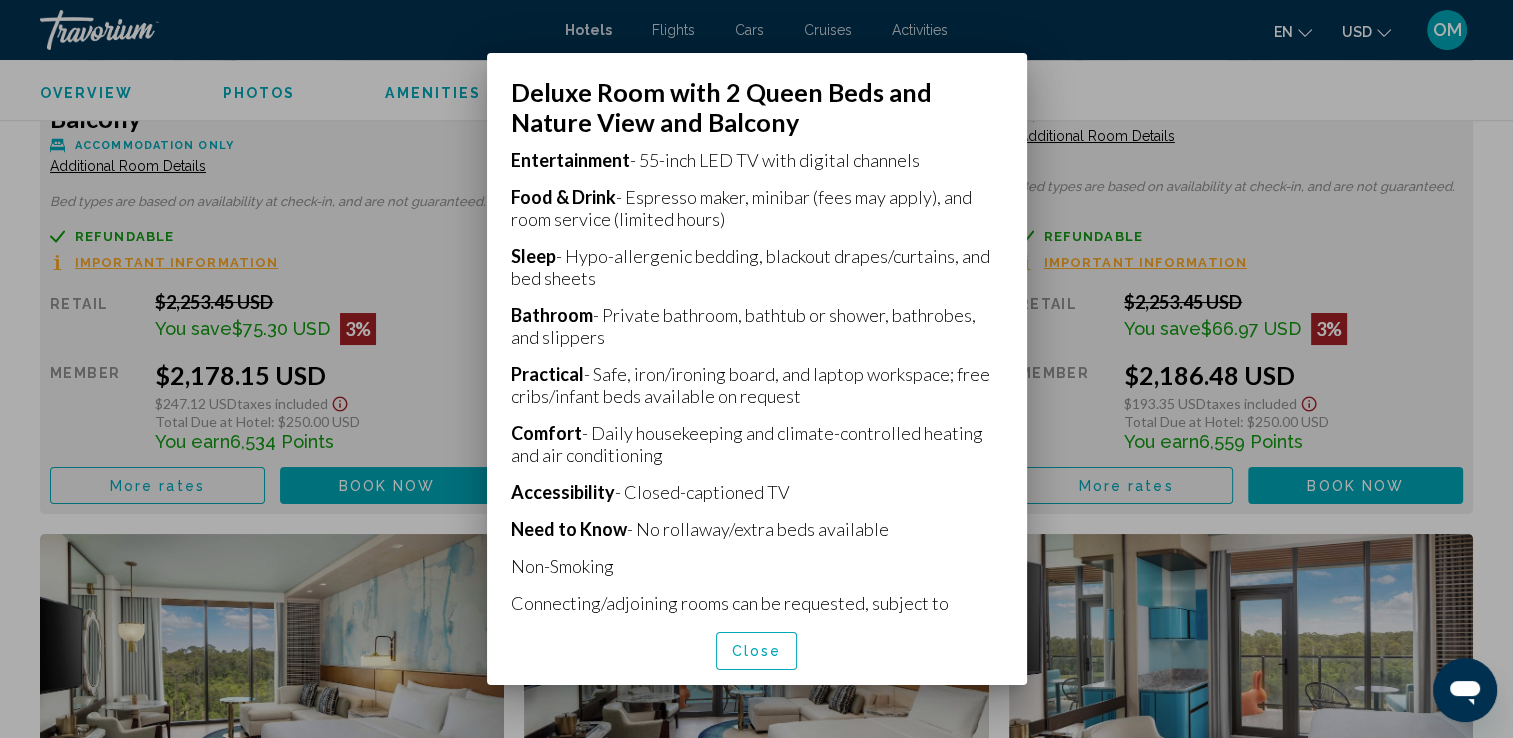 scroll, scrollTop: 480, scrollLeft: 0, axis: vertical 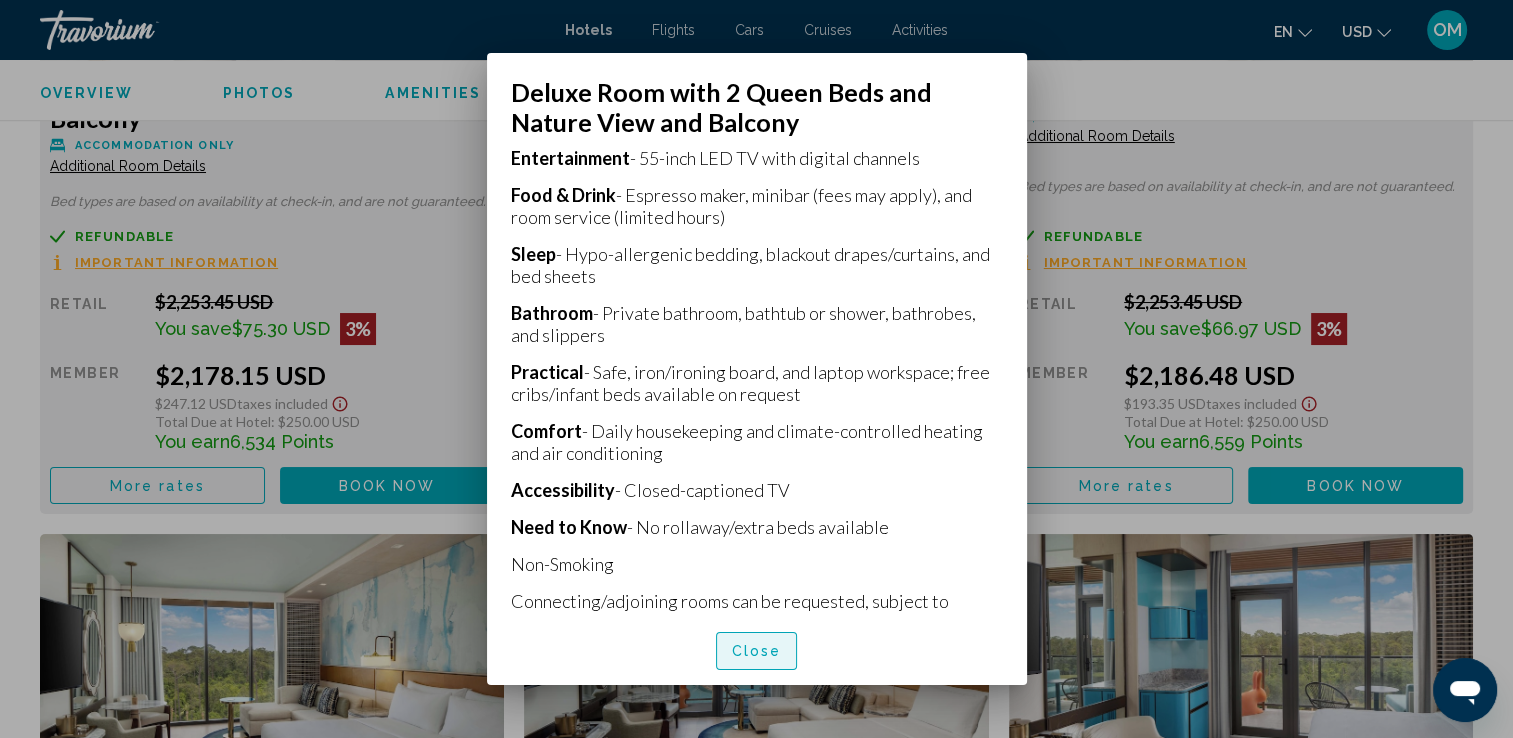 click on "Close" at bounding box center [757, 650] 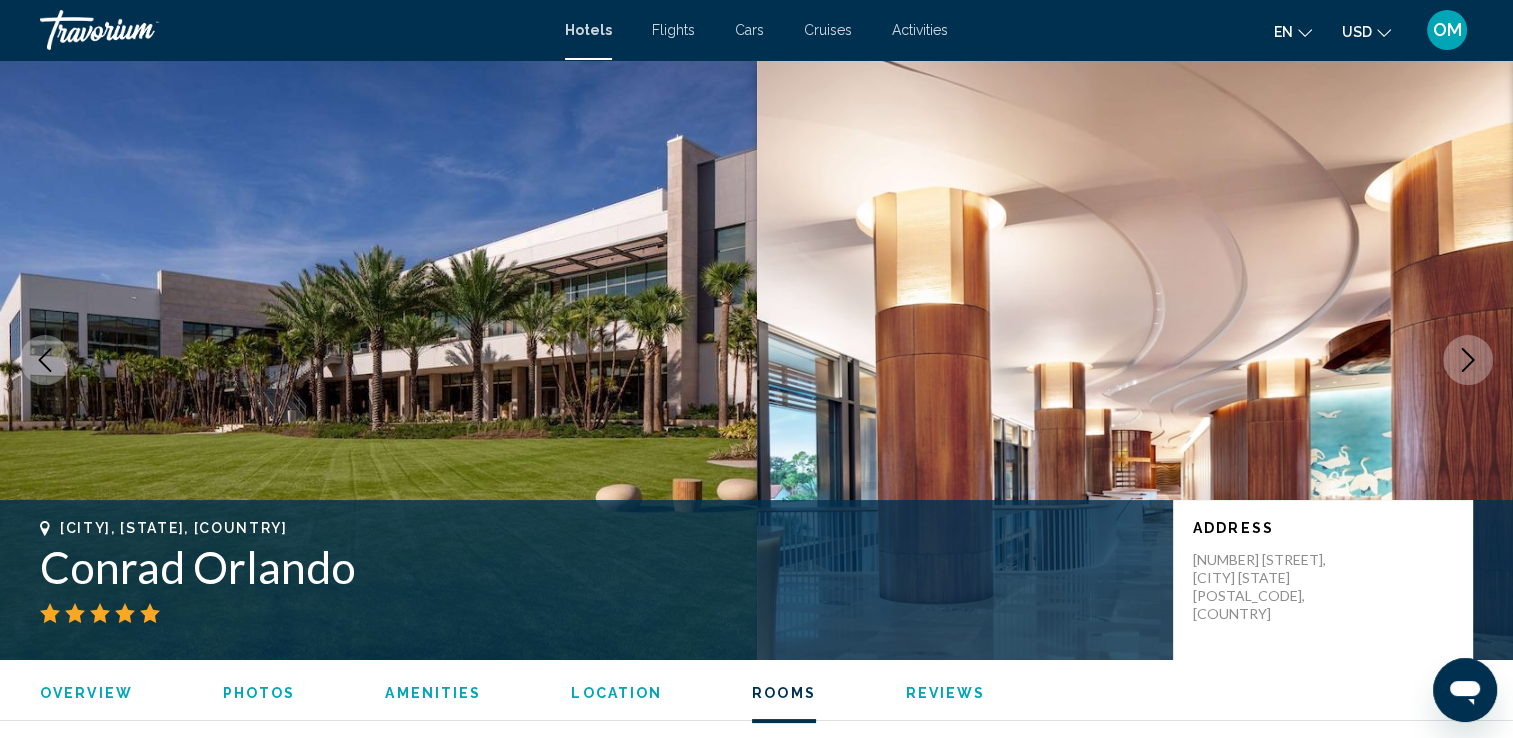 scroll, scrollTop: 5179, scrollLeft: 0, axis: vertical 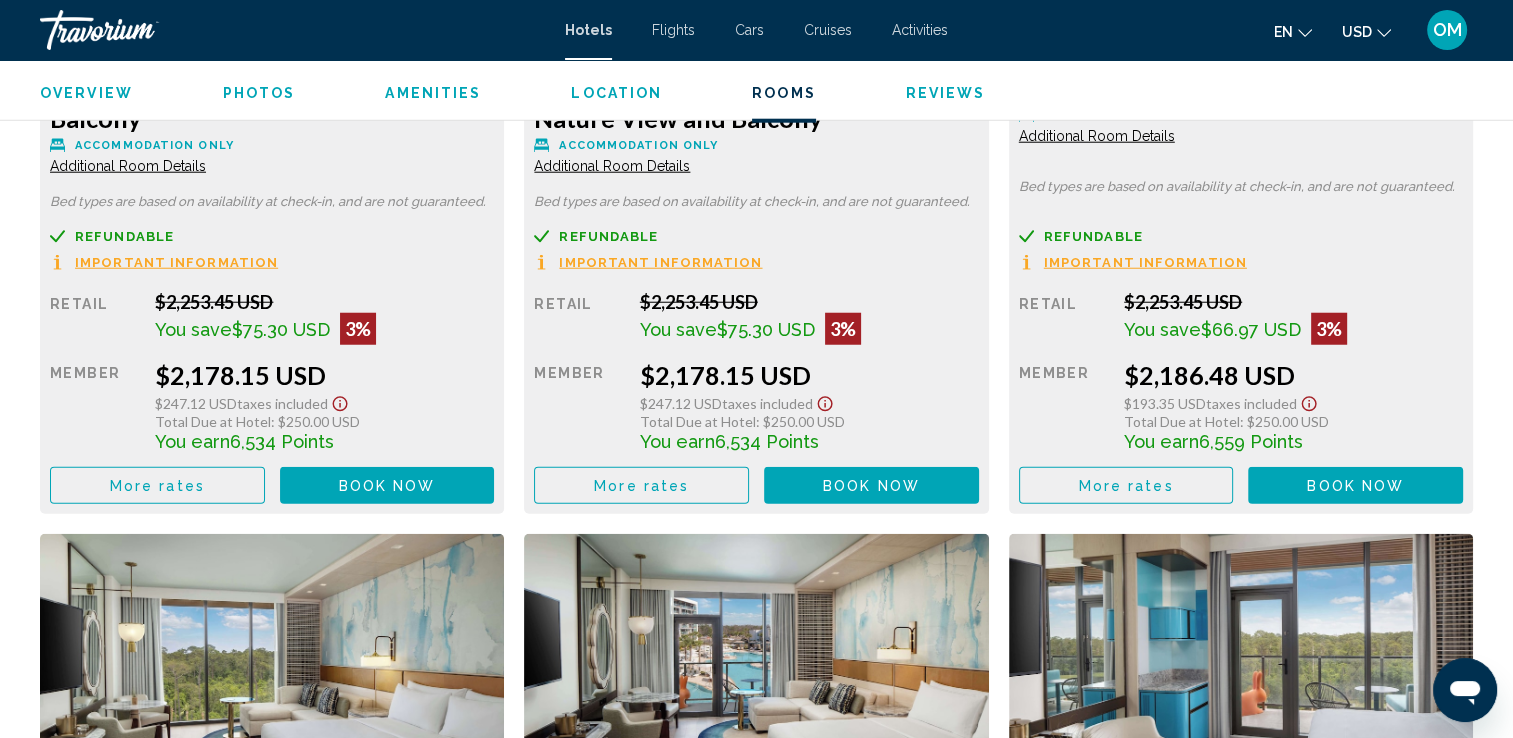 click on "Important Information" at bounding box center [660, -1898] 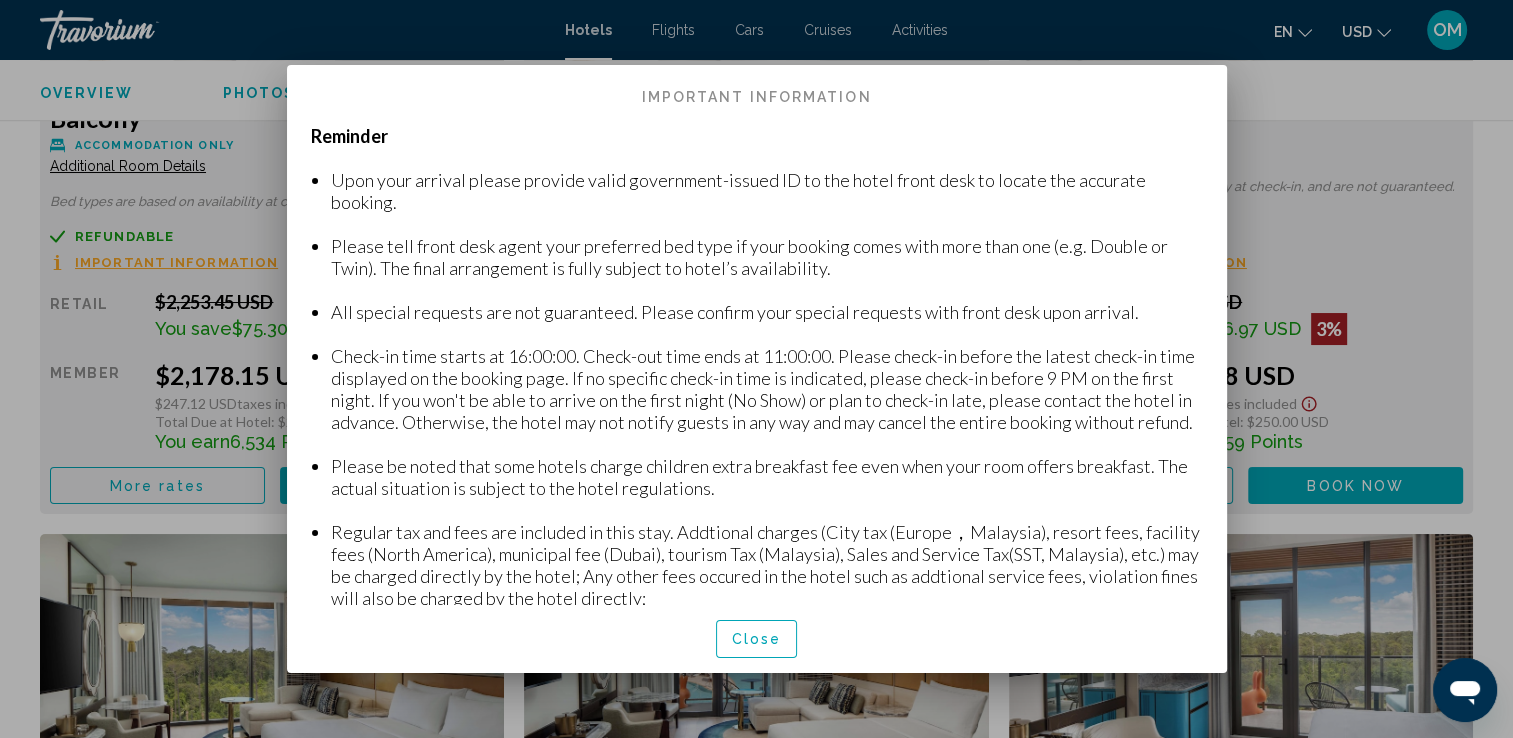 scroll, scrollTop: 0, scrollLeft: 0, axis: both 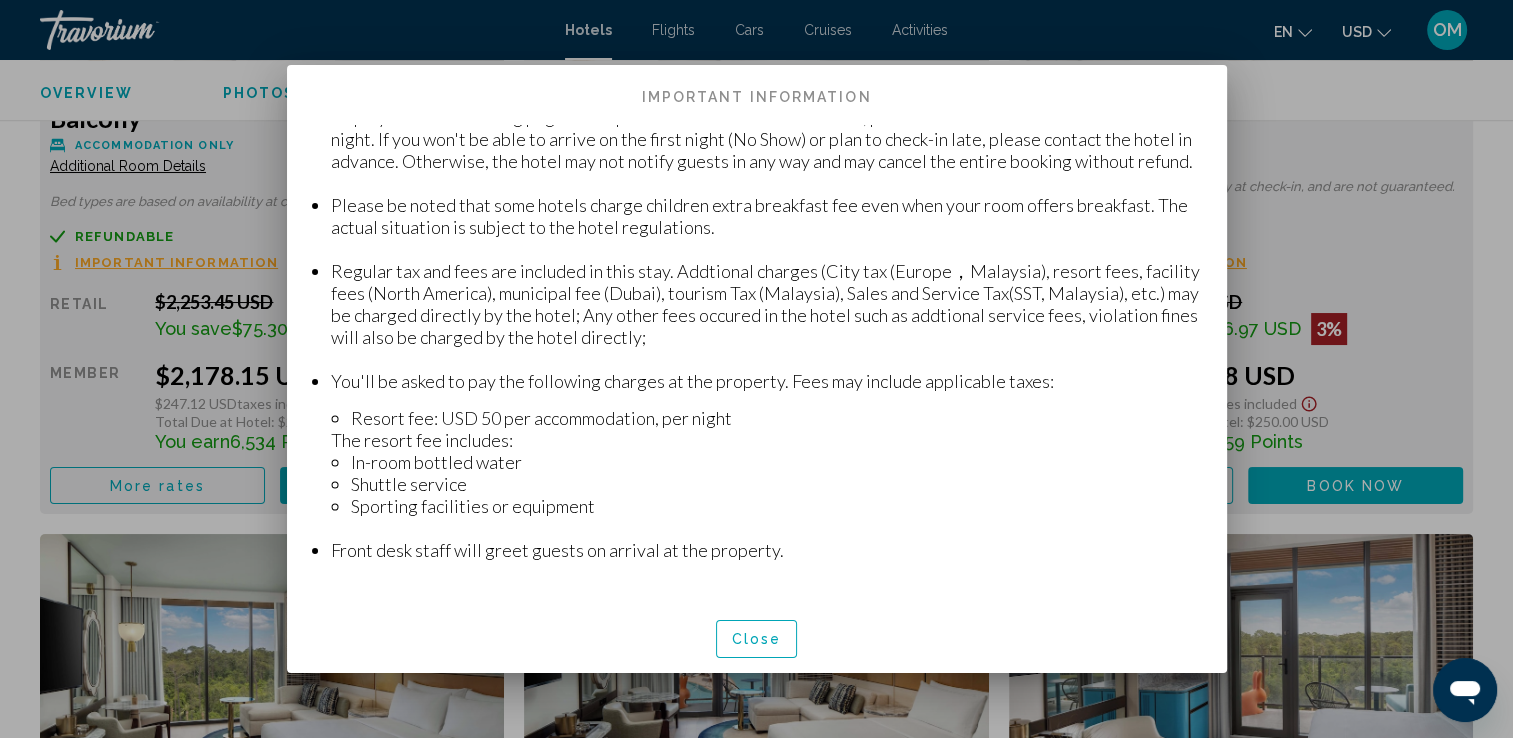 click at bounding box center [756, 369] 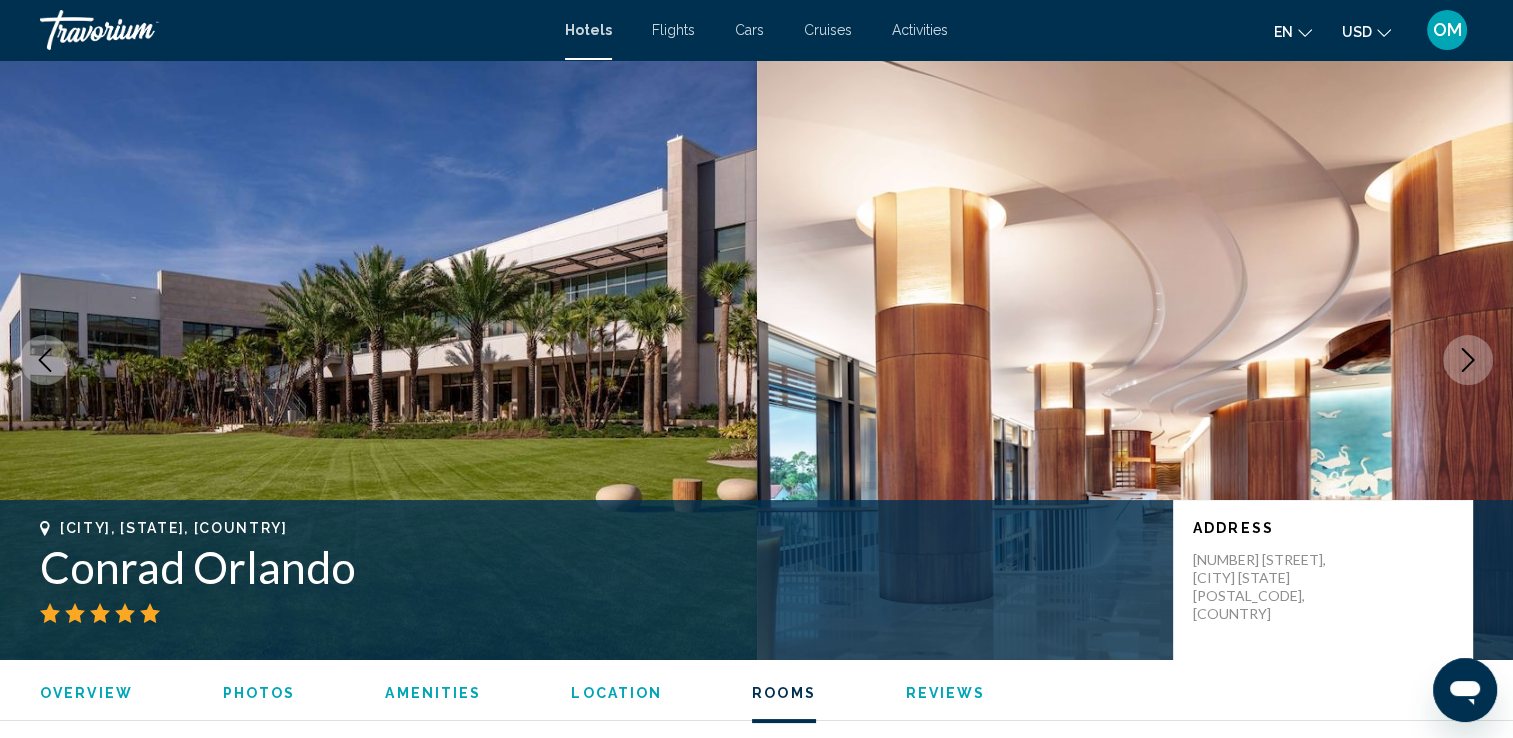 scroll, scrollTop: 5179, scrollLeft: 0, axis: vertical 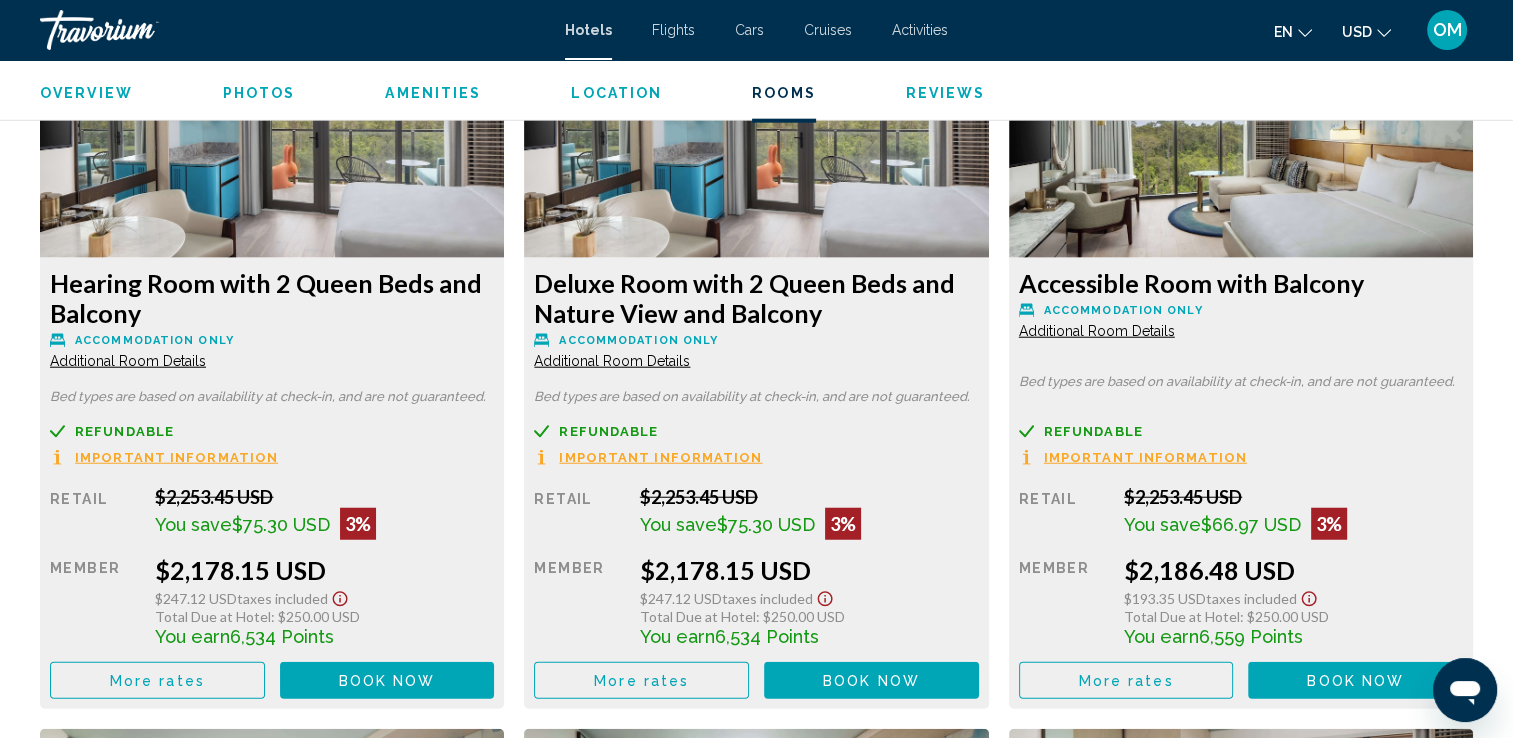 drag, startPoint x: 533, startPoint y: 267, endPoint x: 851, endPoint y: 310, distance: 320.89407 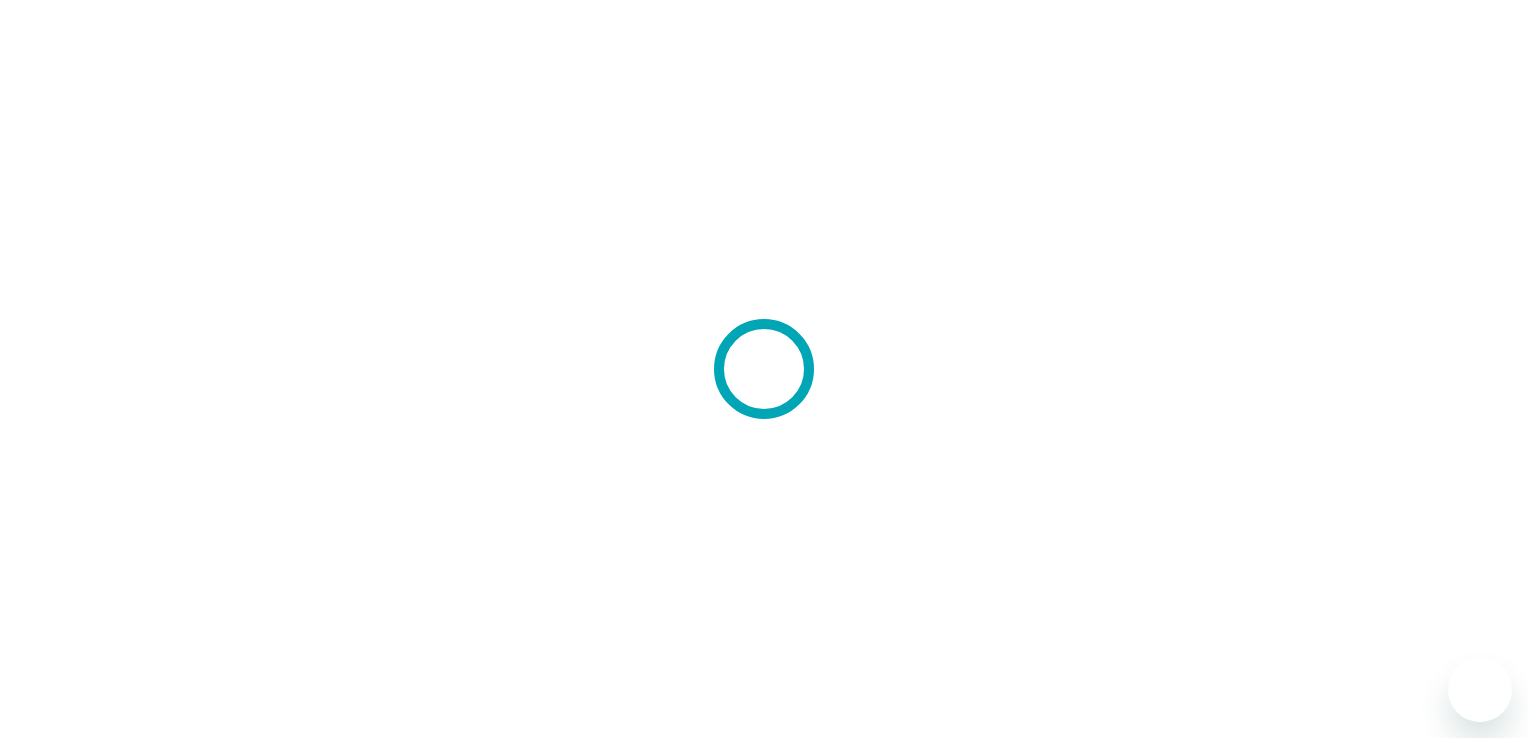 scroll, scrollTop: 0, scrollLeft: 0, axis: both 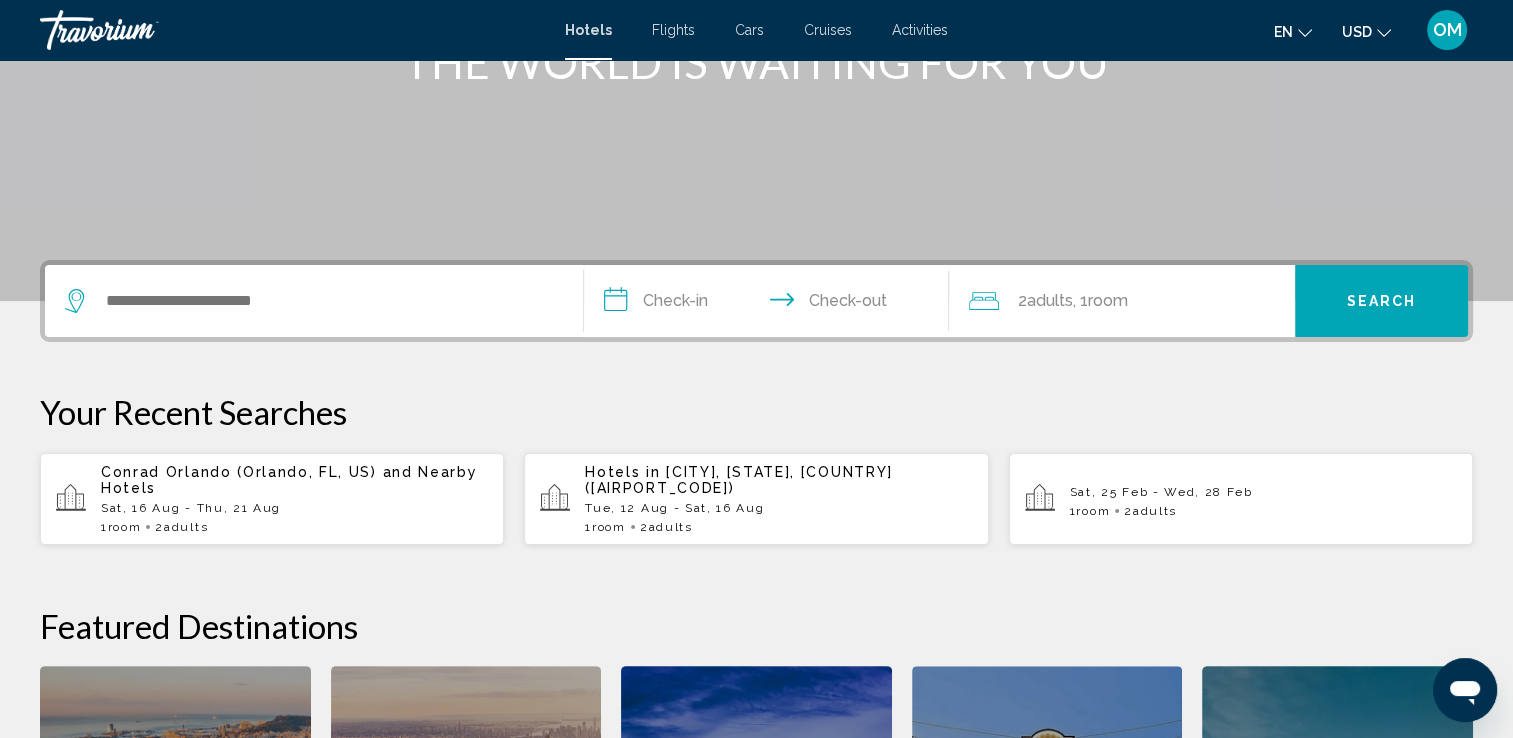 click on "Conrad Orlando ([CITY], [STATE], [COUNTRY])" at bounding box center [239, 472] 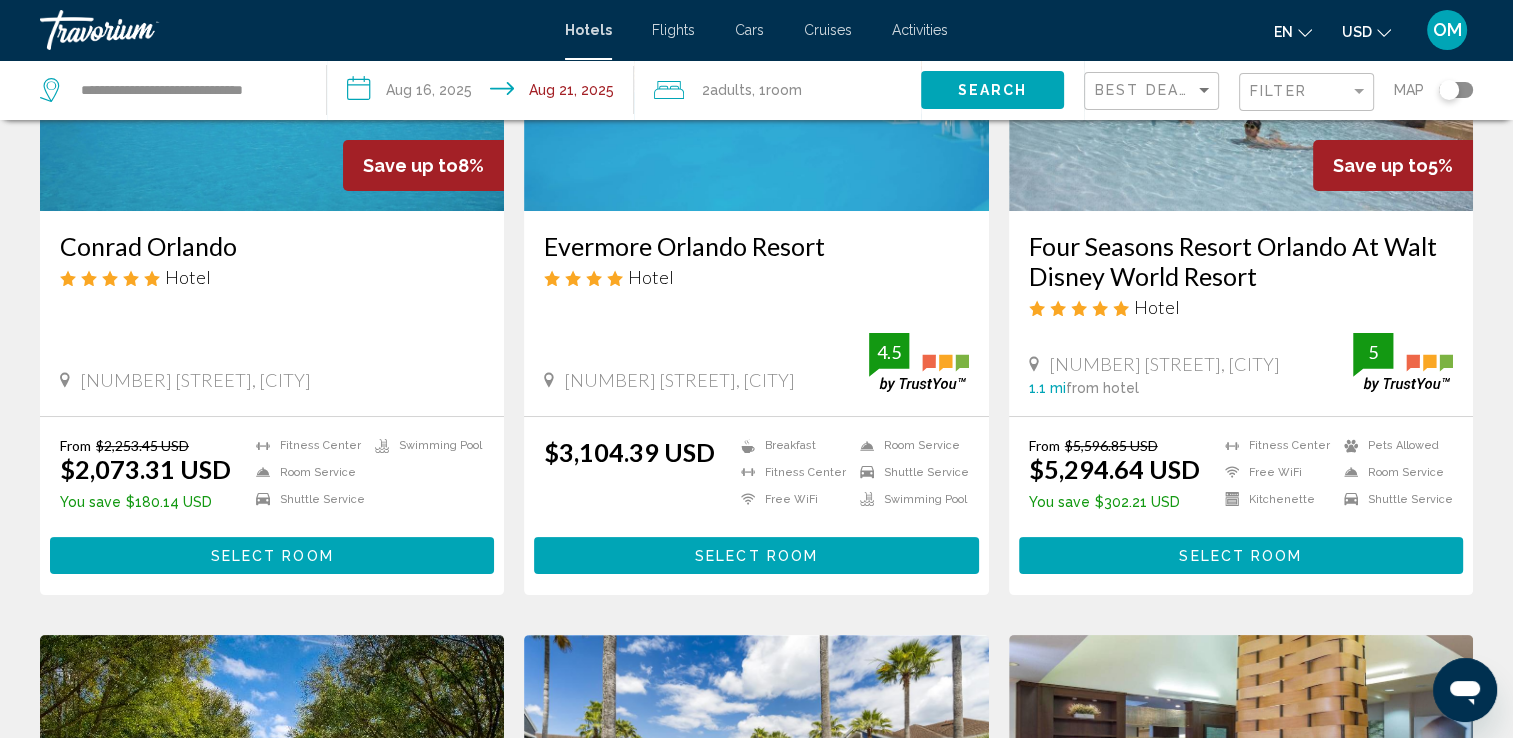 scroll, scrollTop: 0, scrollLeft: 0, axis: both 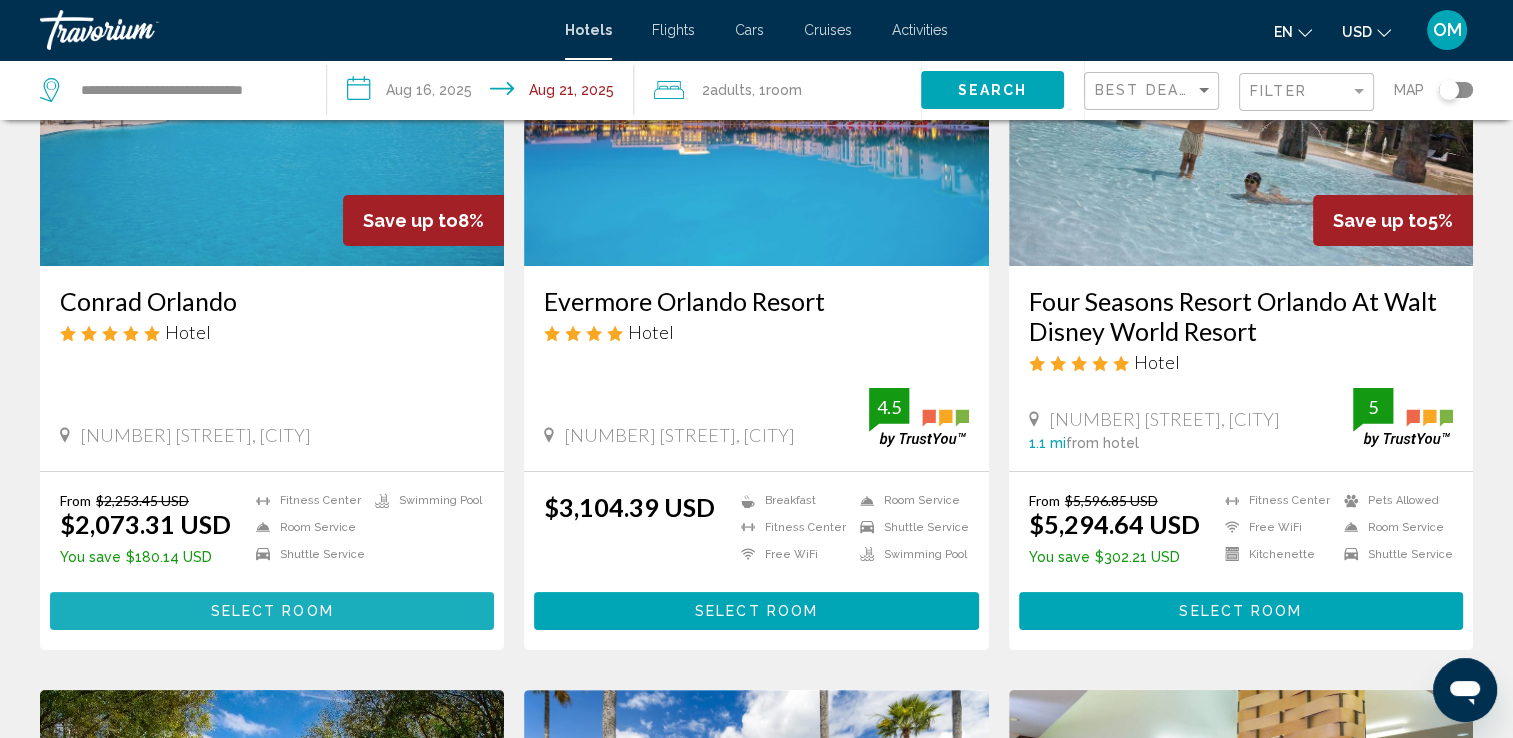 click on "Select Room" at bounding box center (272, 610) 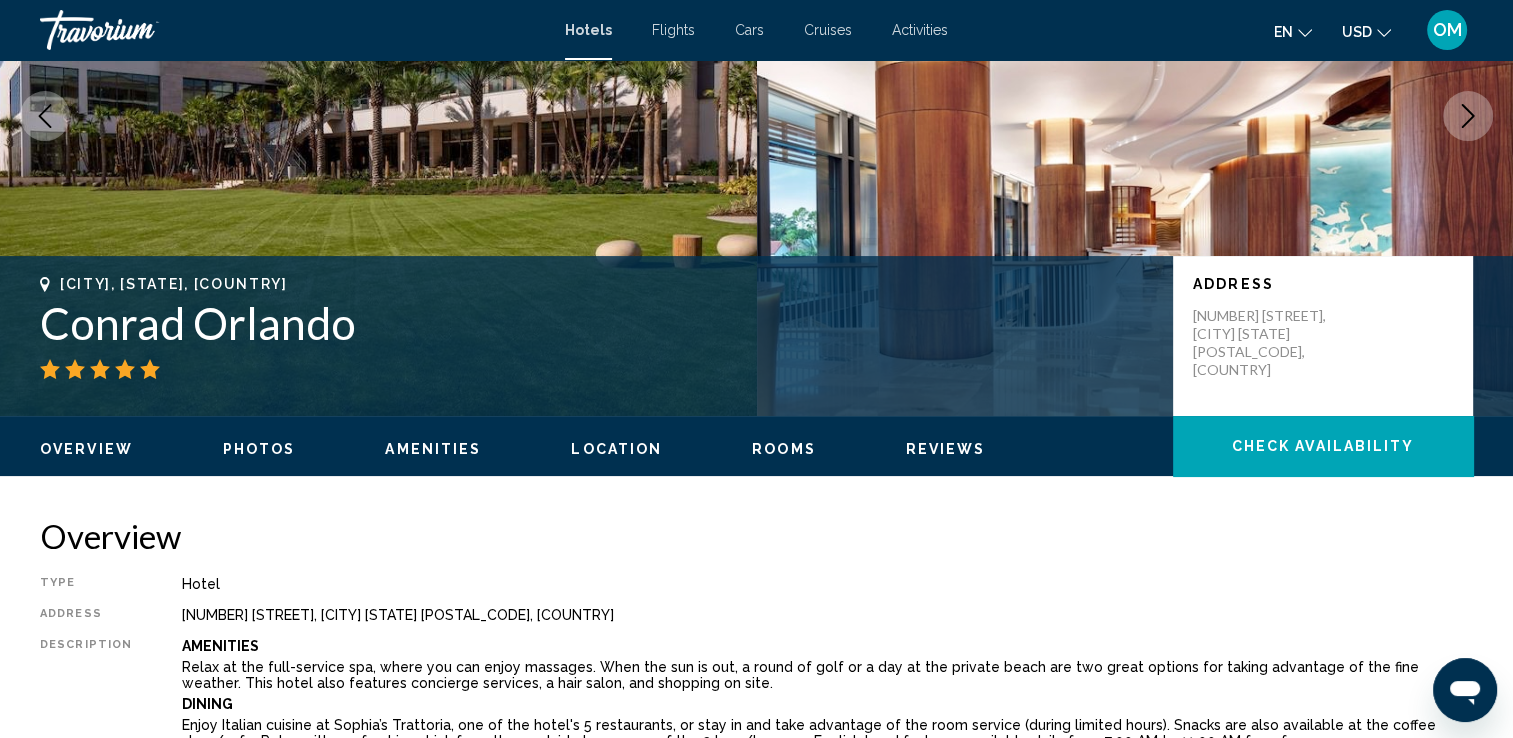 scroll, scrollTop: 0, scrollLeft: 0, axis: both 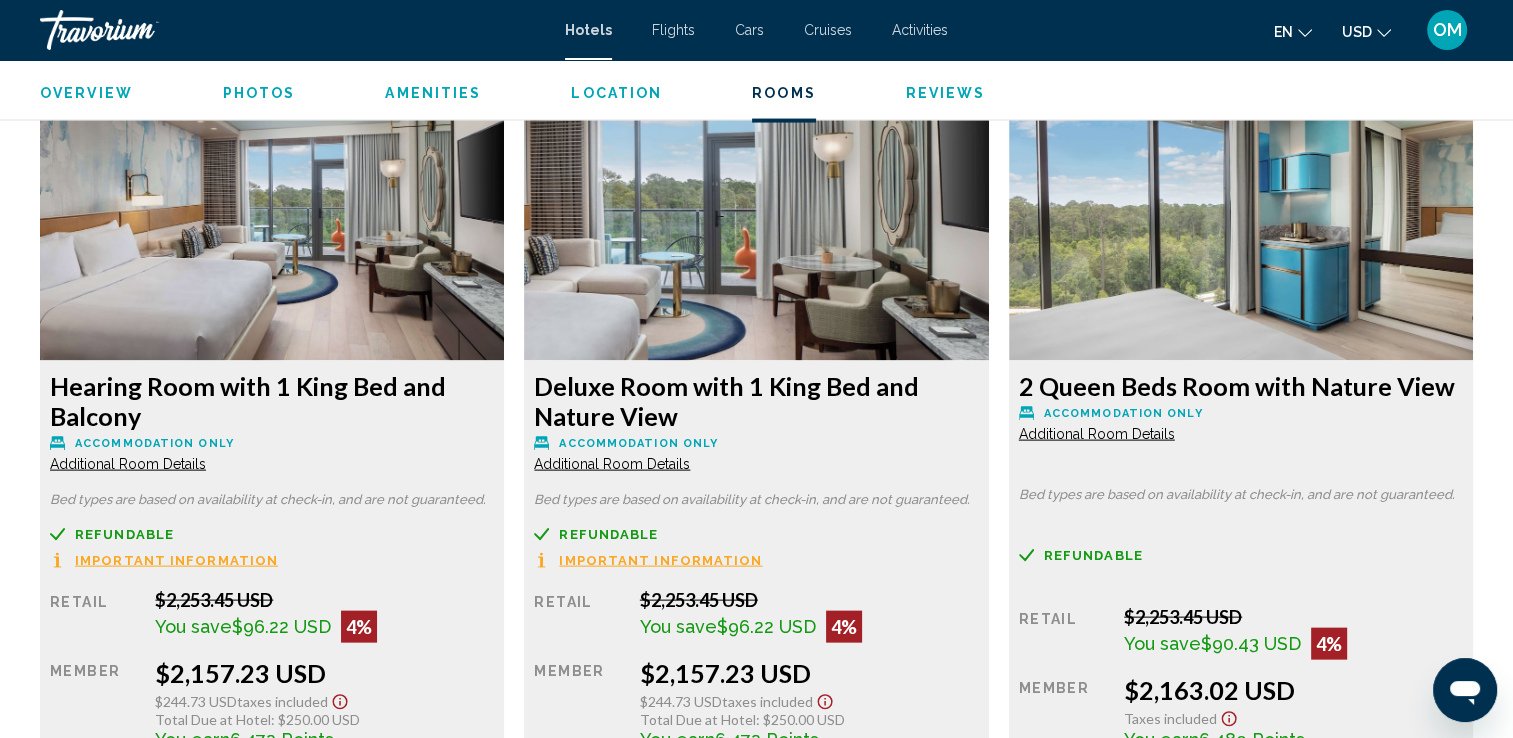 click at bounding box center [272, -1203] 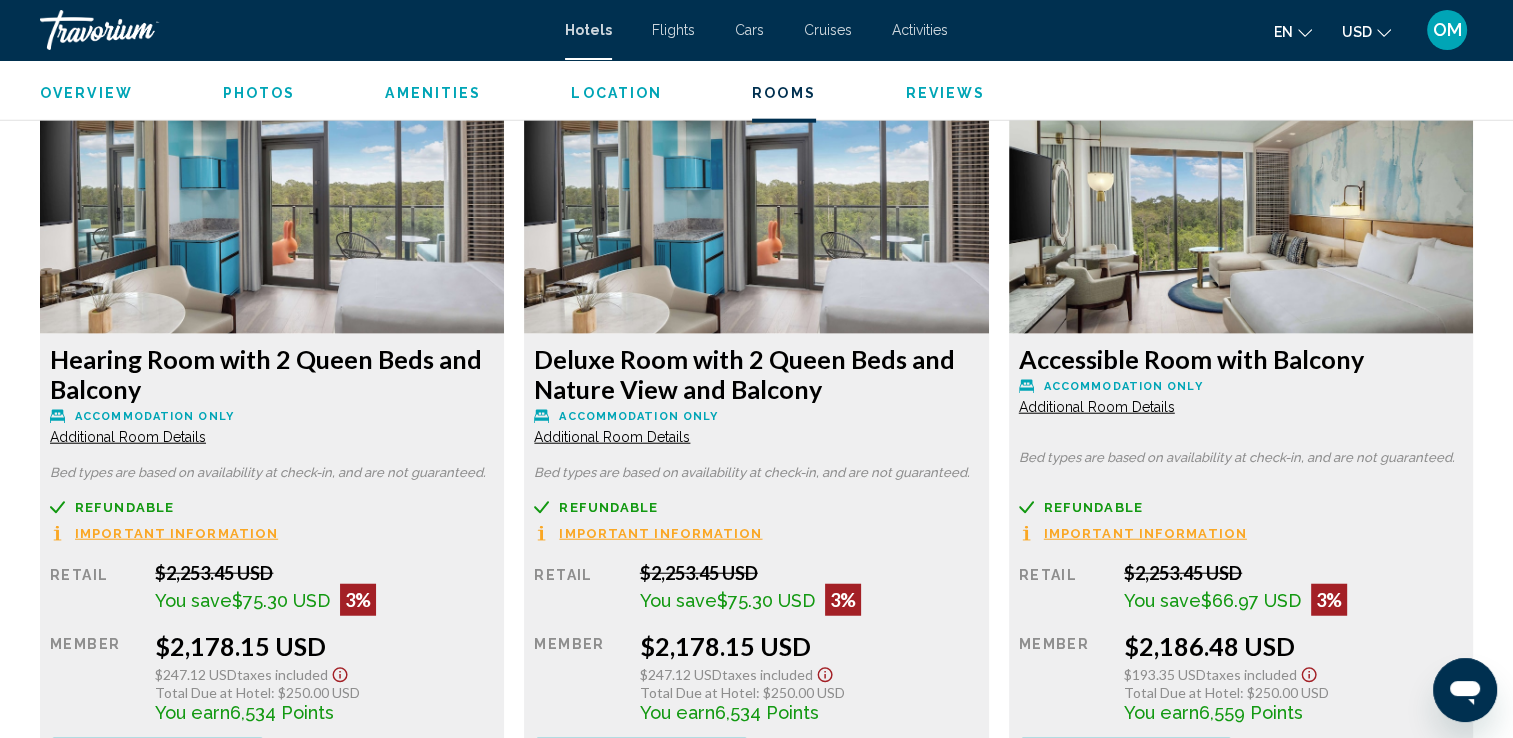 scroll, scrollTop: 4933, scrollLeft: 0, axis: vertical 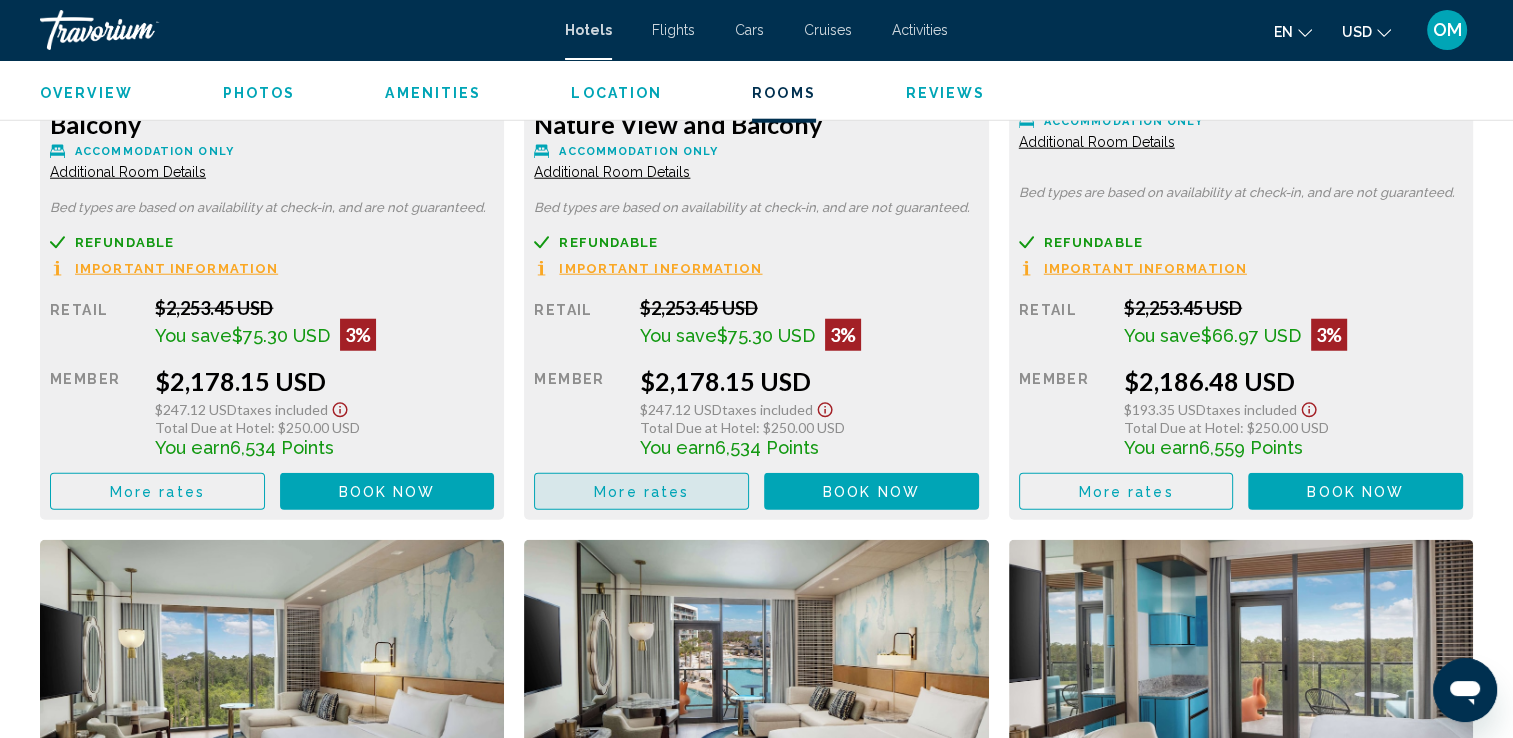 click on "More rates" at bounding box center [641, 492] 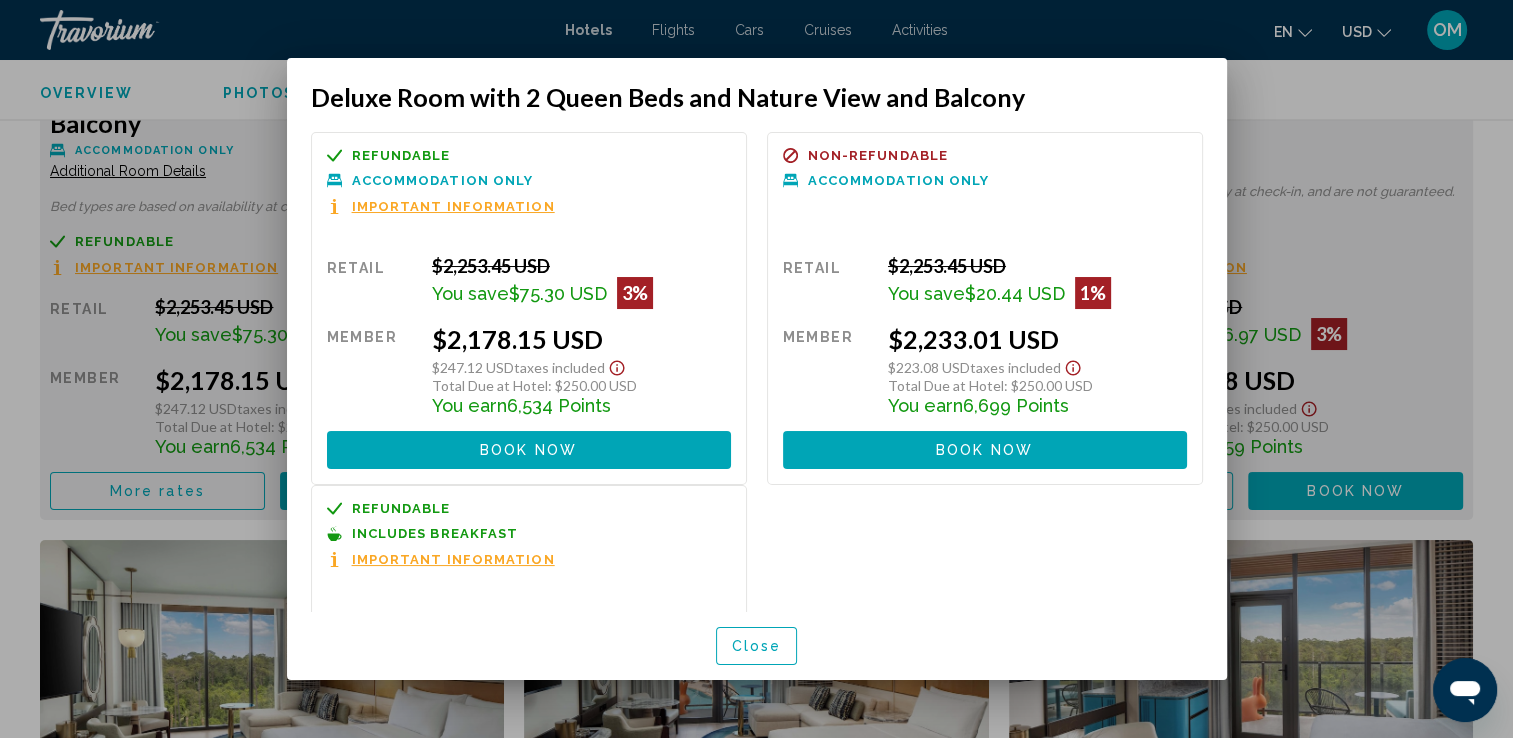 click on "Important Information" at bounding box center [453, 559] 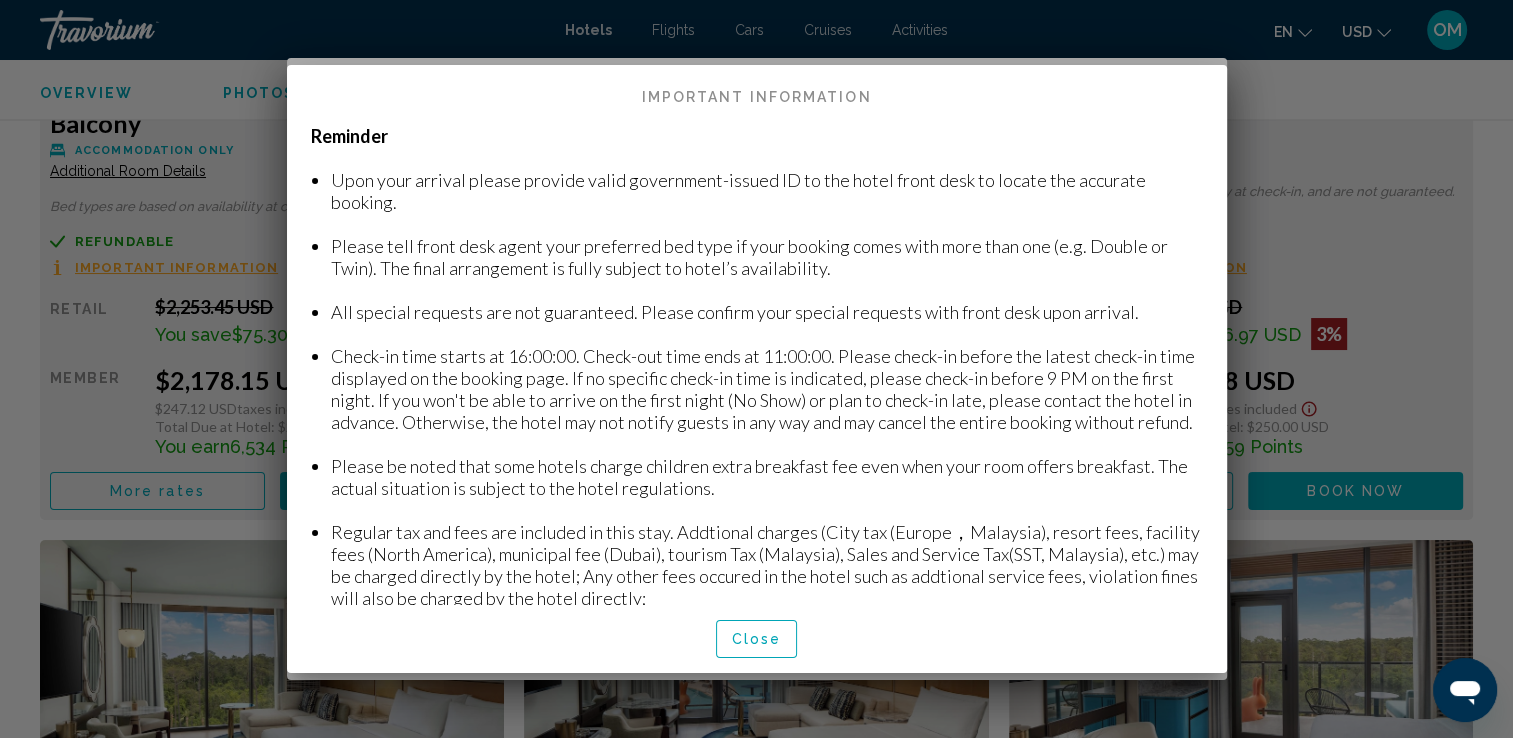 click at bounding box center [756, 369] 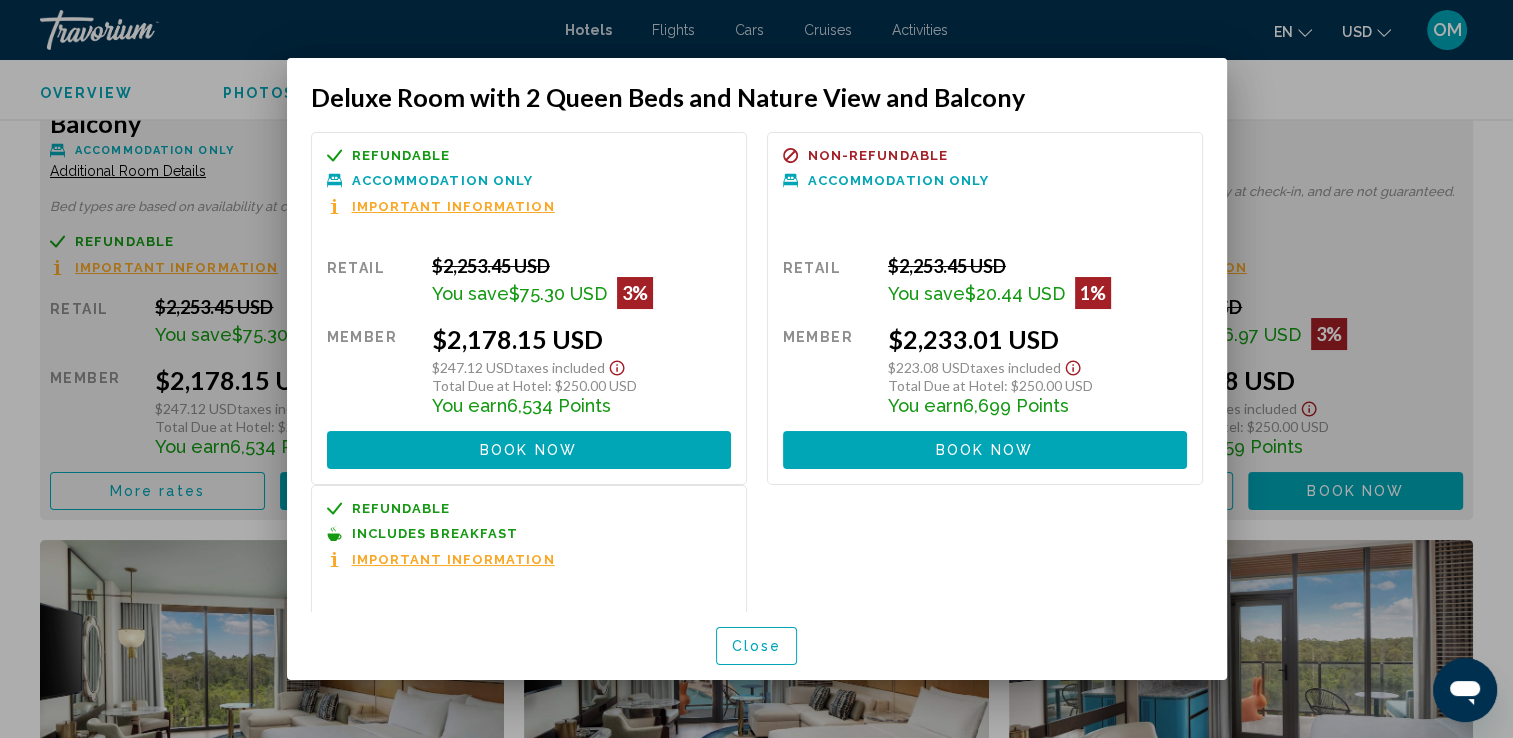 click on "Book now No longer available" at bounding box center [529, 449] 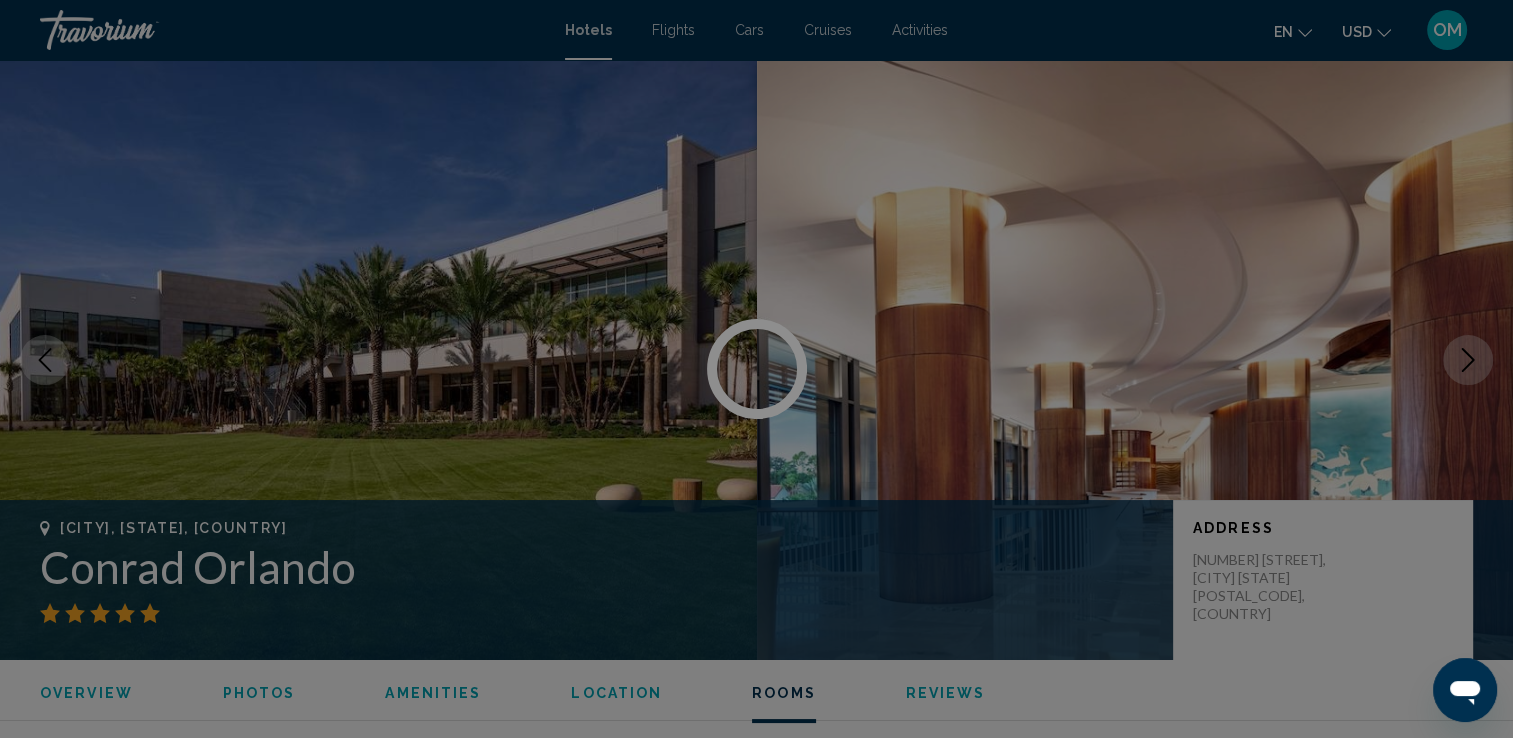 scroll, scrollTop: 5173, scrollLeft: 0, axis: vertical 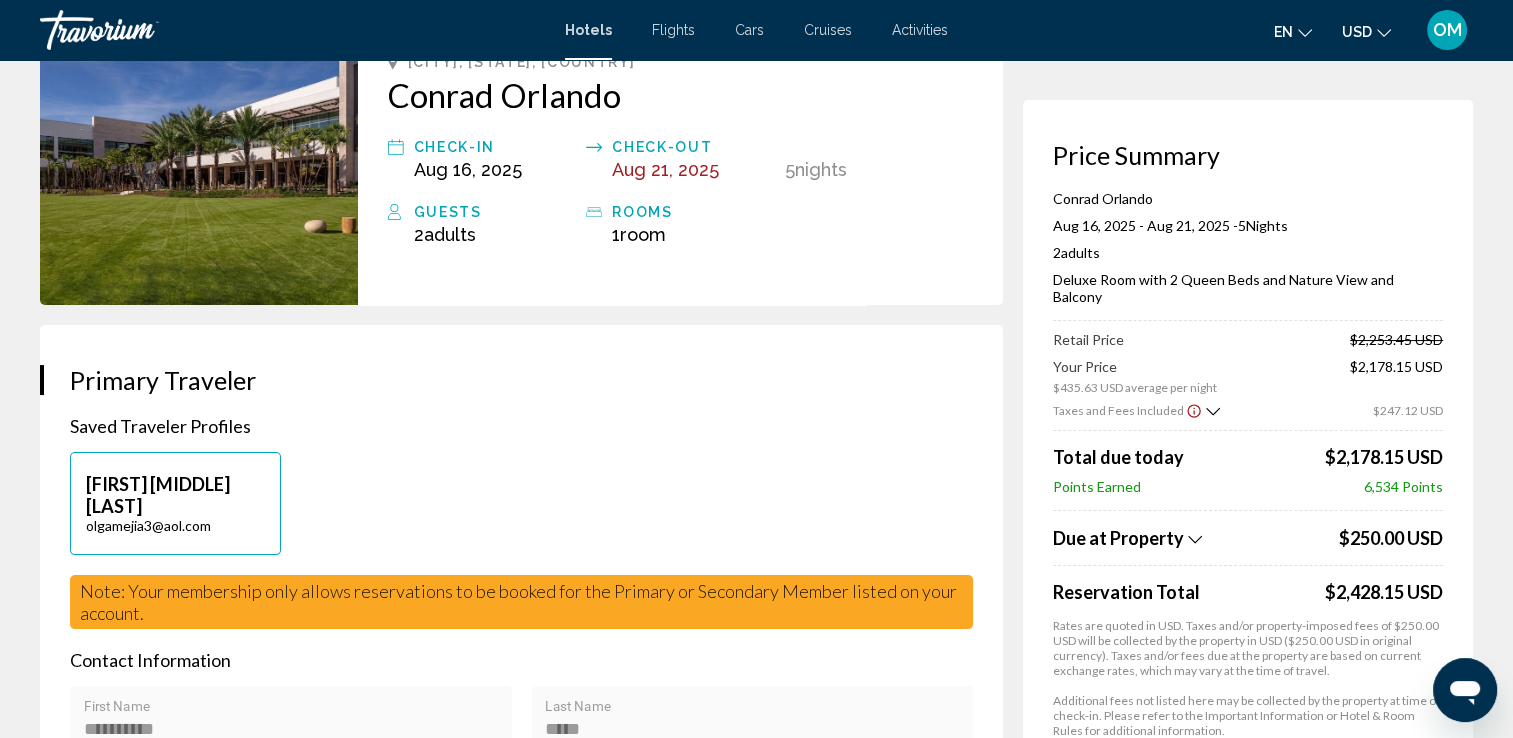 click 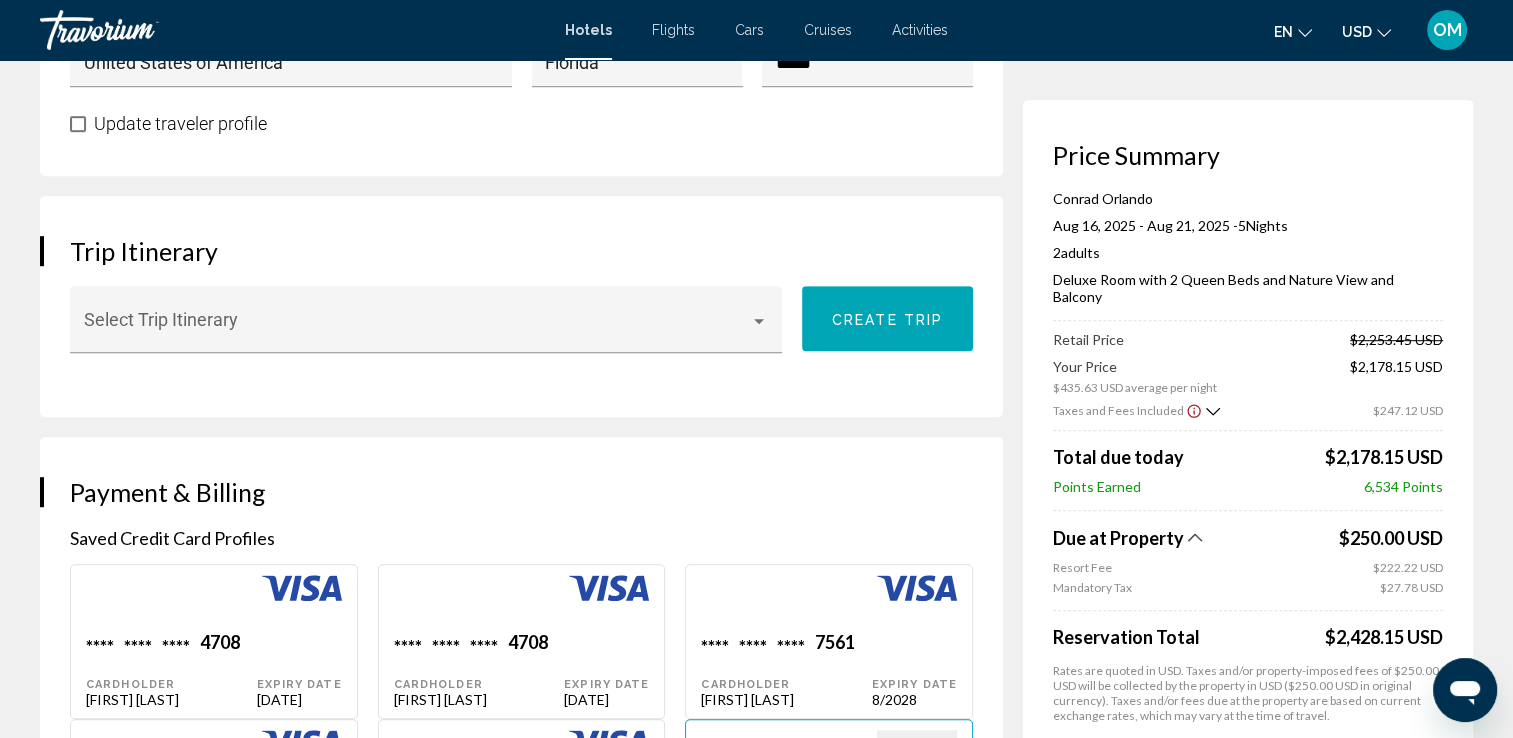 scroll, scrollTop: 1098, scrollLeft: 0, axis: vertical 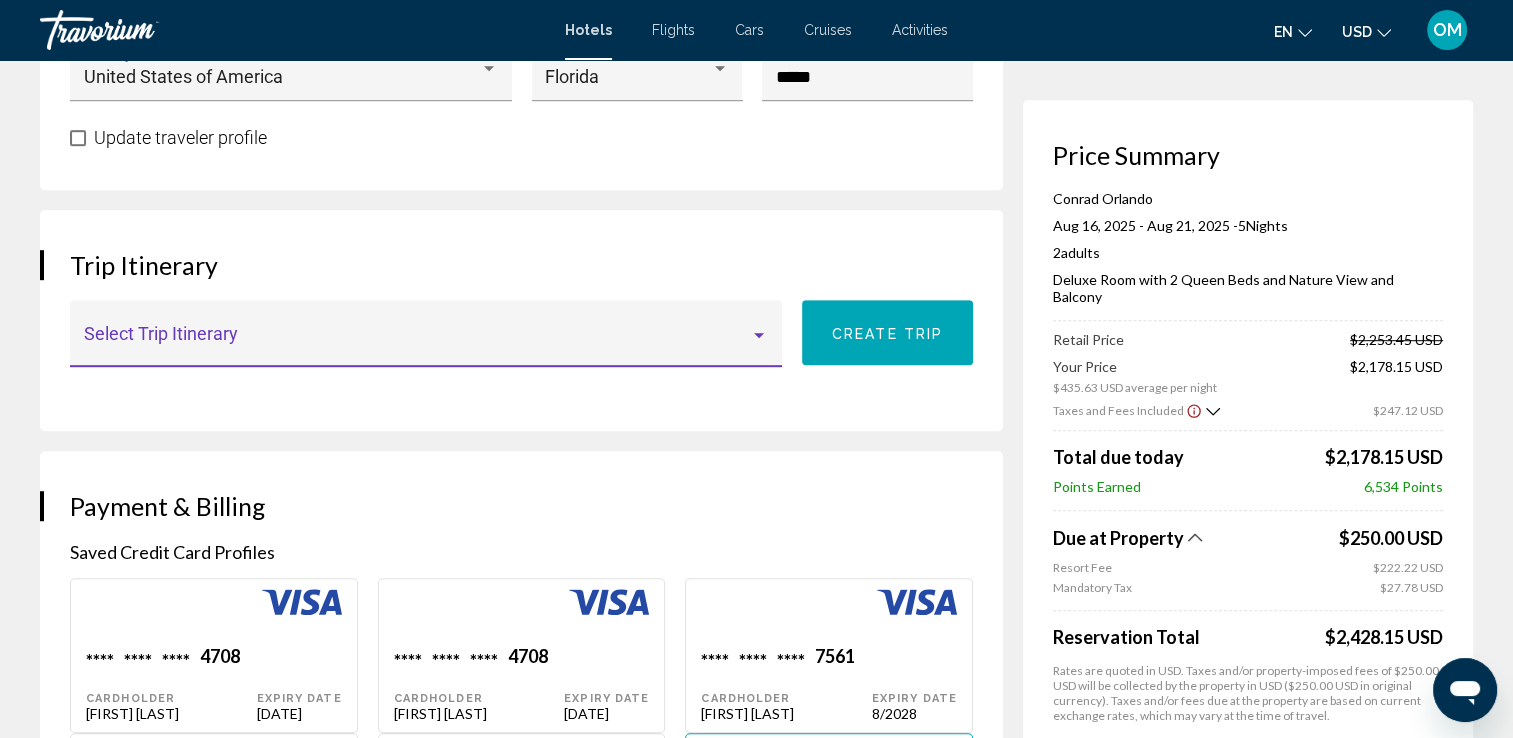 click at bounding box center (759, 335) 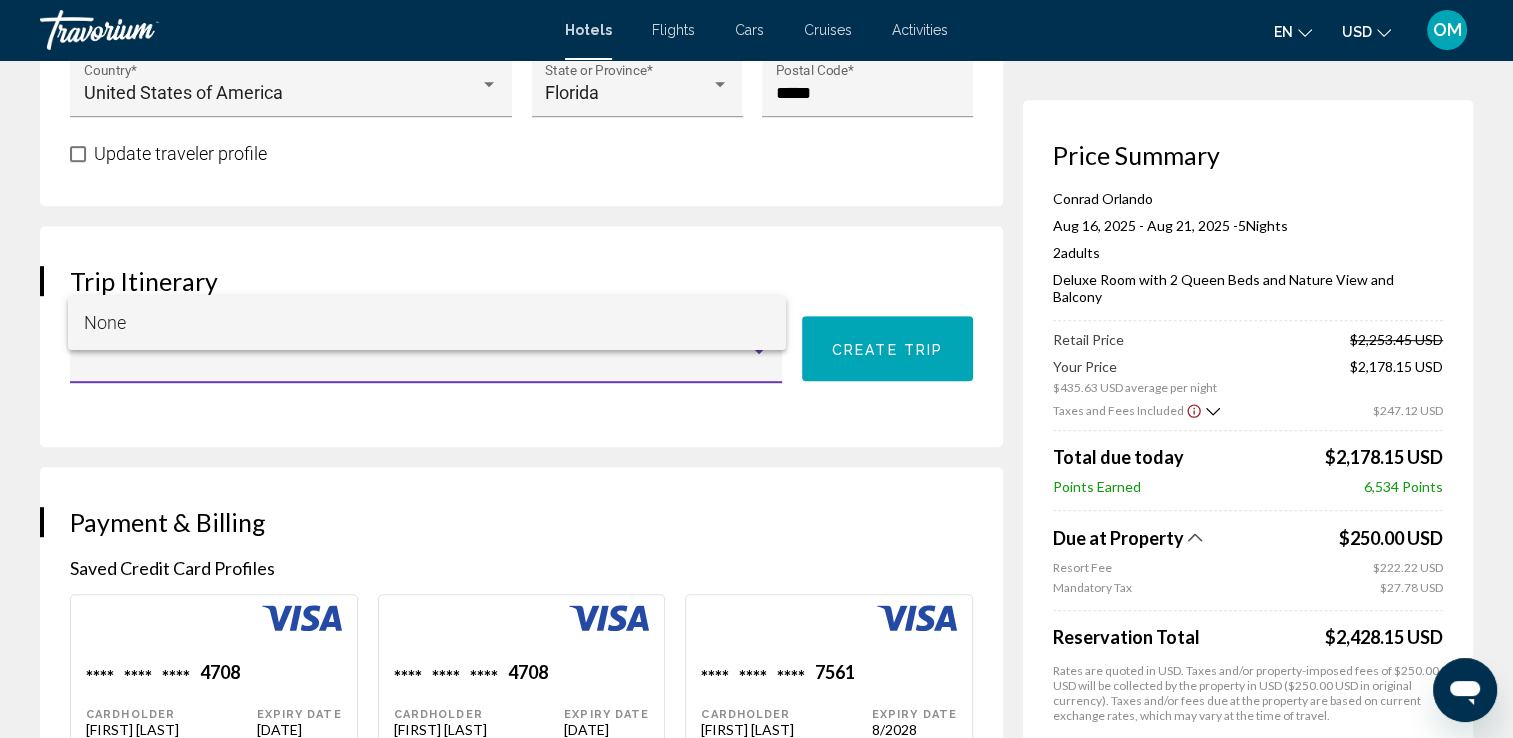 scroll, scrollTop: 1100, scrollLeft: 0, axis: vertical 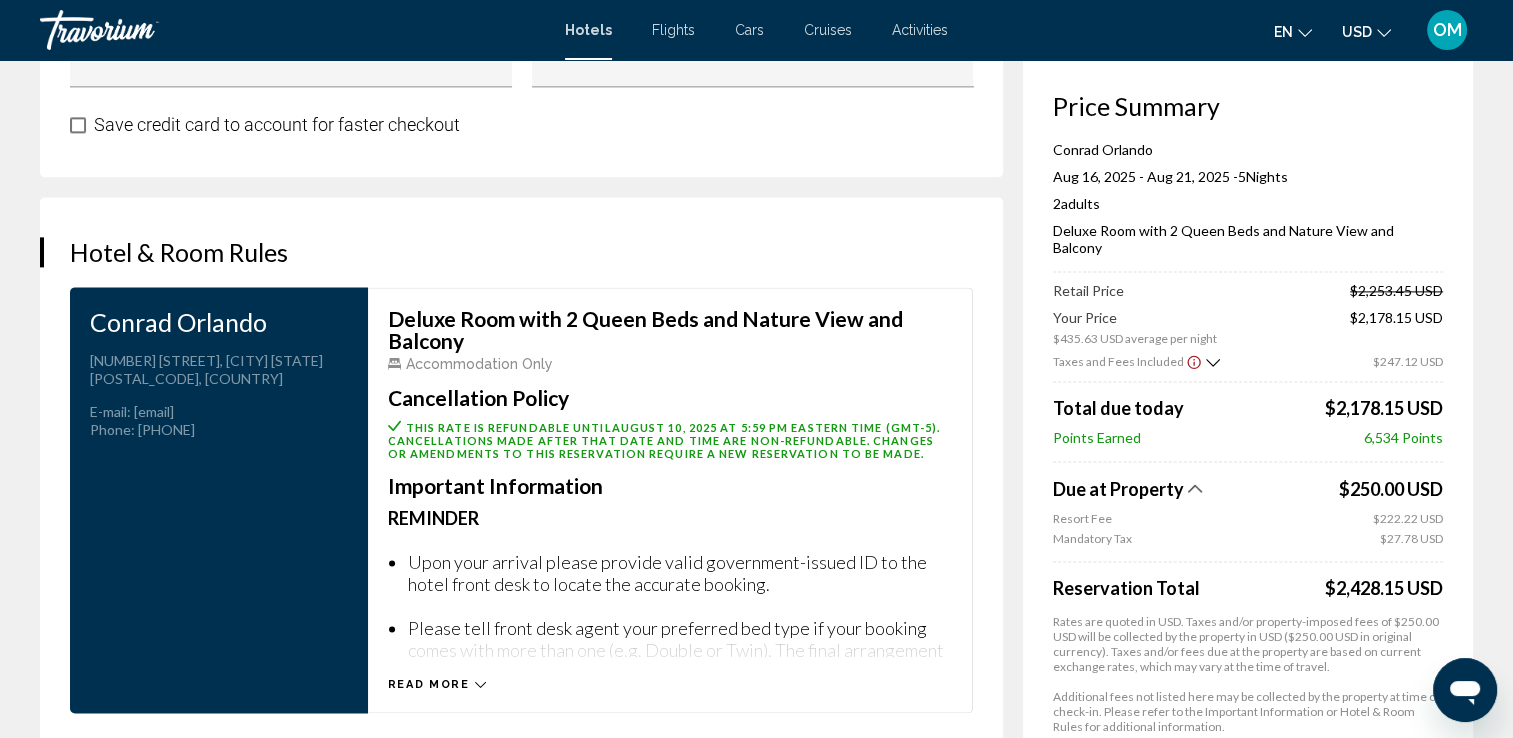 click at bounding box center (756, 369) 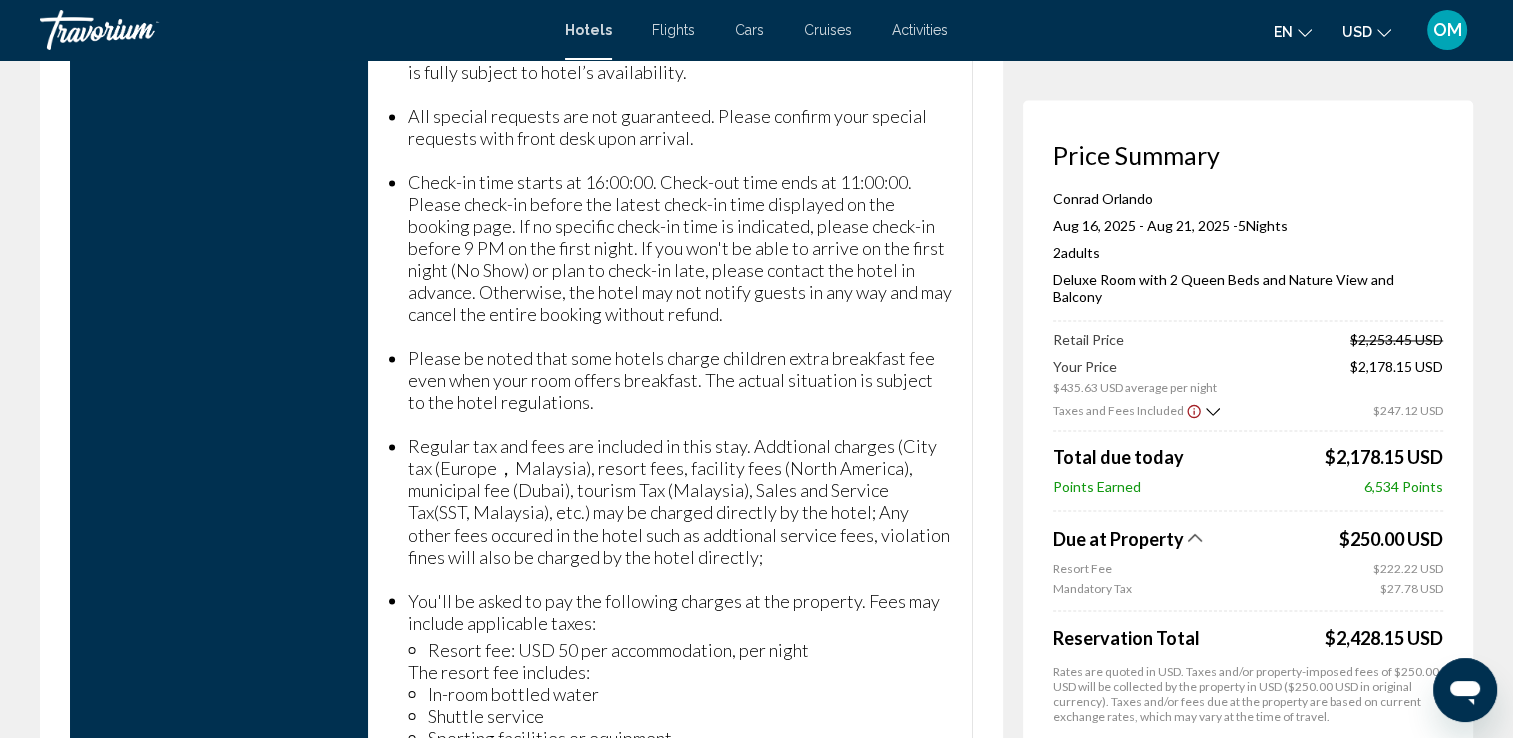 scroll, scrollTop: 3247, scrollLeft: 0, axis: vertical 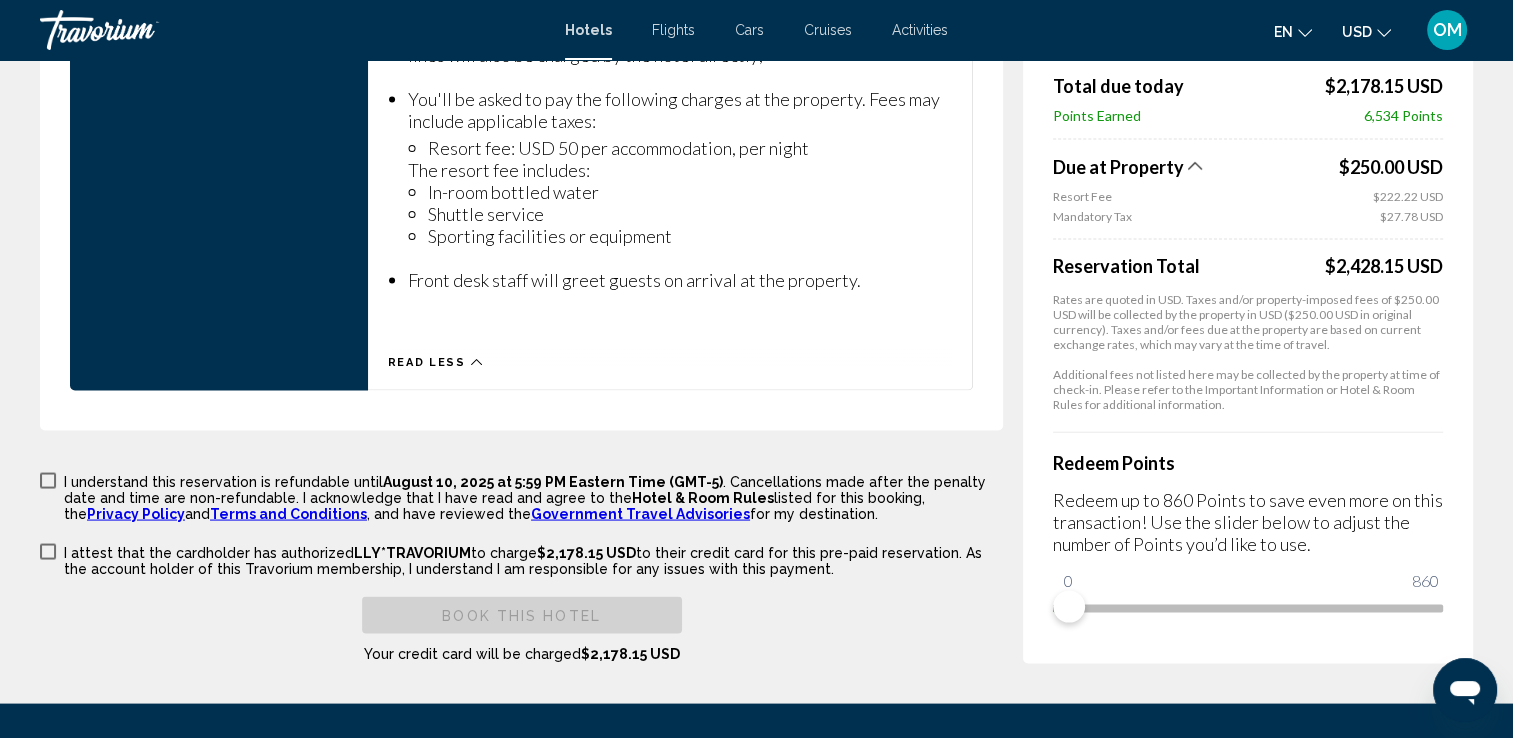 click at bounding box center (48, 480) 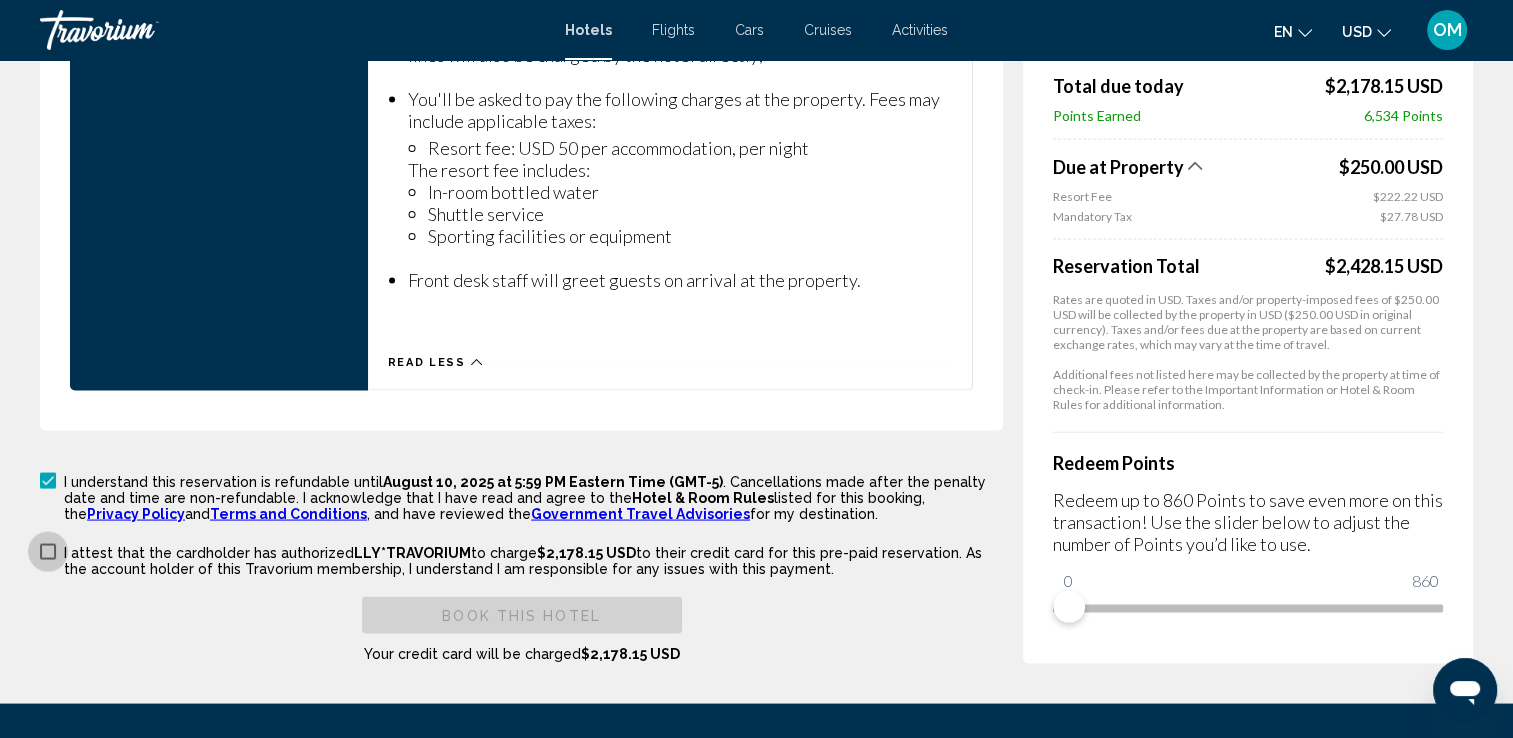 click at bounding box center (48, 551) 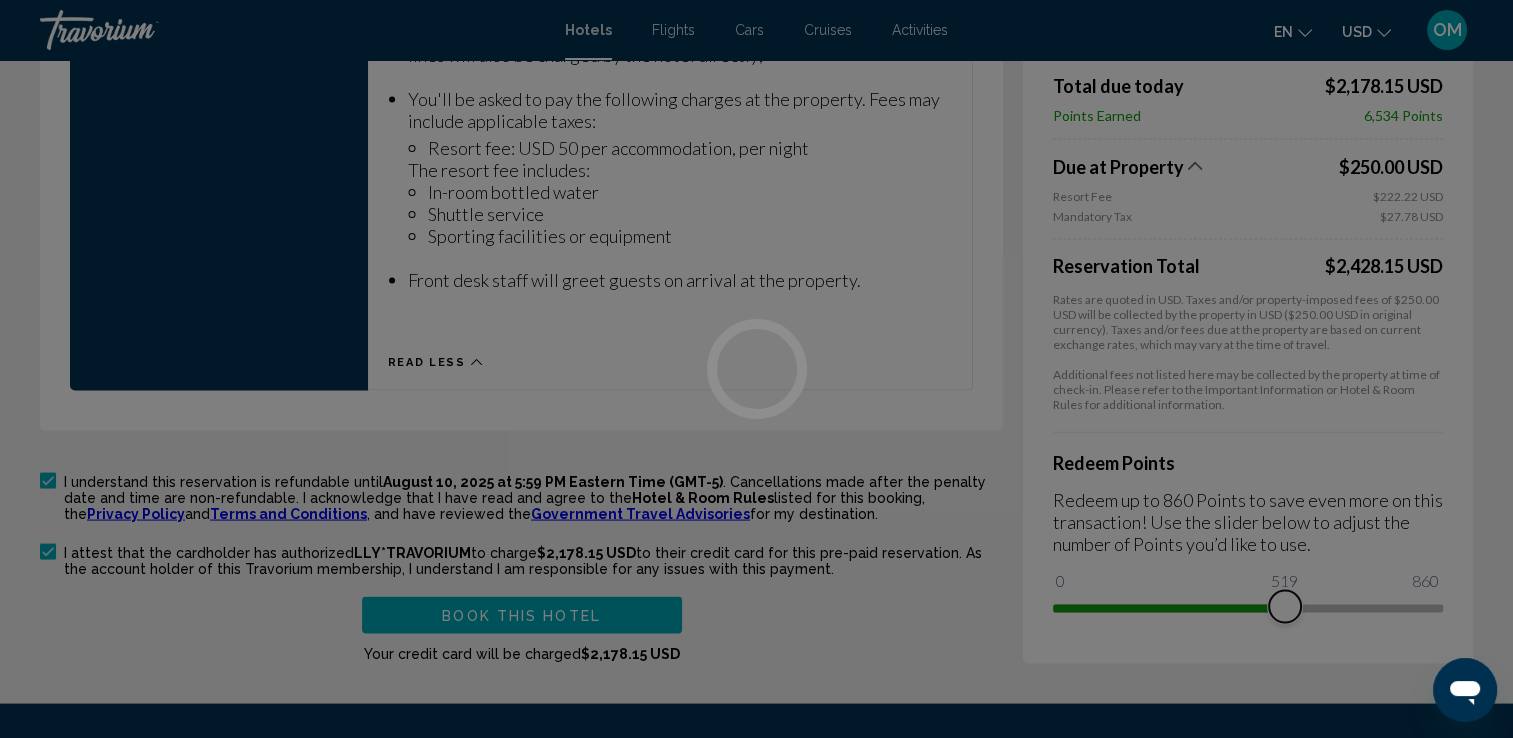 drag, startPoint x: 1069, startPoint y: 570, endPoint x: 1471, endPoint y: 594, distance: 402.7158 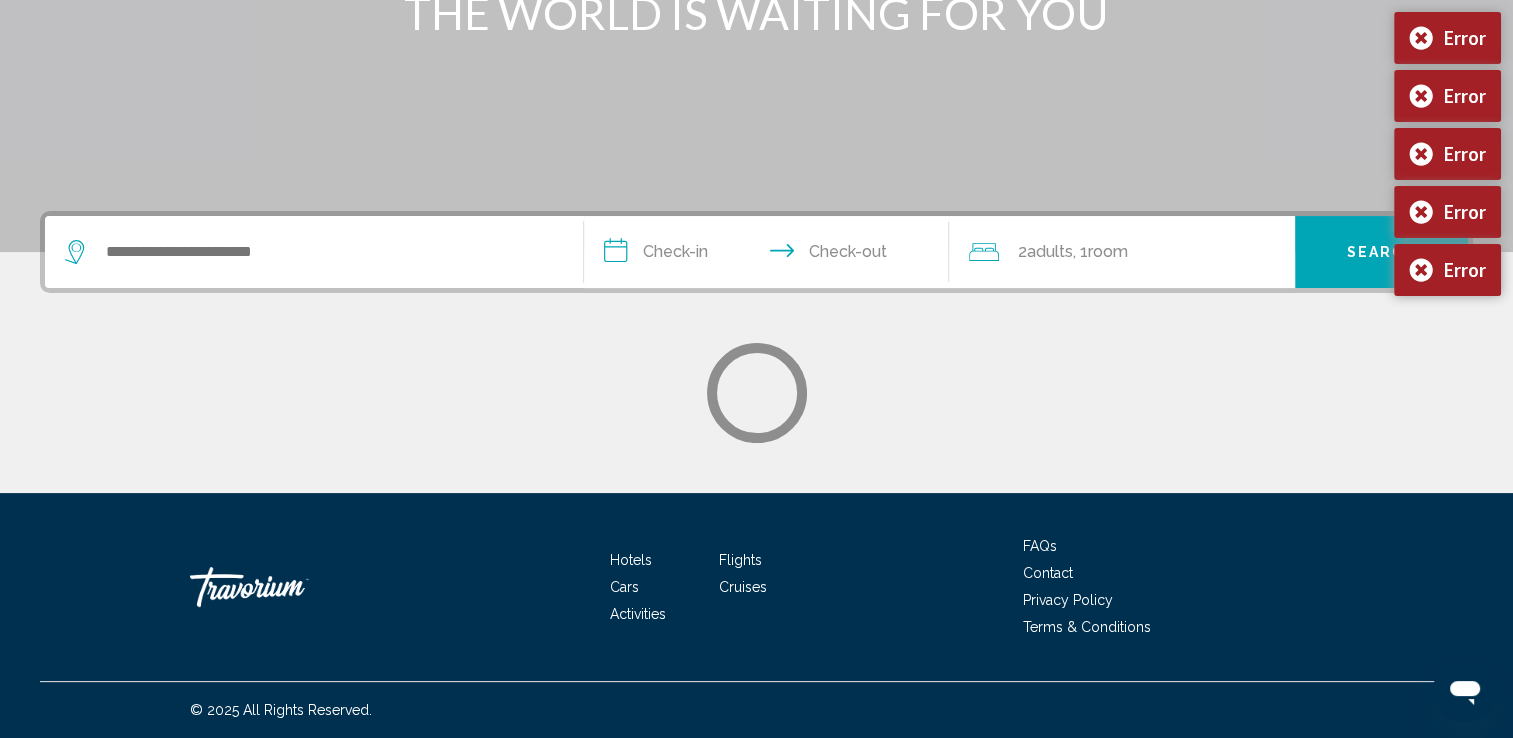 scroll, scrollTop: 0, scrollLeft: 0, axis: both 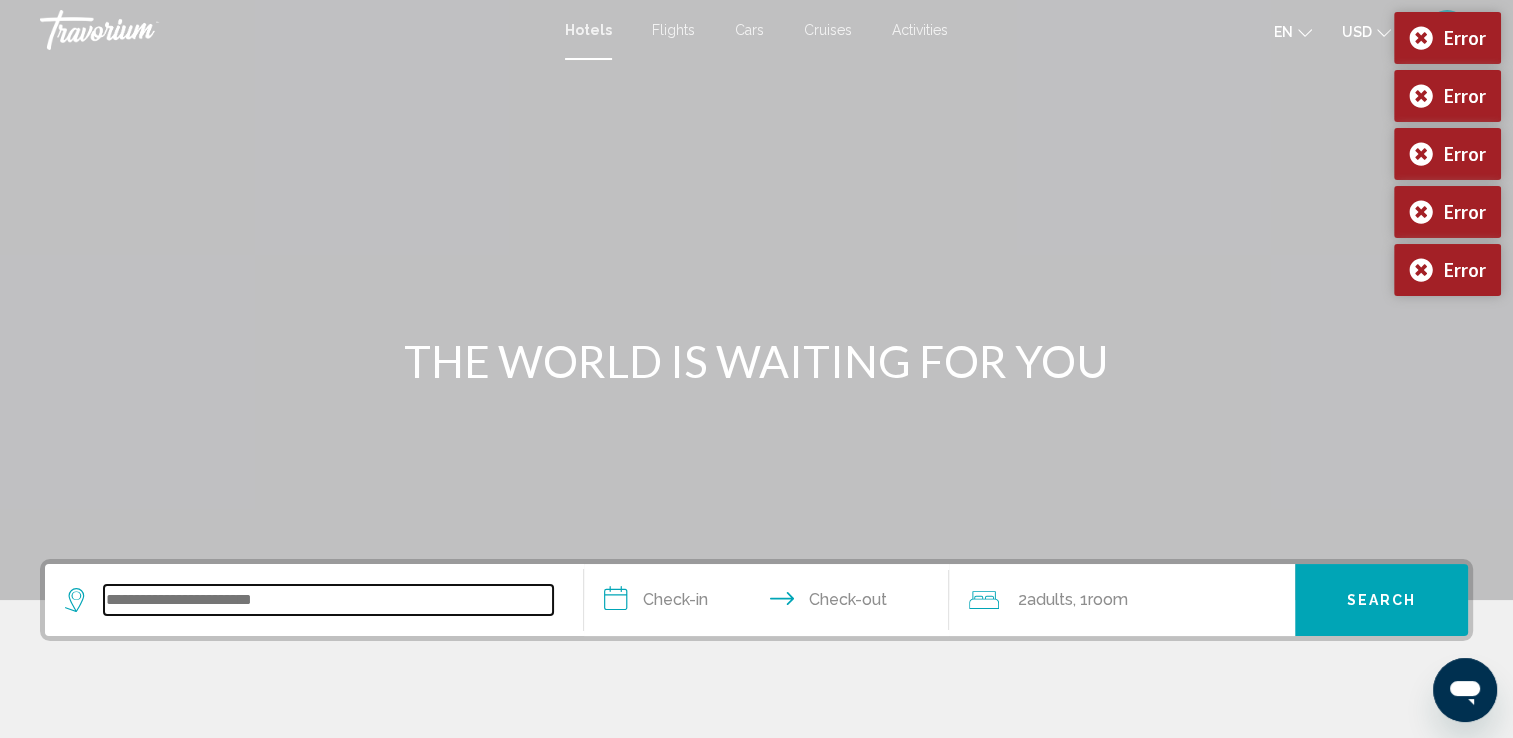 click at bounding box center [328, 600] 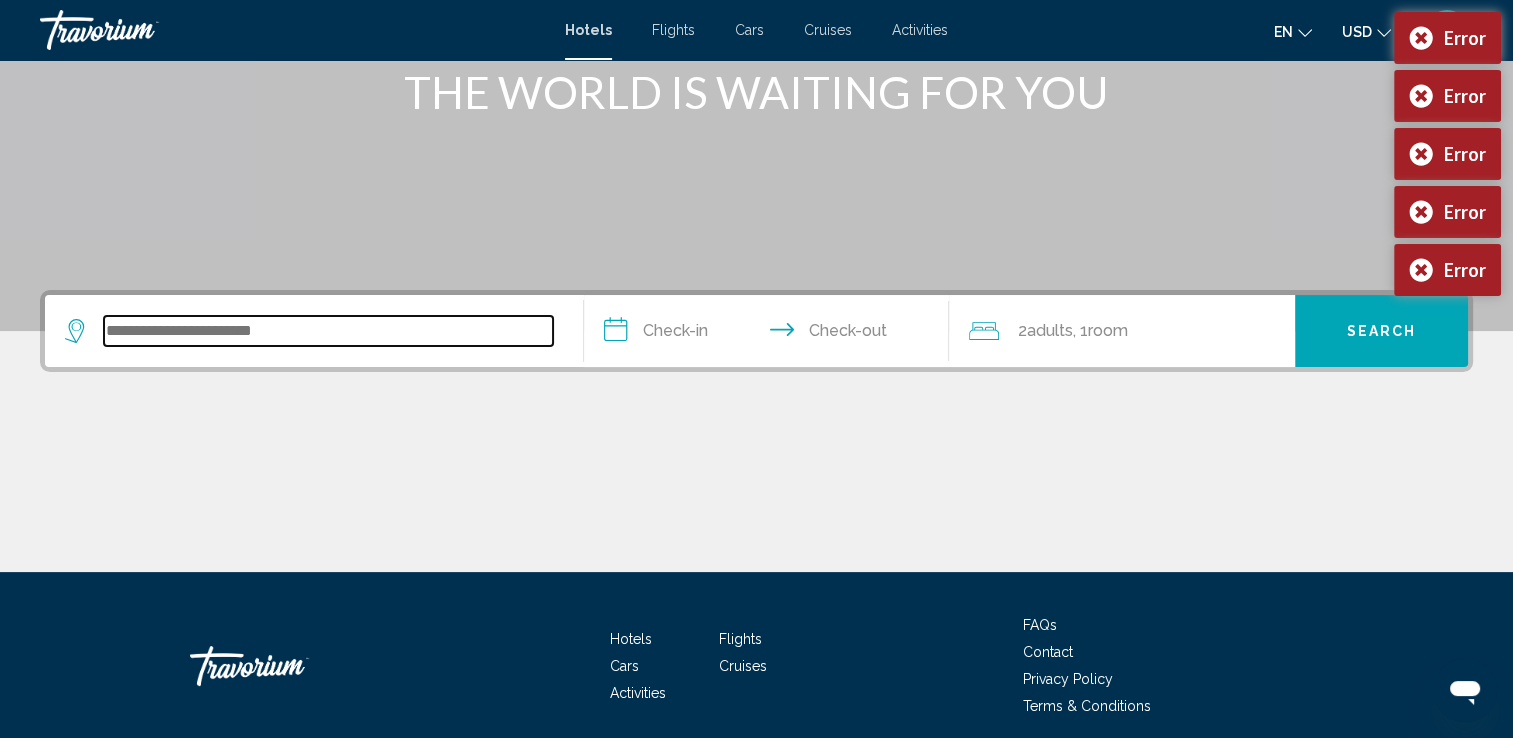 scroll, scrollTop: 347, scrollLeft: 0, axis: vertical 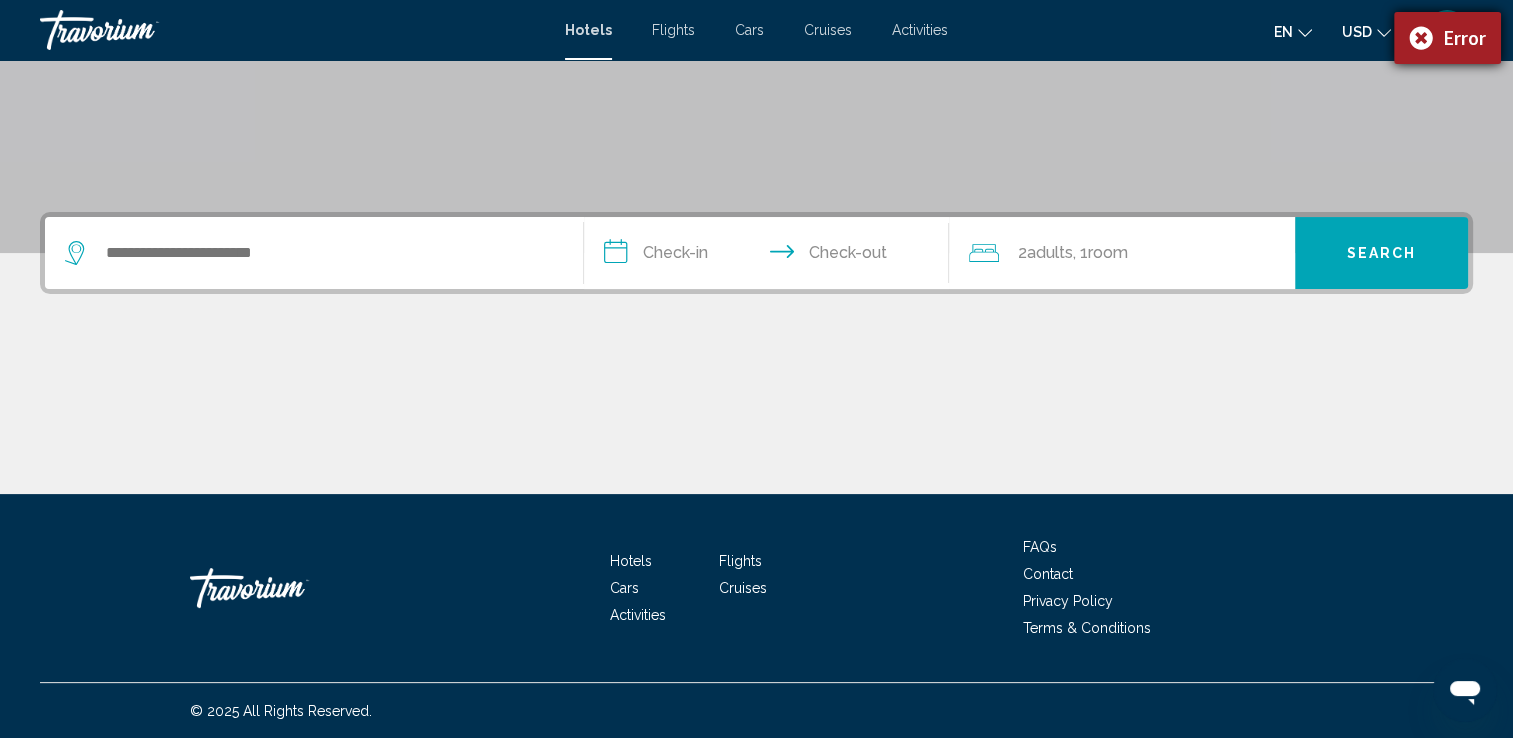 click on "Error" at bounding box center (1447, 38) 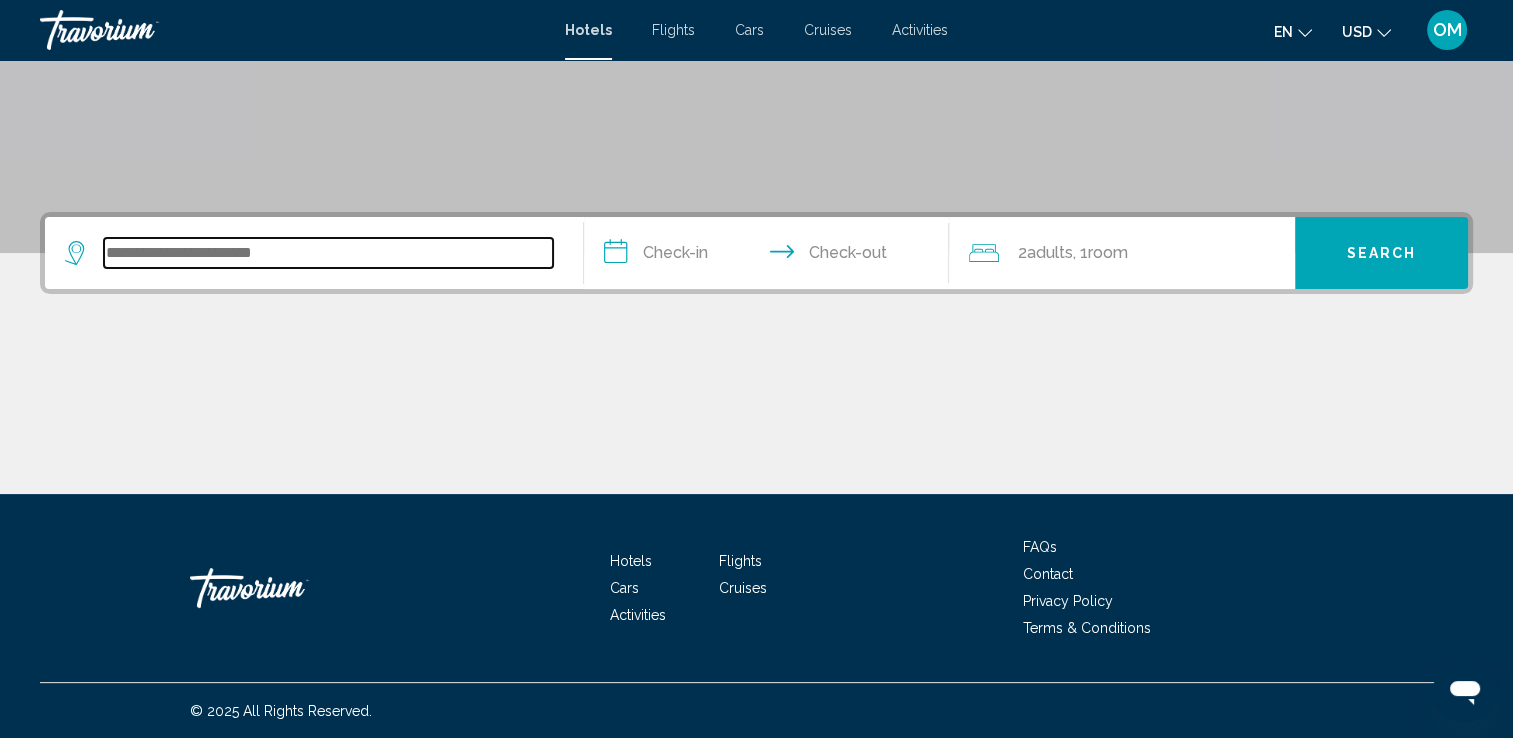 click at bounding box center (328, 253) 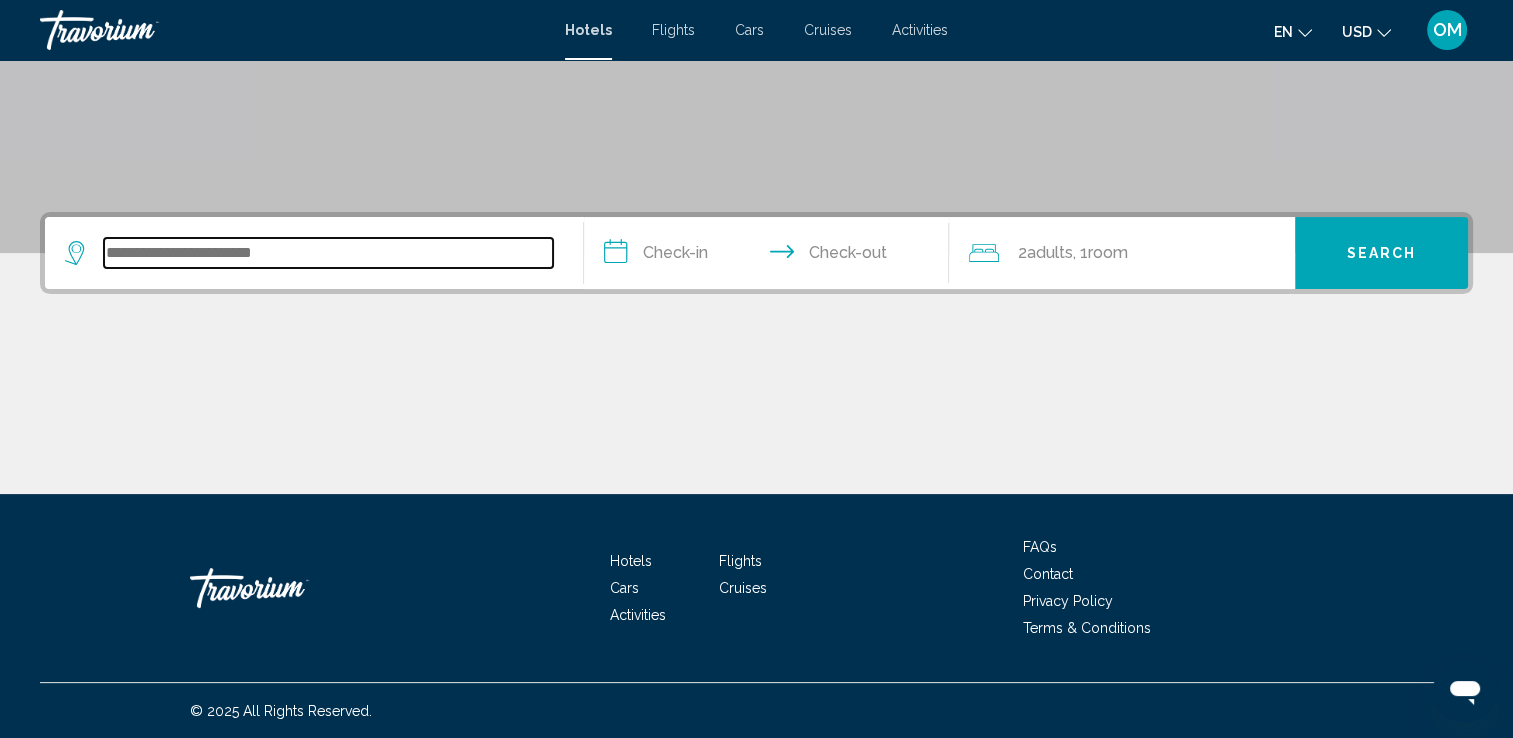 click at bounding box center [328, 253] 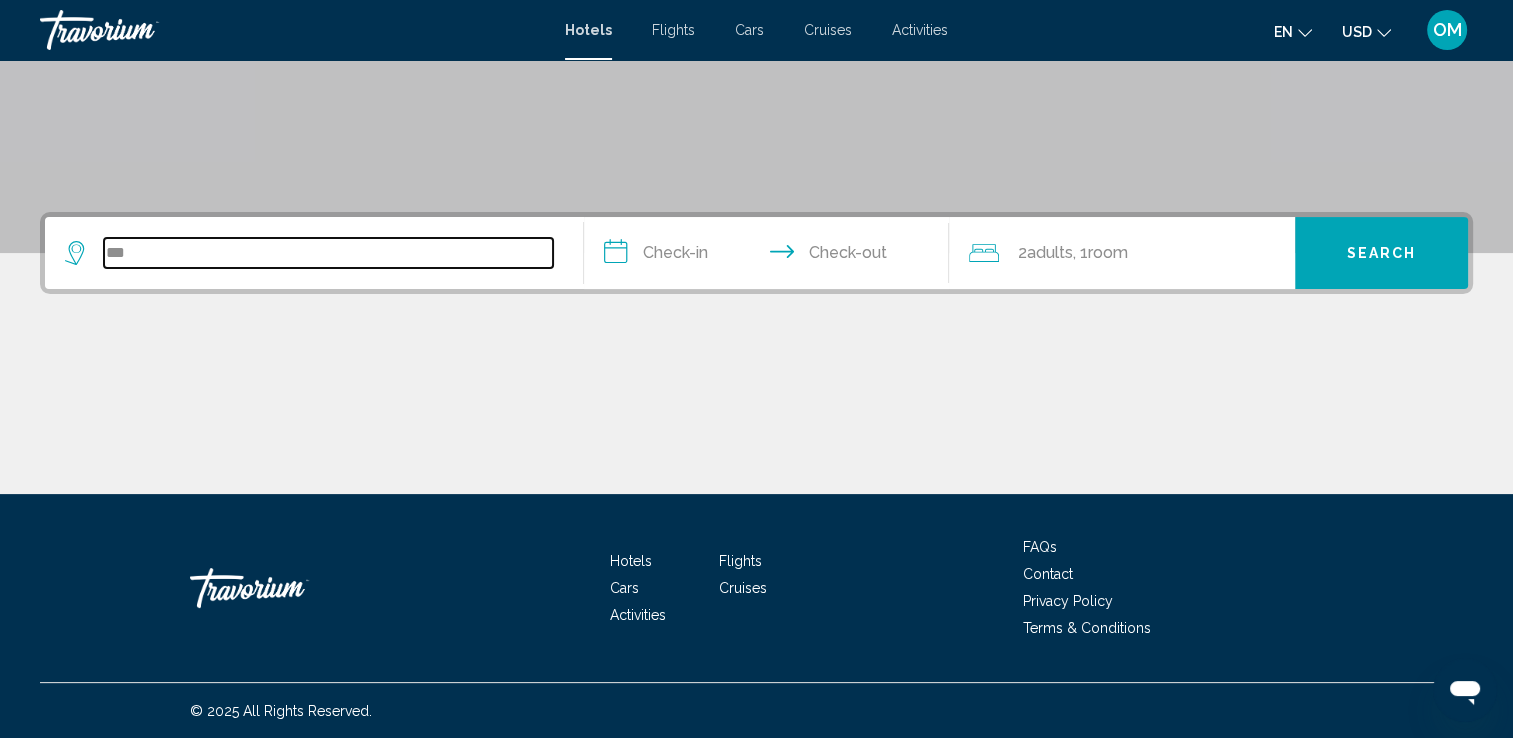 type on "***" 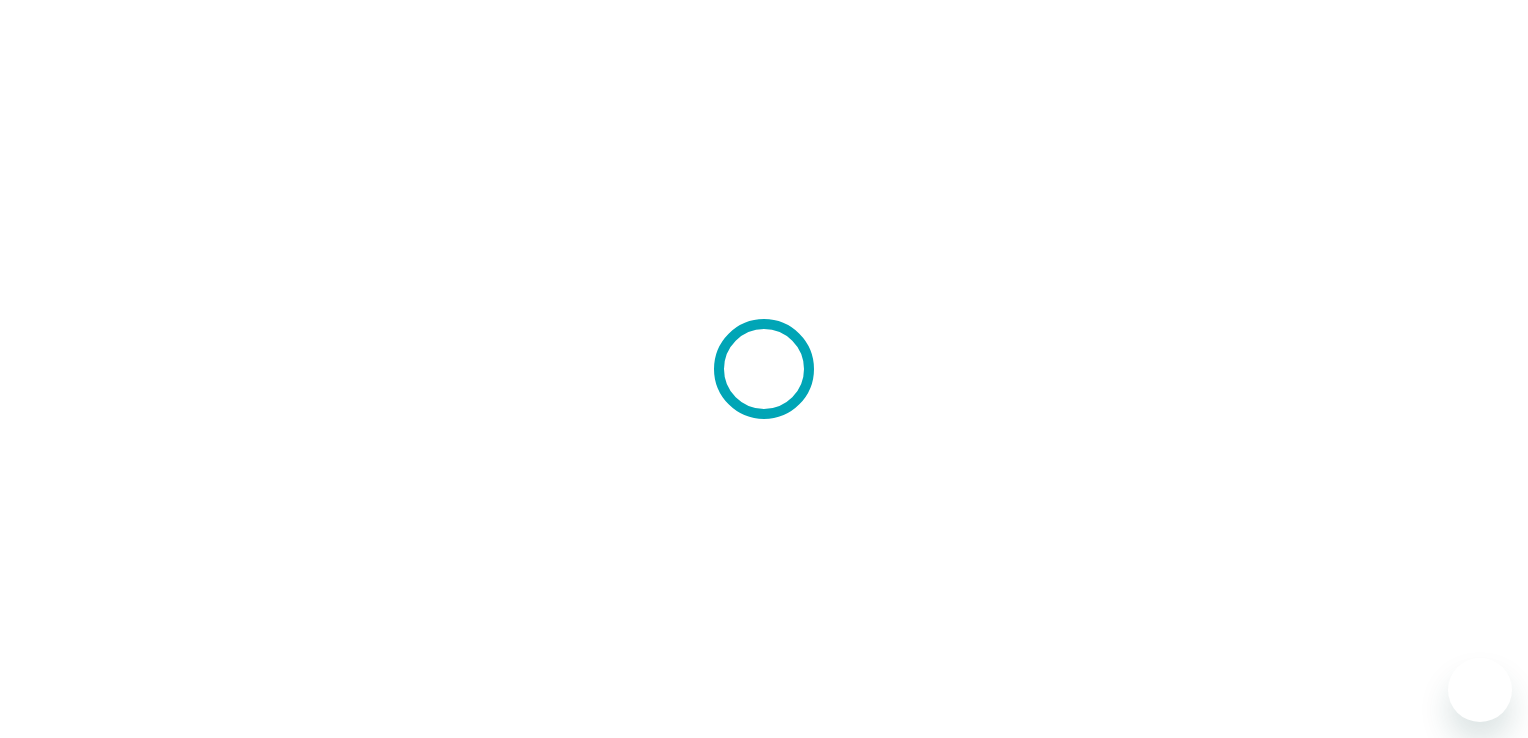 scroll, scrollTop: 0, scrollLeft: 0, axis: both 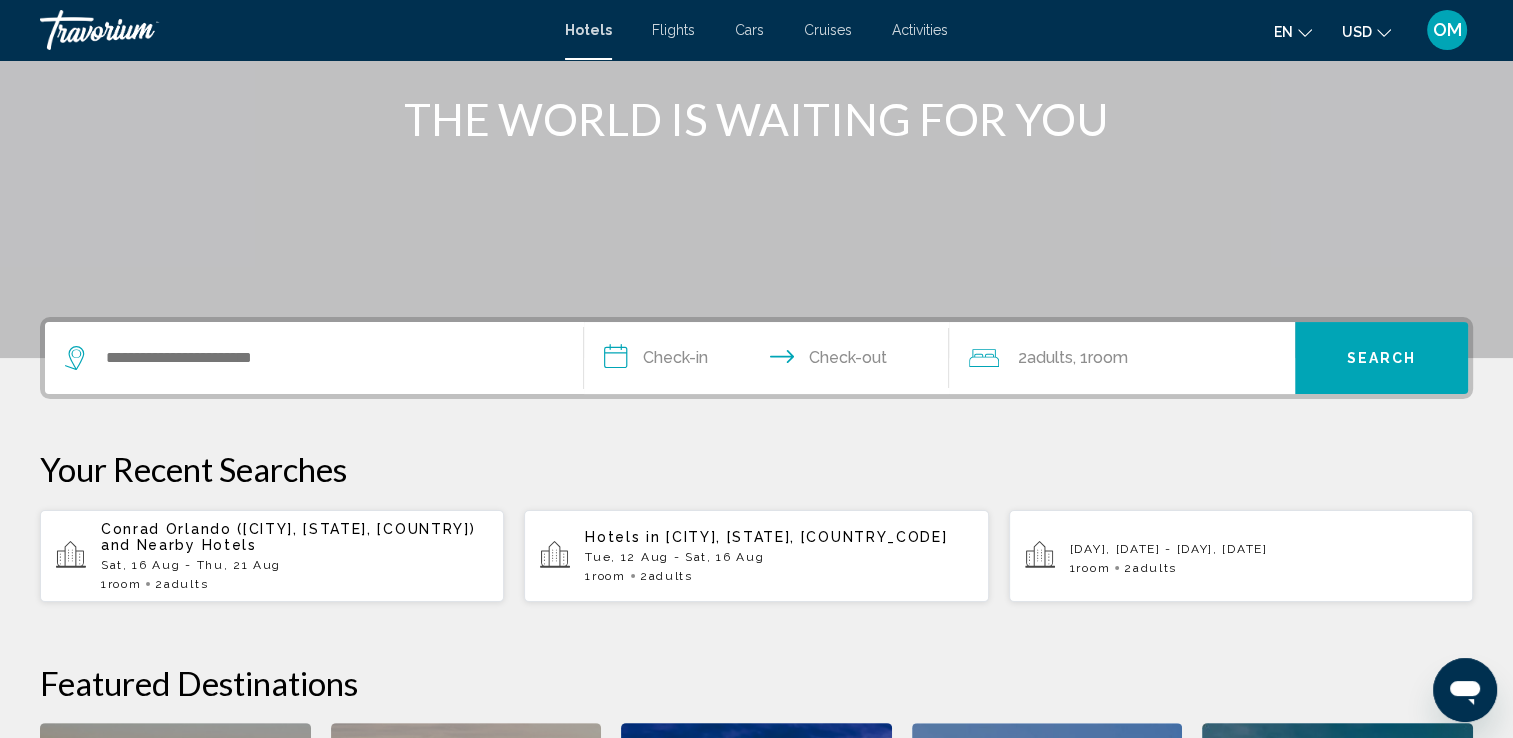 click on "Conrad Orlando ([CITY], [STATE], [COUNTRY]) and Nearby Hotels [DAY], [DATE] - [DAY], [DATE] 1 Room rooms 2 Adult Adults" at bounding box center [294, 556] 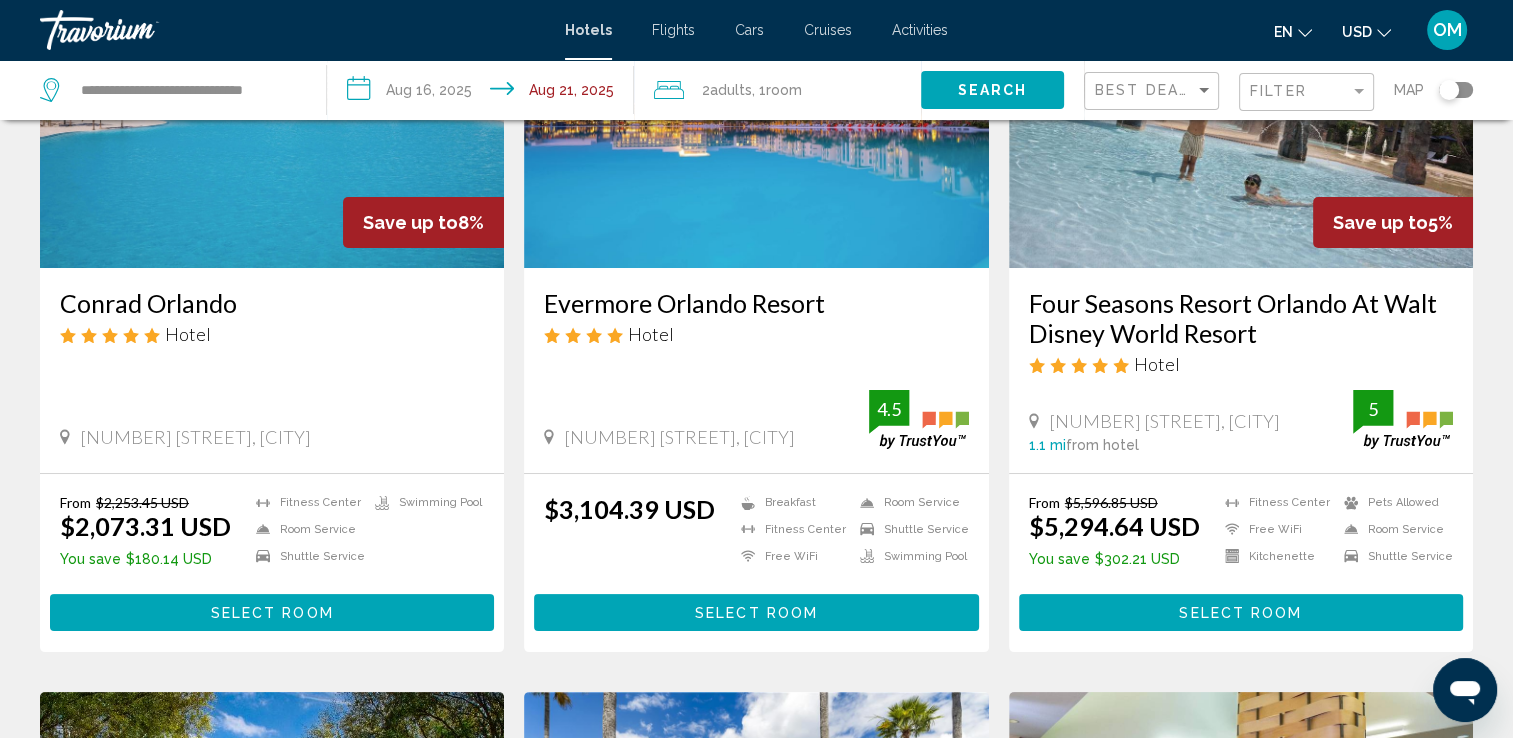 scroll, scrollTop: 0, scrollLeft: 0, axis: both 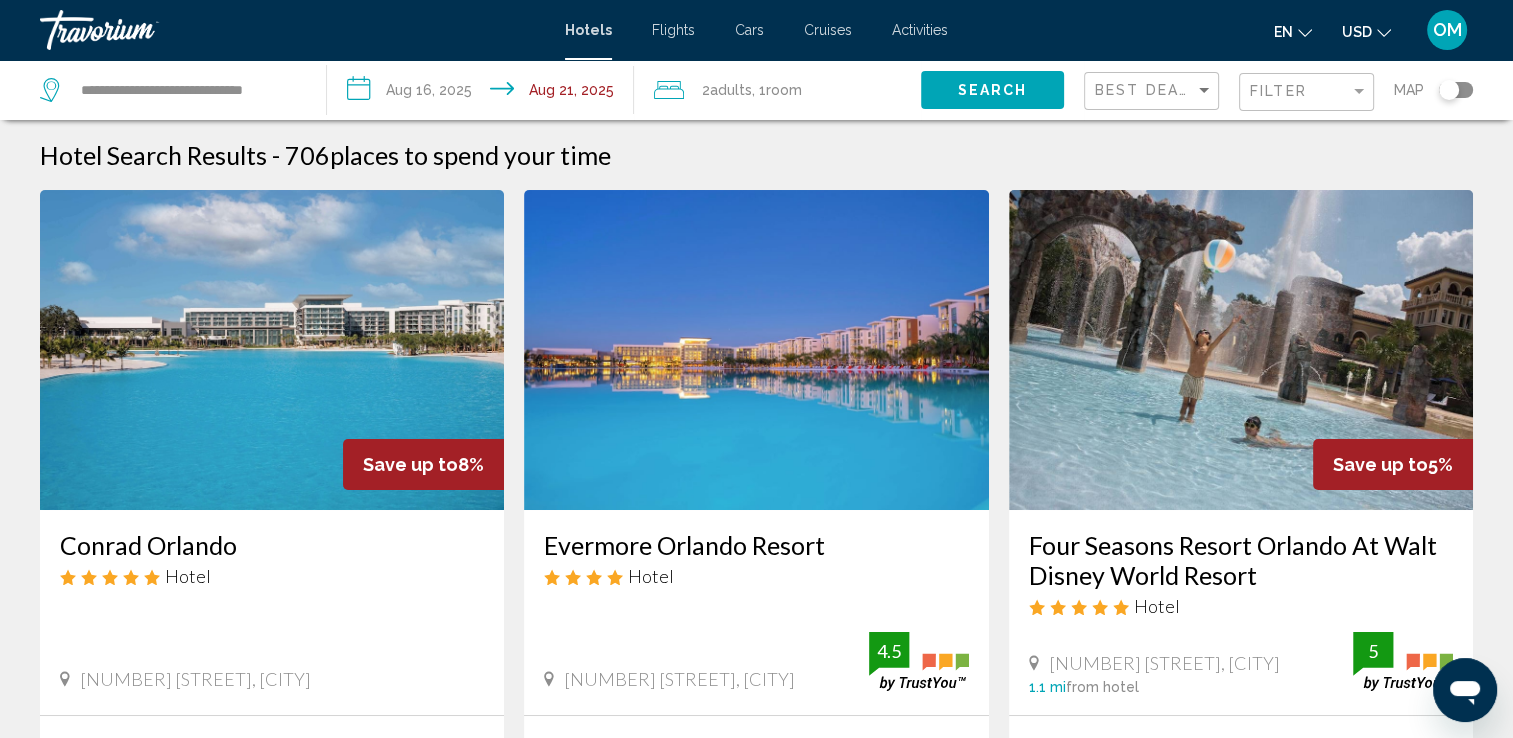 click at bounding box center [272, 350] 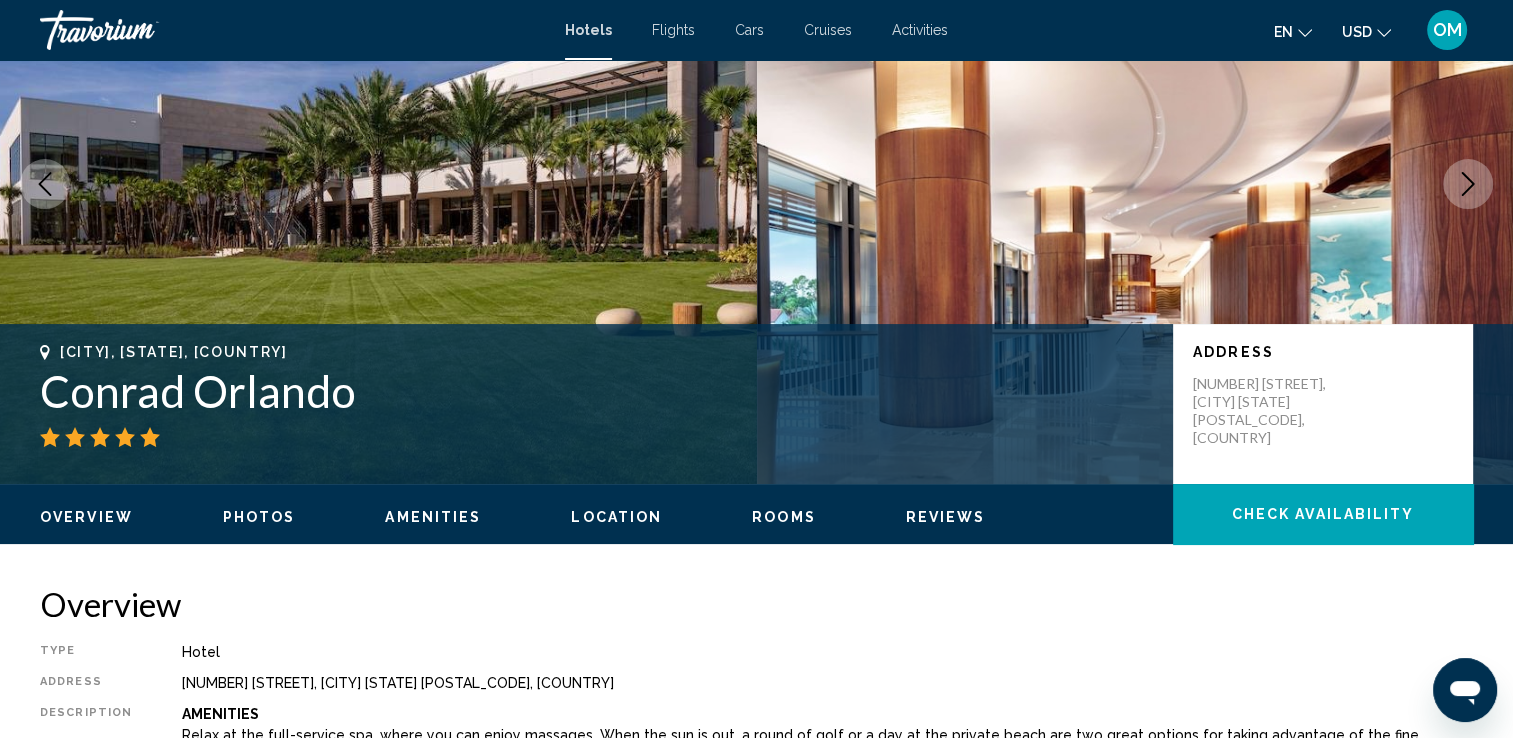 scroll, scrollTop: 172, scrollLeft: 0, axis: vertical 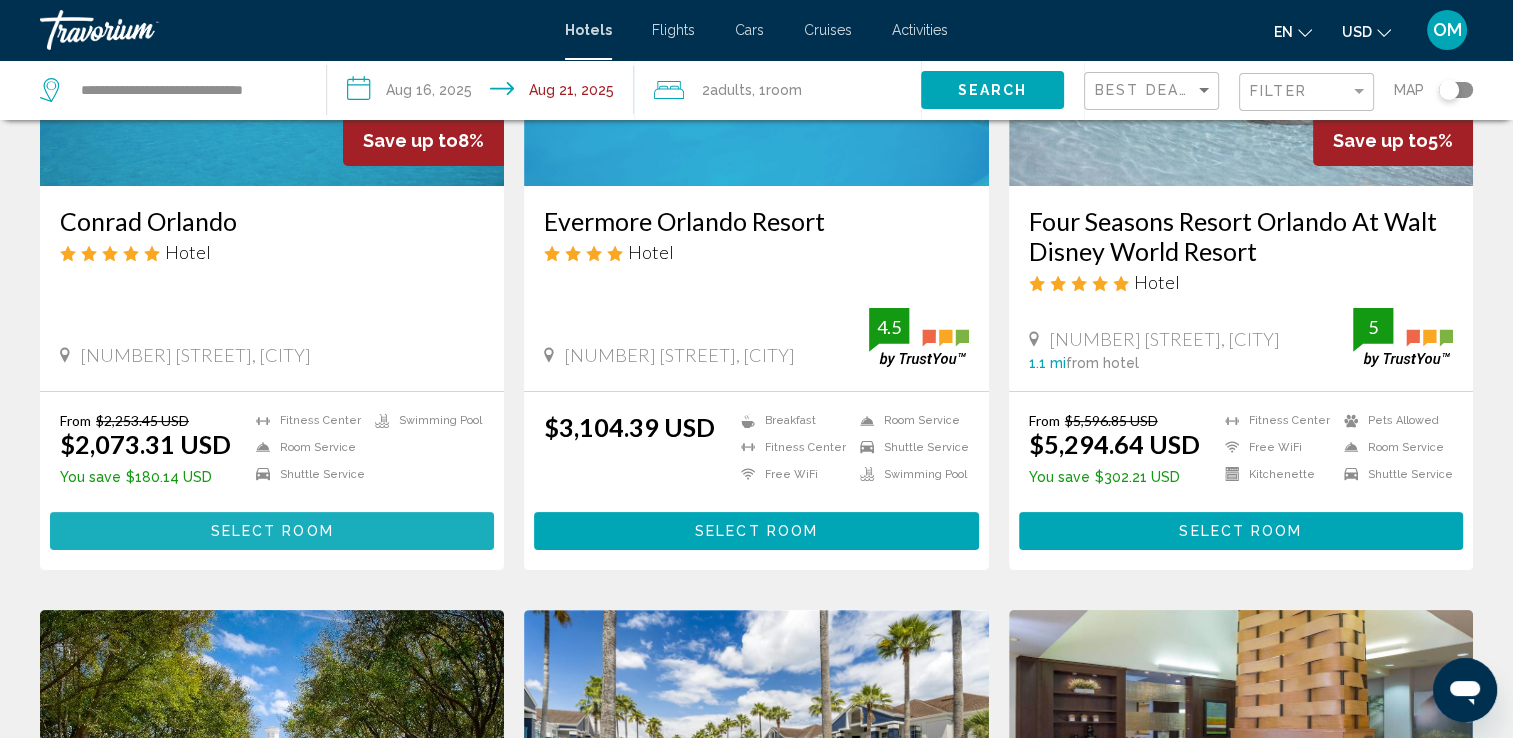 click on "Select Room" at bounding box center [272, 532] 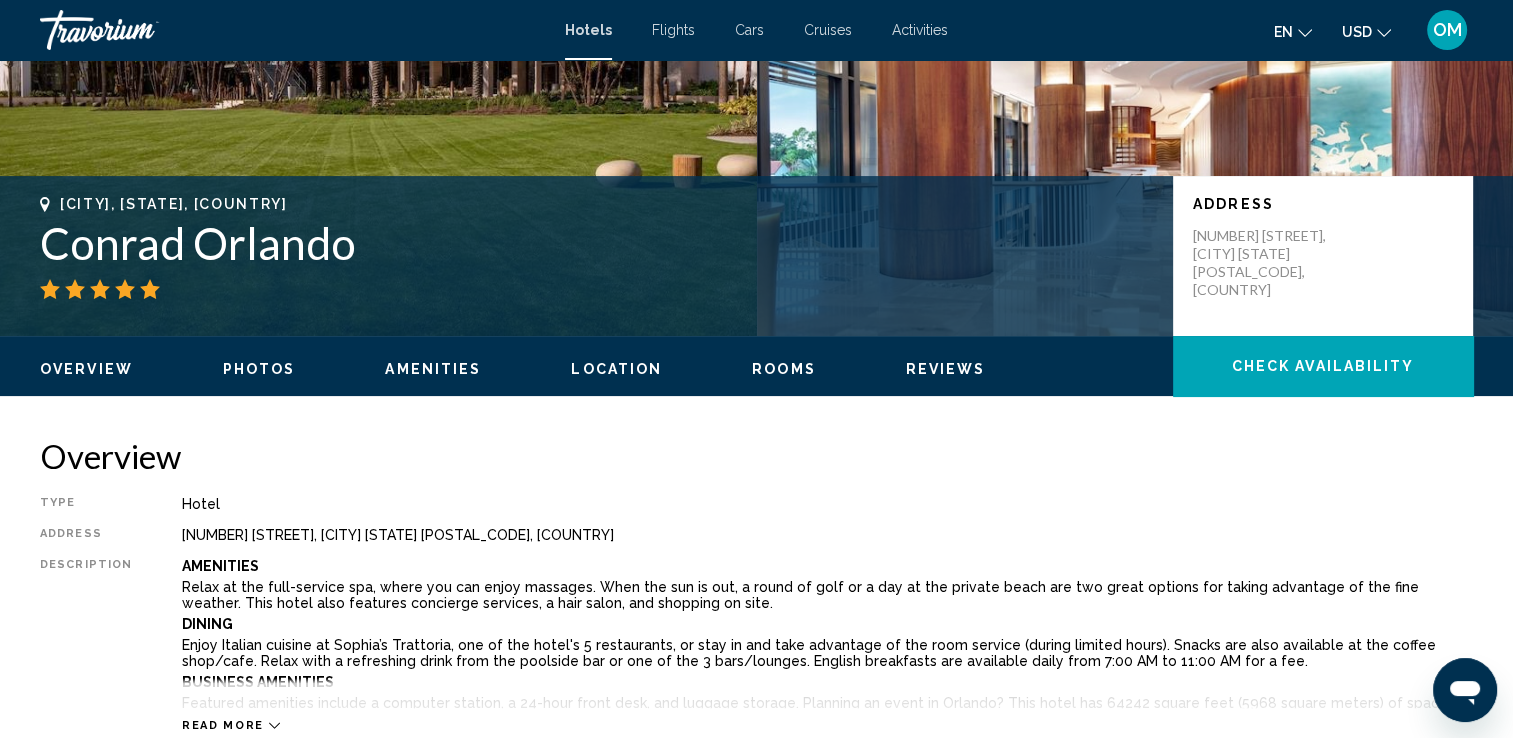 scroll, scrollTop: 0, scrollLeft: 0, axis: both 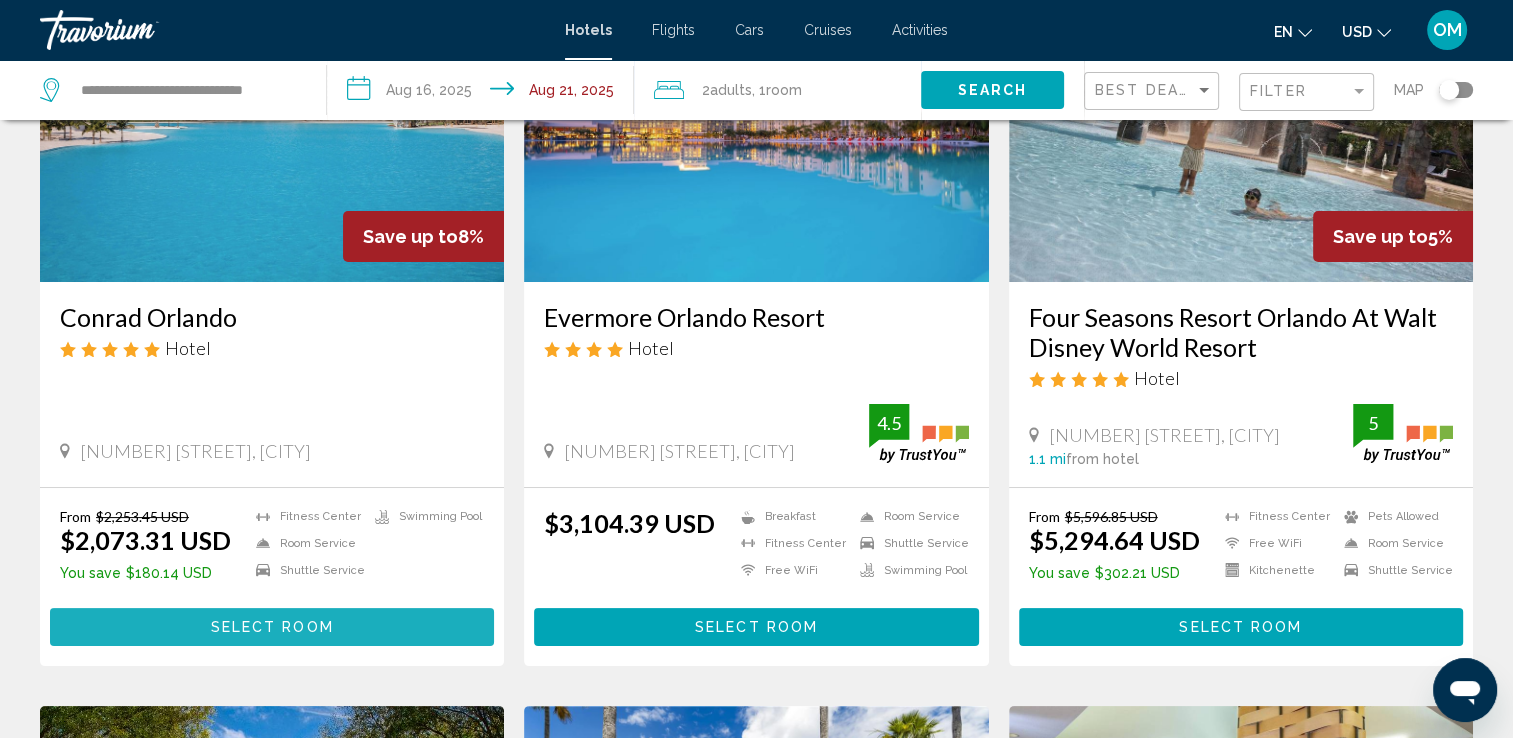 click on "Select Room" at bounding box center (272, 628) 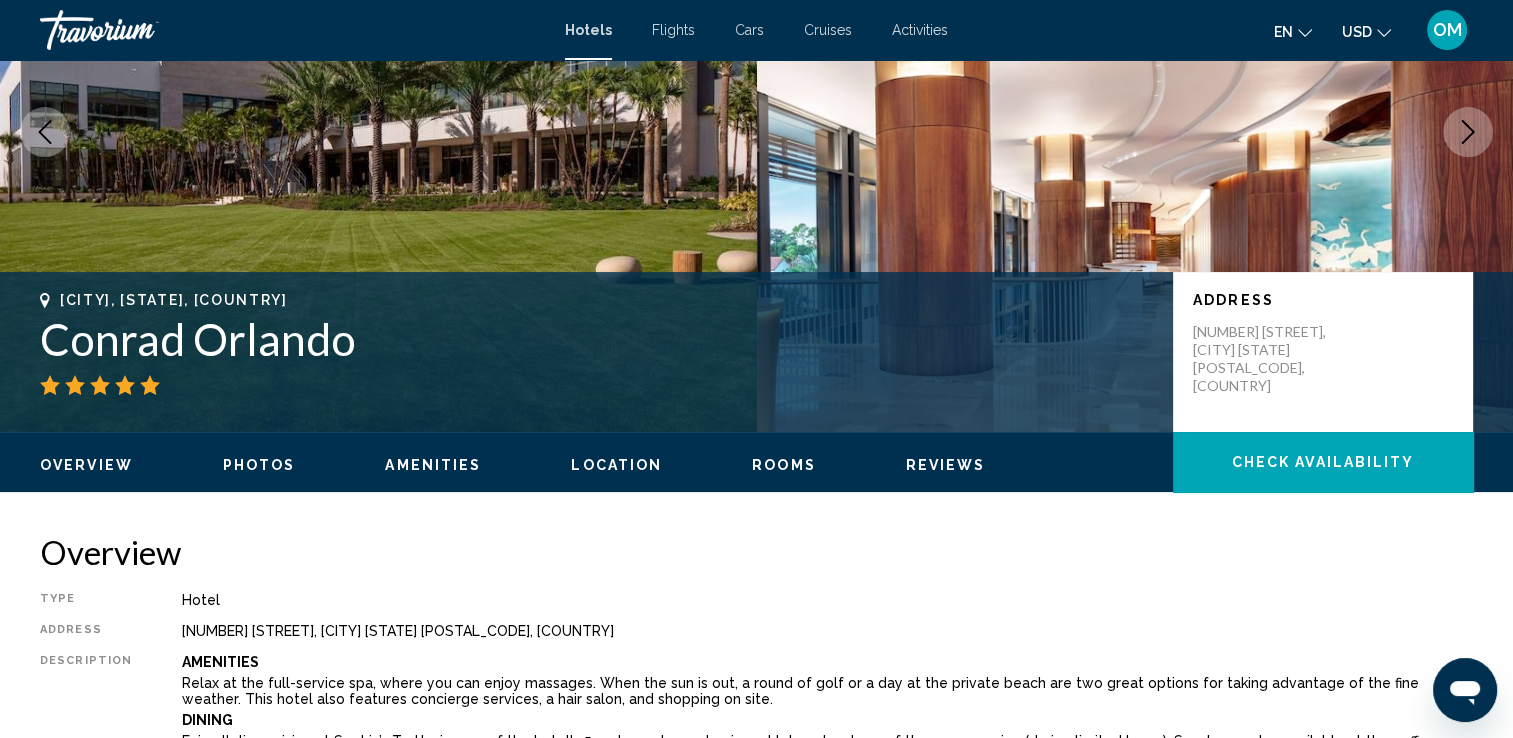 scroll, scrollTop: 0, scrollLeft: 0, axis: both 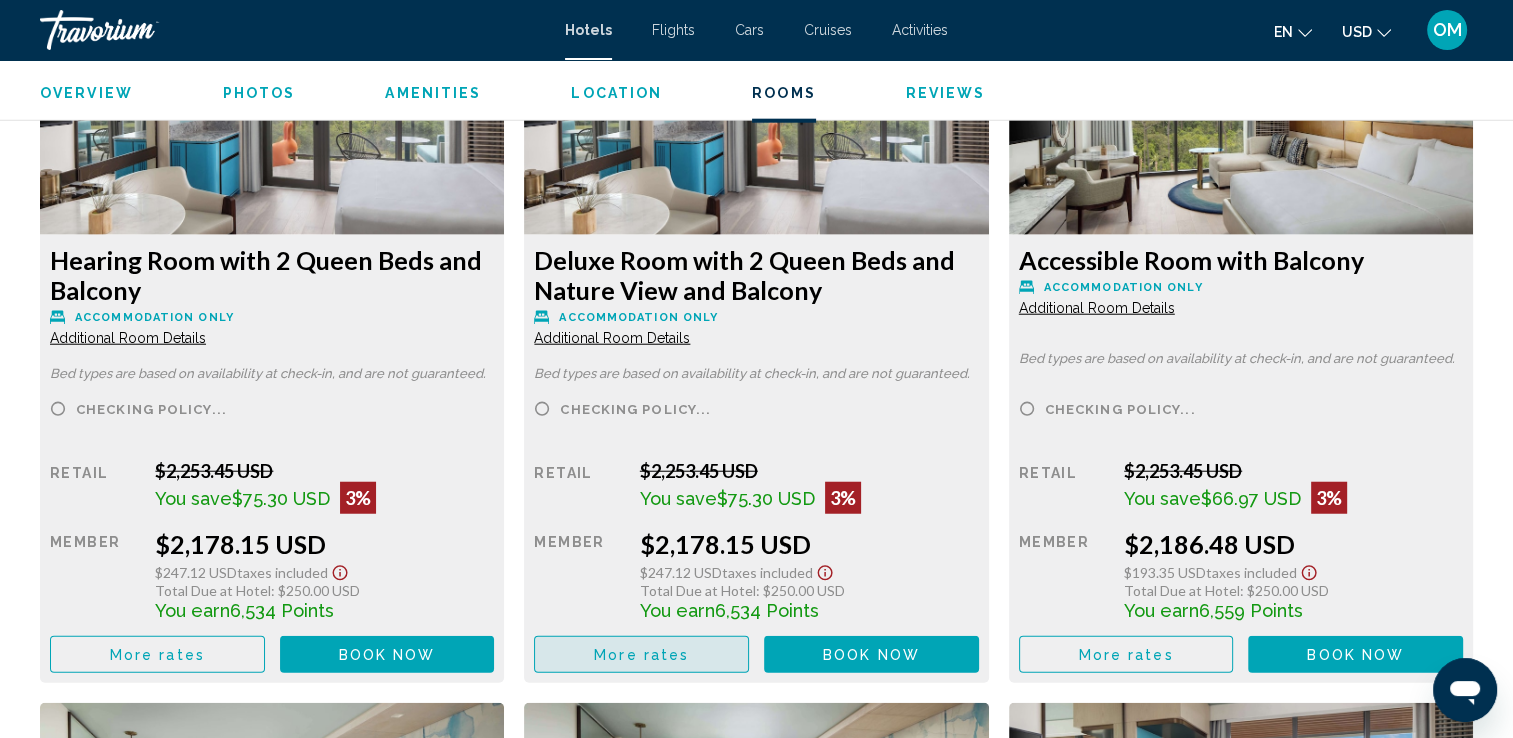 click on "More rates" at bounding box center (641, 655) 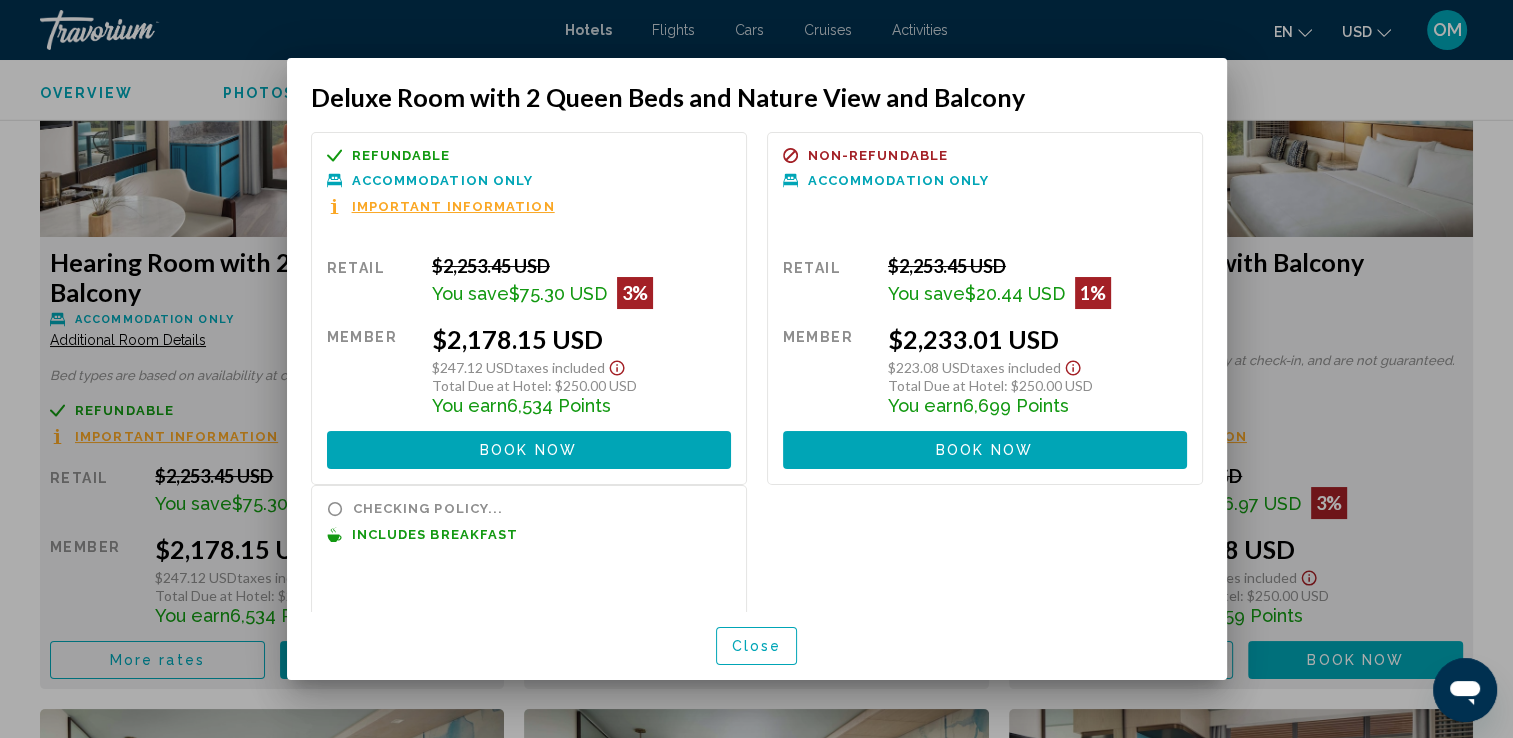click on "Important Information" at bounding box center [453, 206] 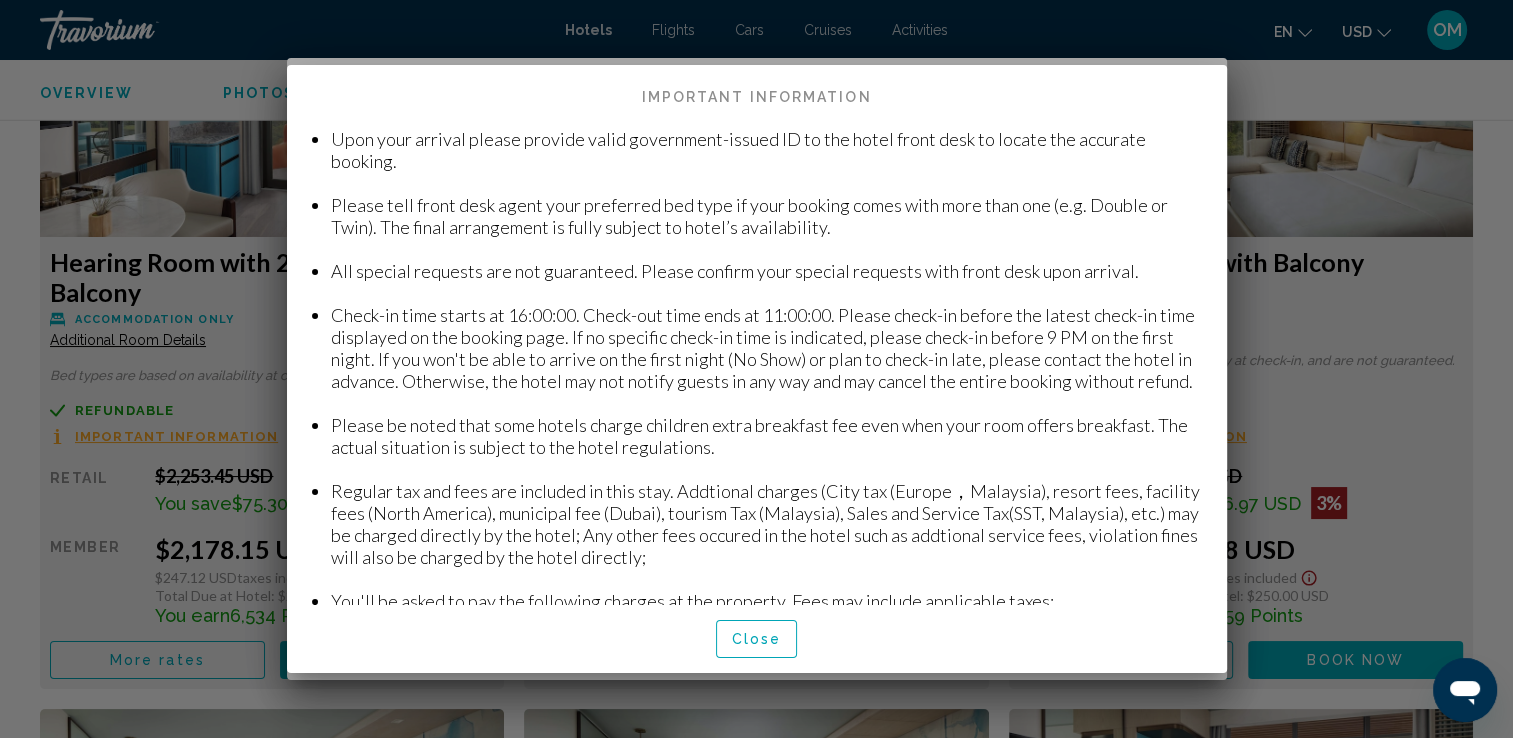 scroll, scrollTop: 283, scrollLeft: 0, axis: vertical 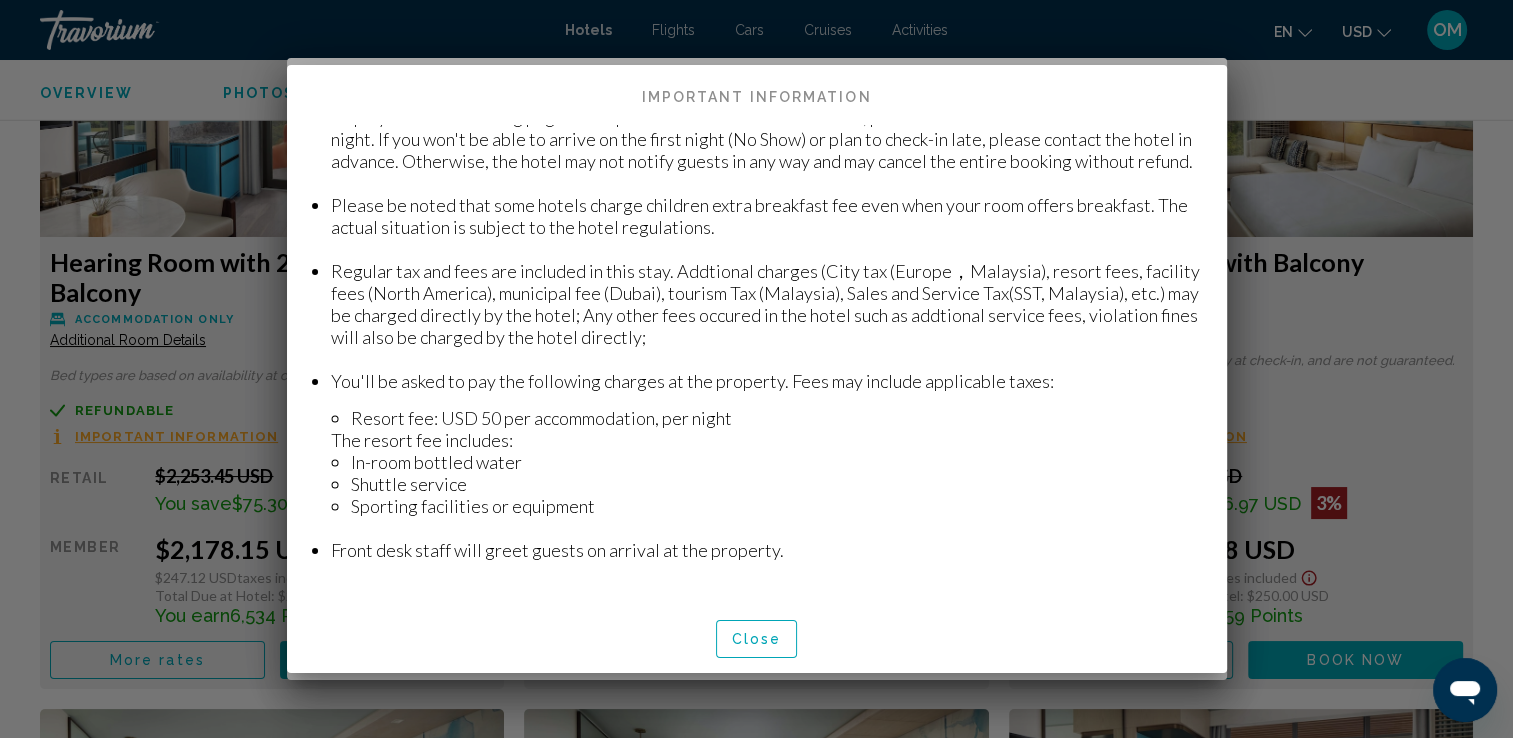 click on "Close" at bounding box center [757, 640] 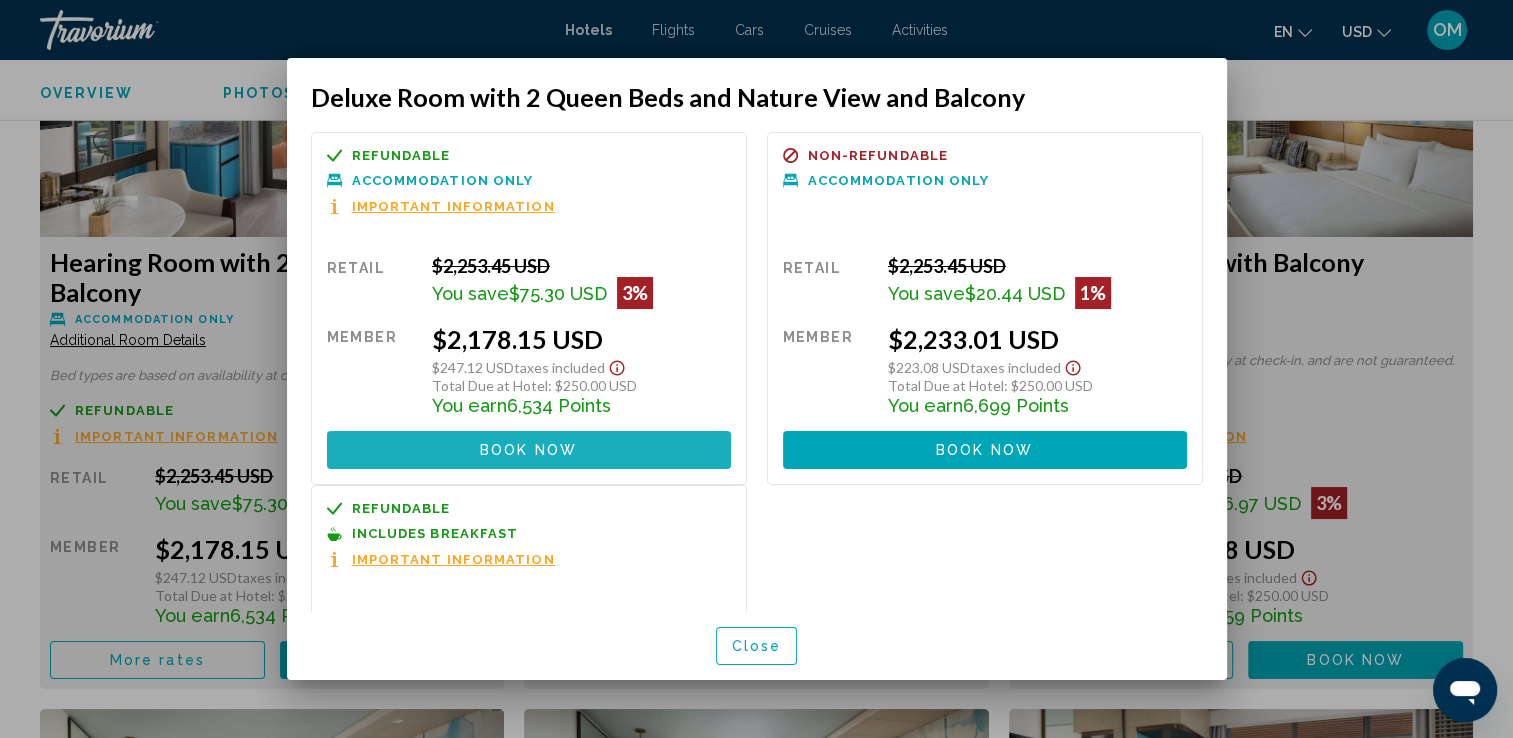 click on "Book now No longer available" at bounding box center [529, 449] 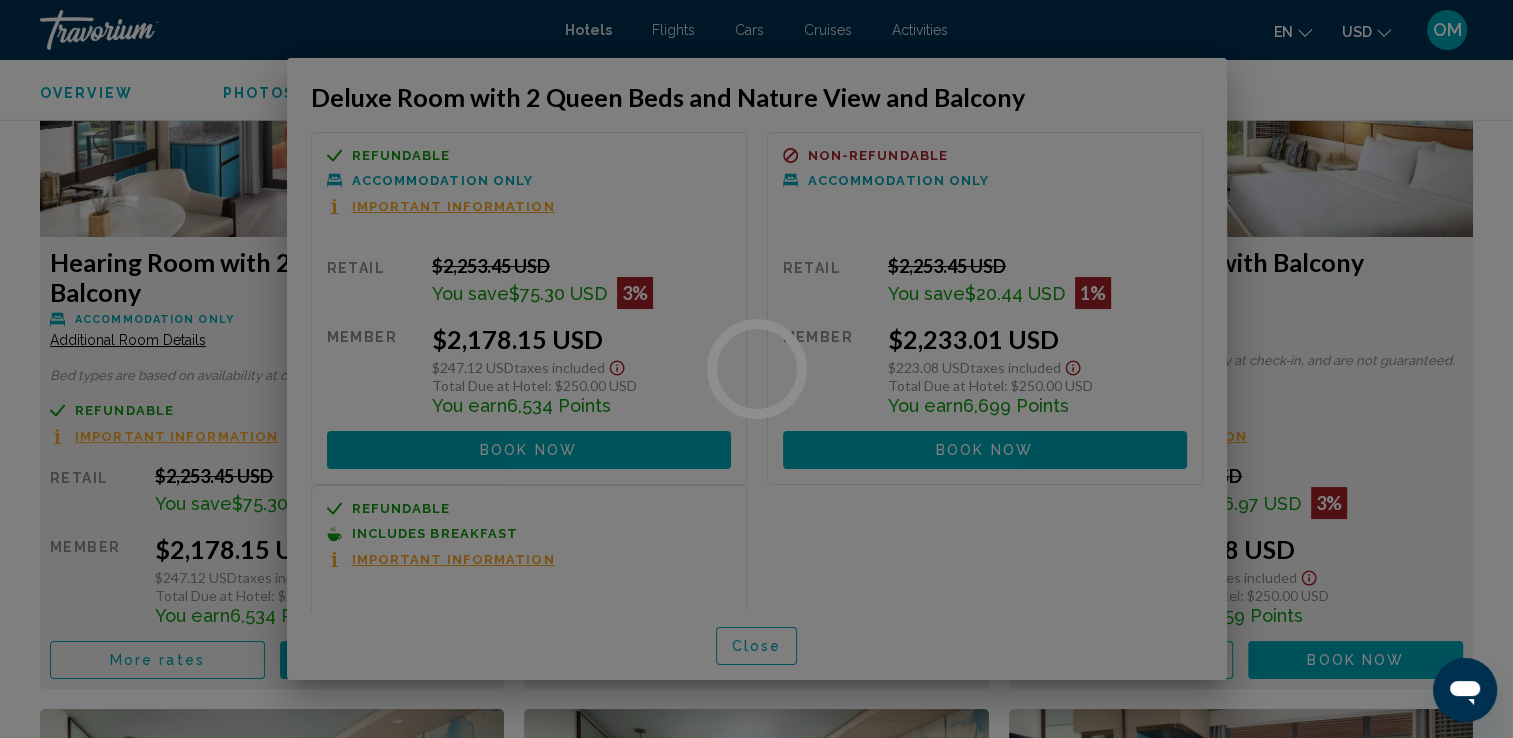 scroll, scrollTop: 5004, scrollLeft: 0, axis: vertical 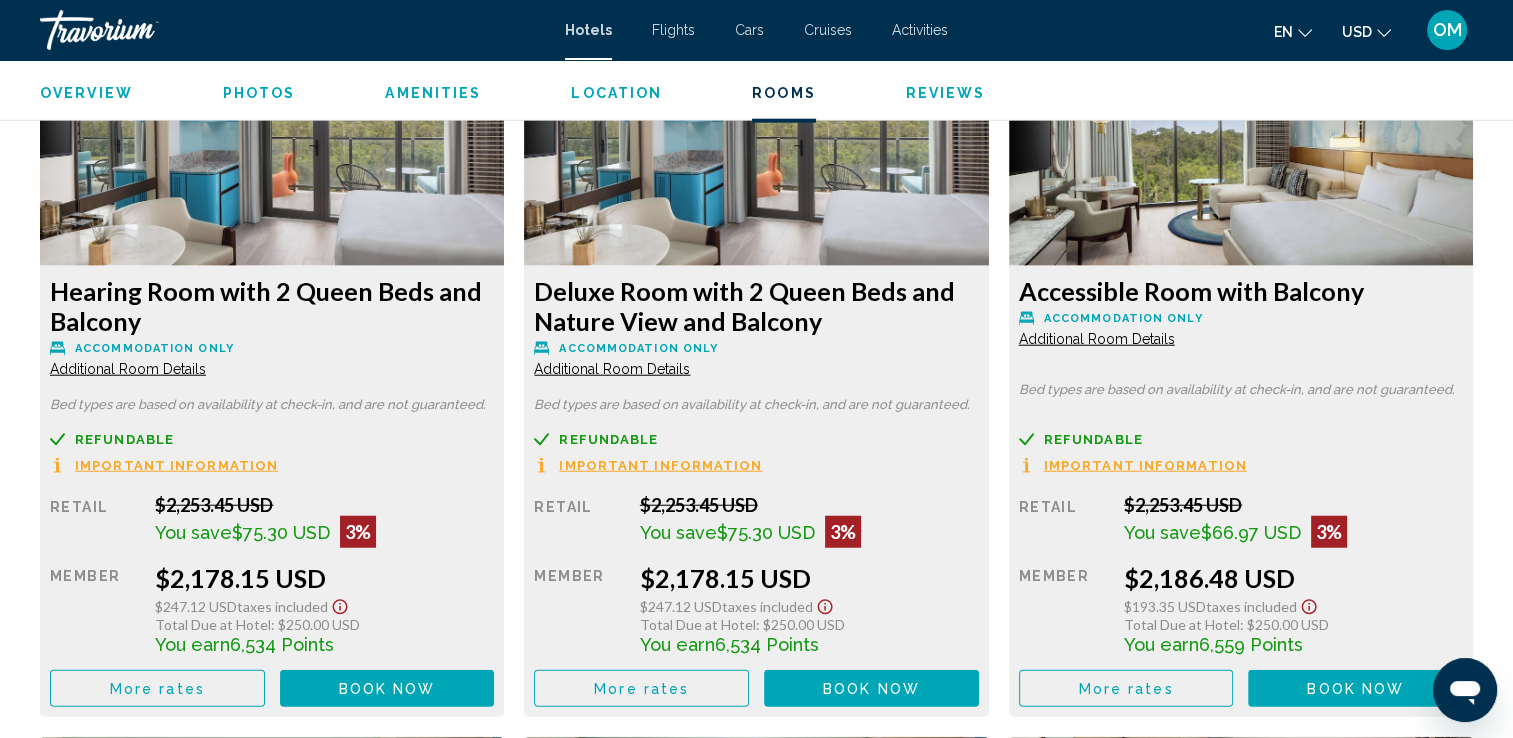 click on "Book now" at bounding box center (387, -1471) 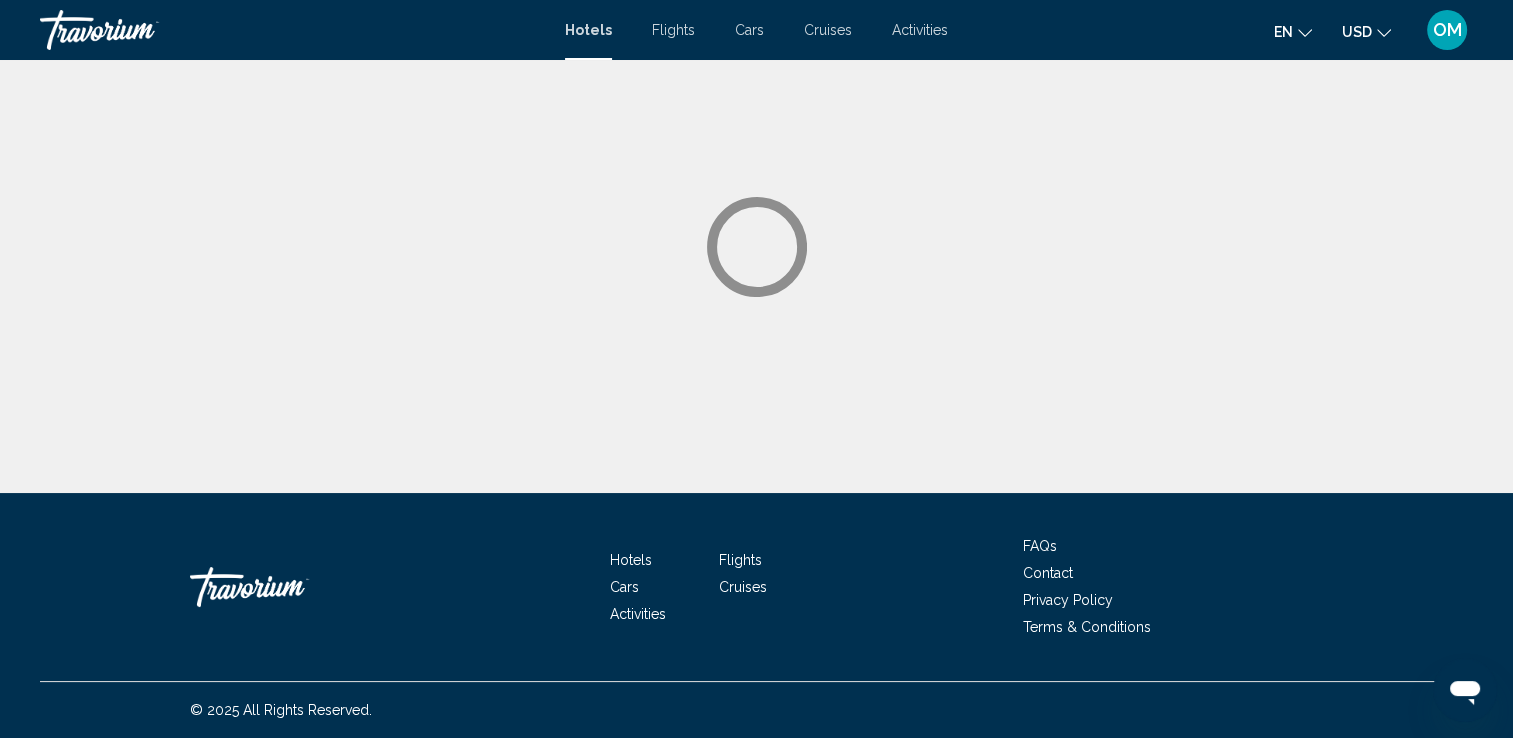 scroll, scrollTop: 0, scrollLeft: 0, axis: both 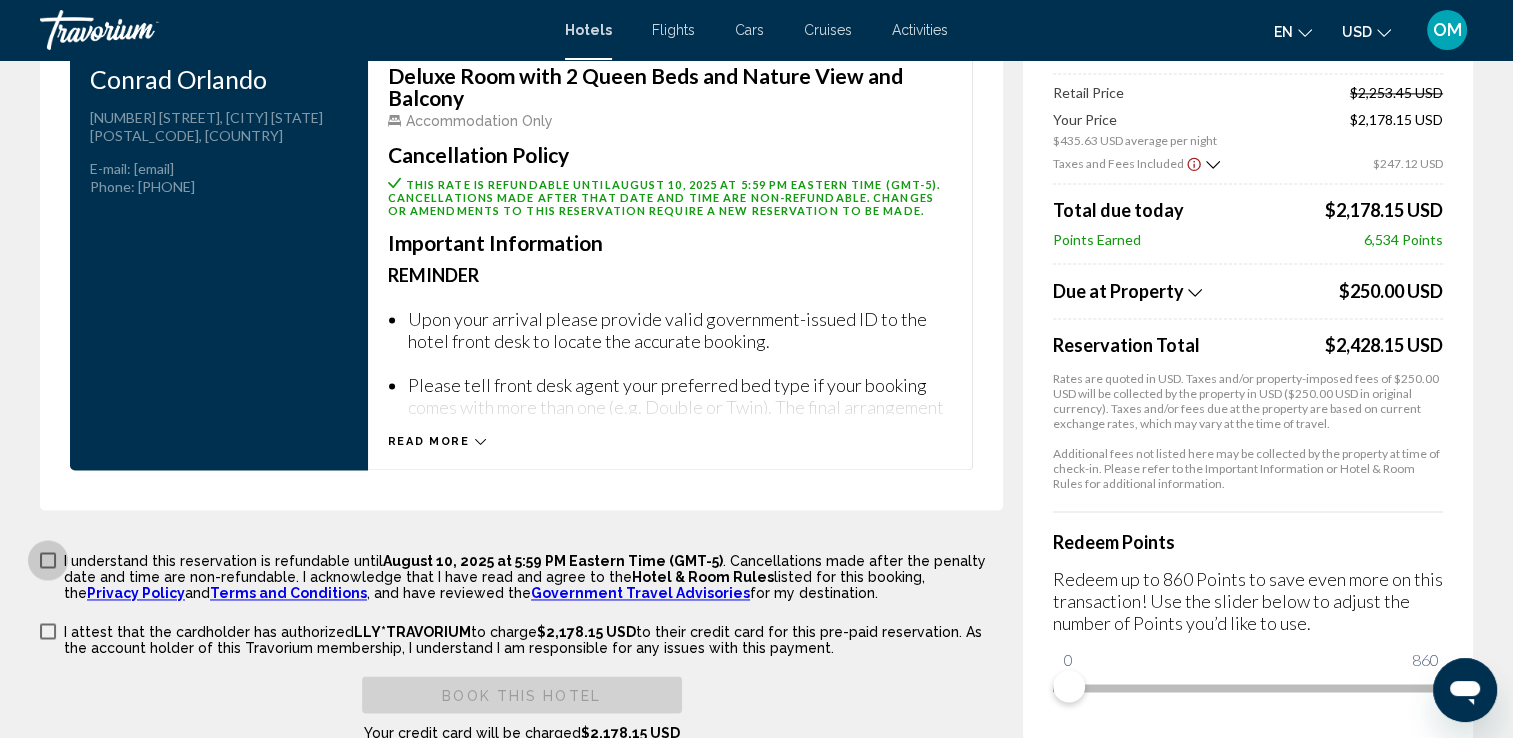 click at bounding box center [48, 560] 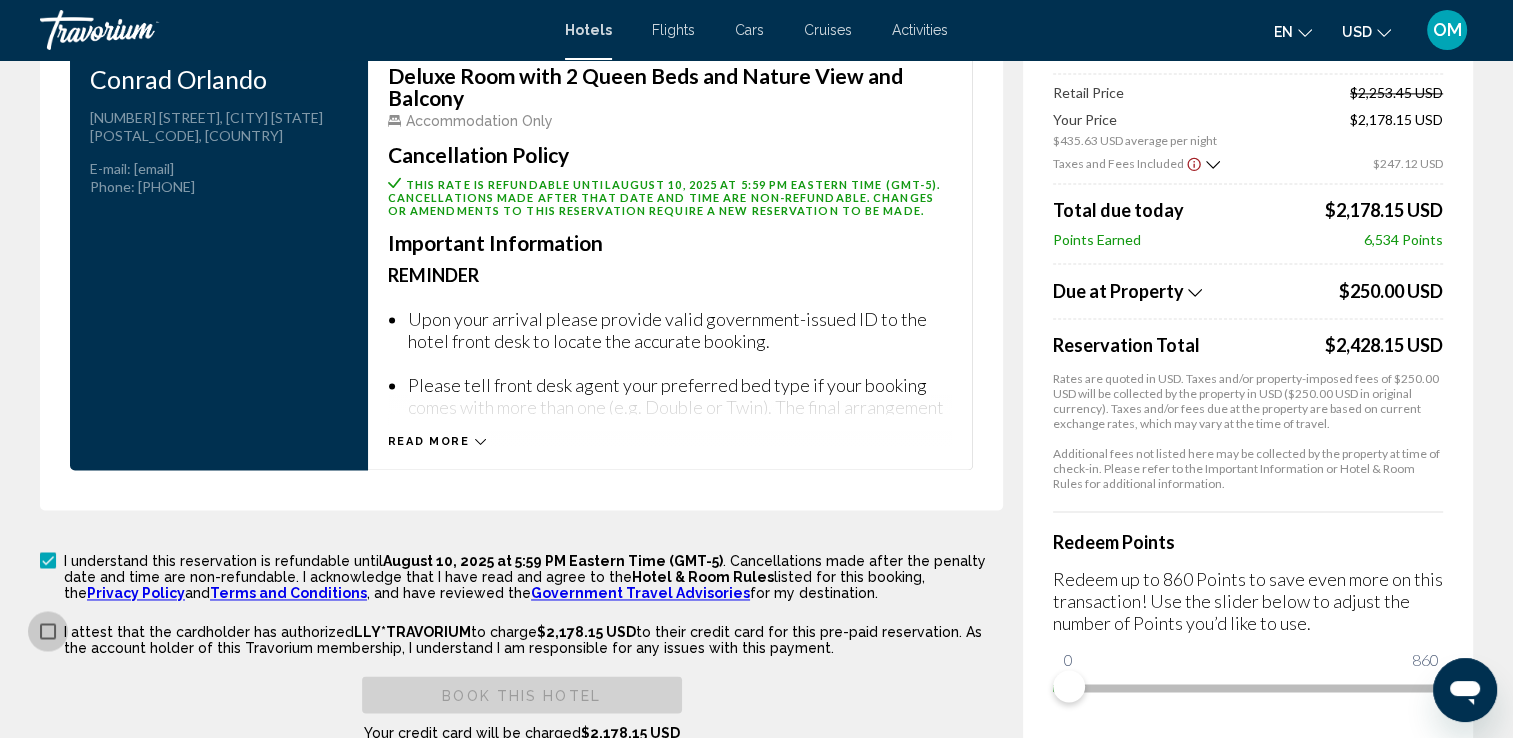 click at bounding box center (48, 631) 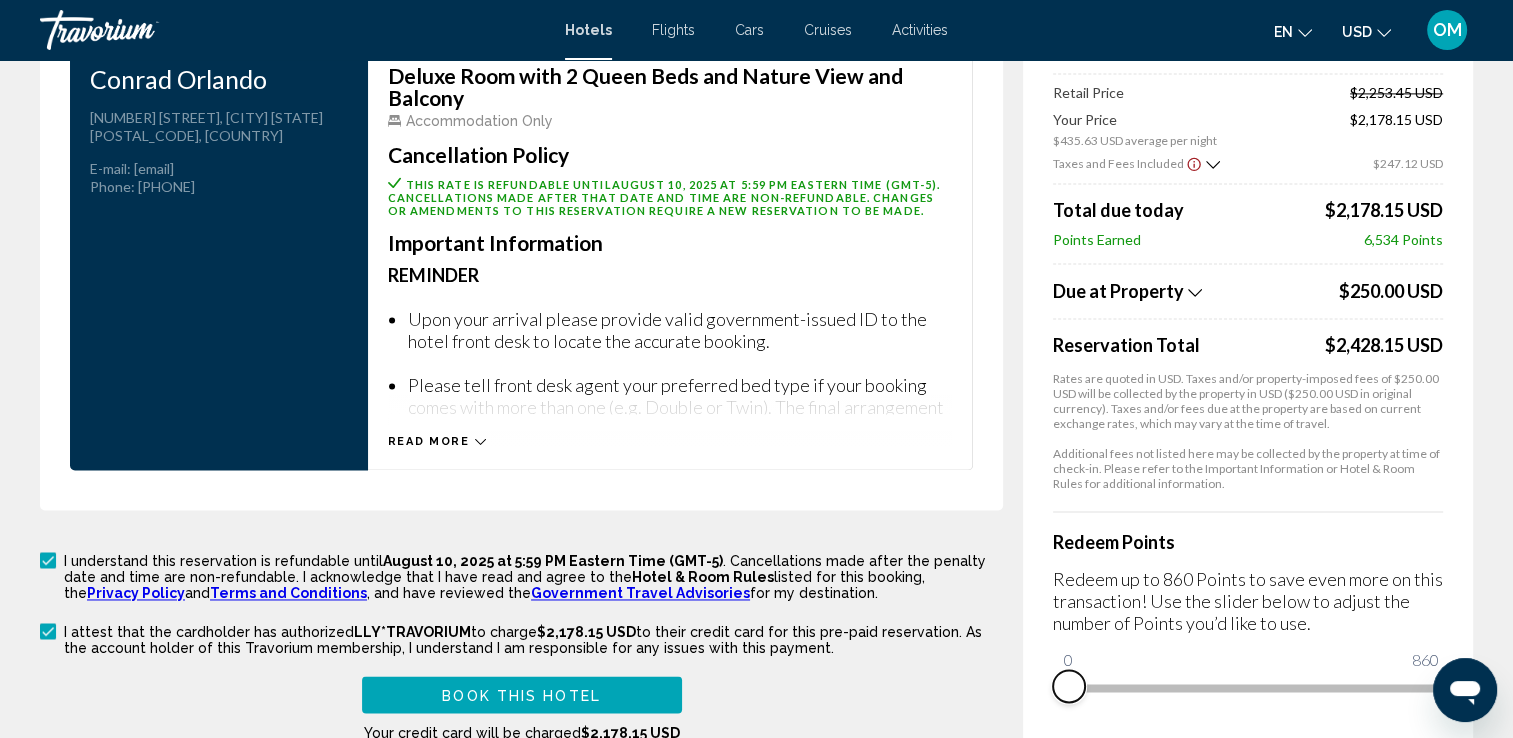 click at bounding box center [1069, 686] 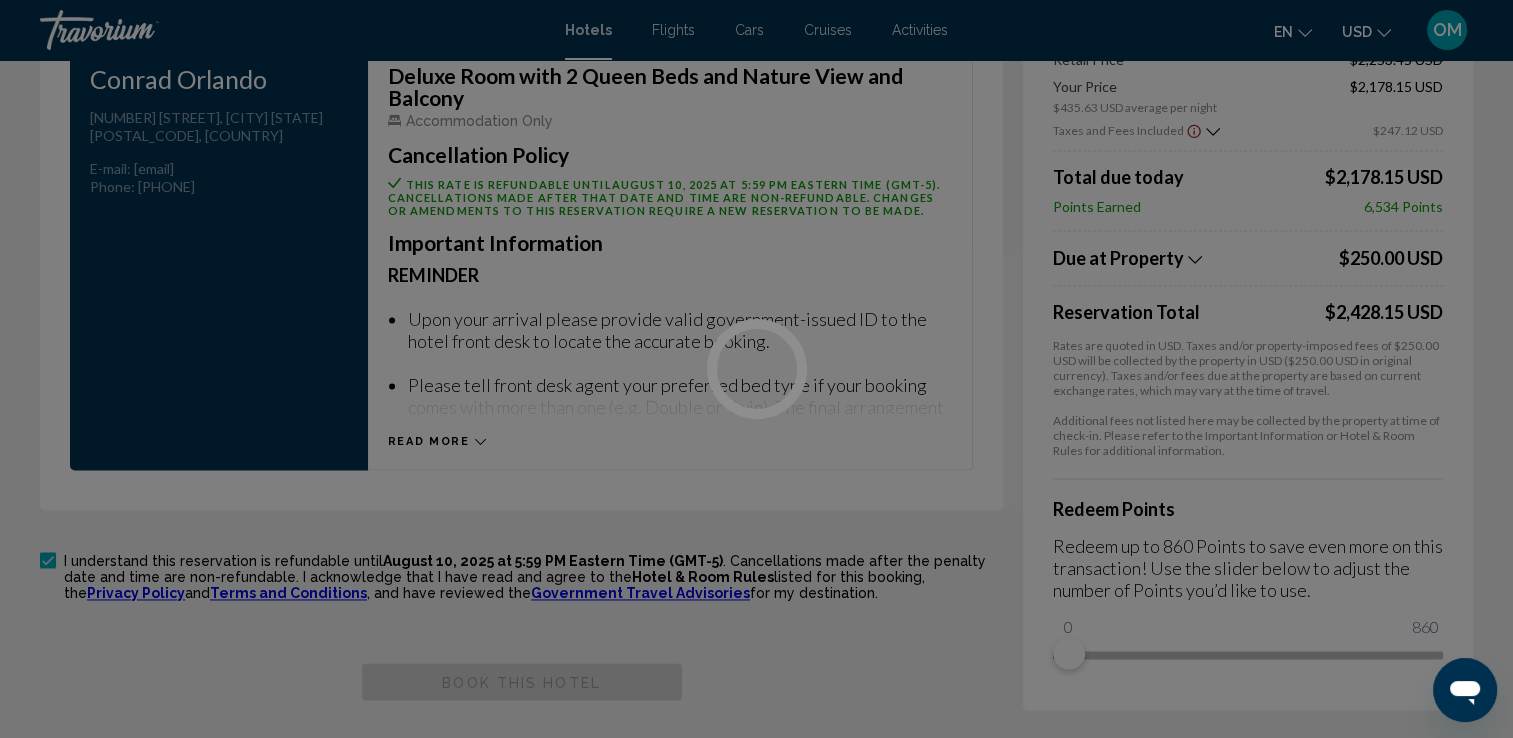 click at bounding box center (756, 369) 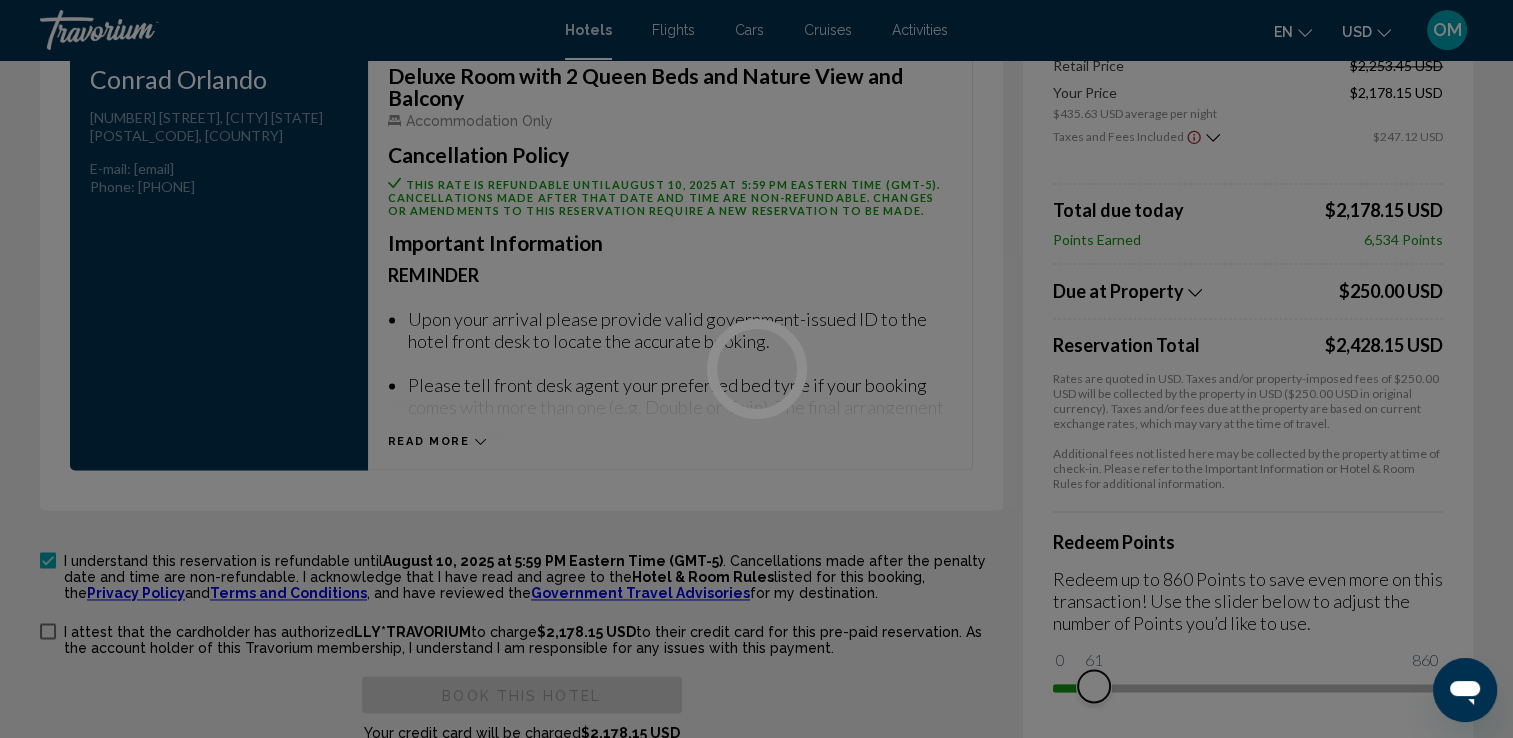 drag, startPoint x: 1071, startPoint y: 637, endPoint x: 1097, endPoint y: 637, distance: 26 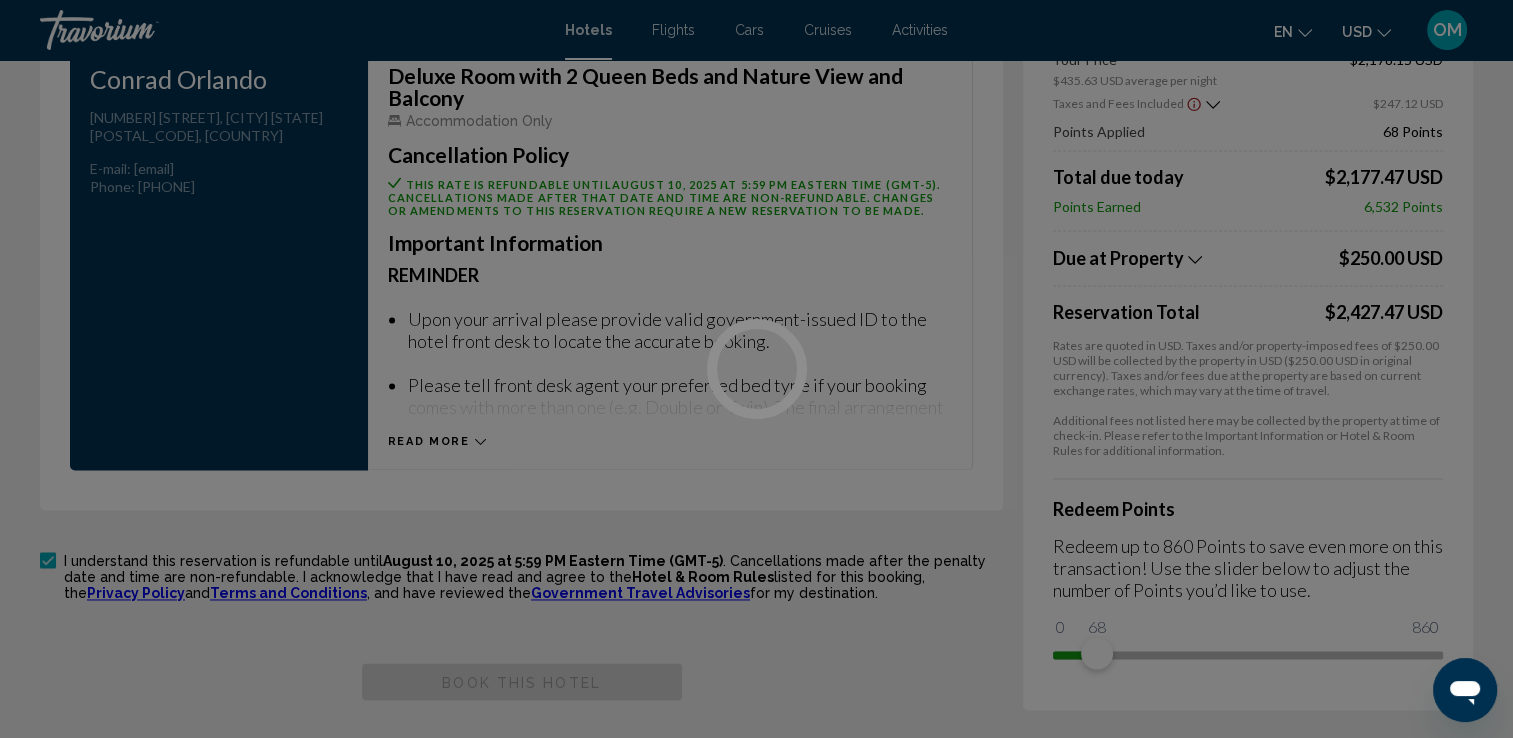 drag, startPoint x: 1091, startPoint y: 606, endPoint x: 1162, endPoint y: 610, distance: 71.11259 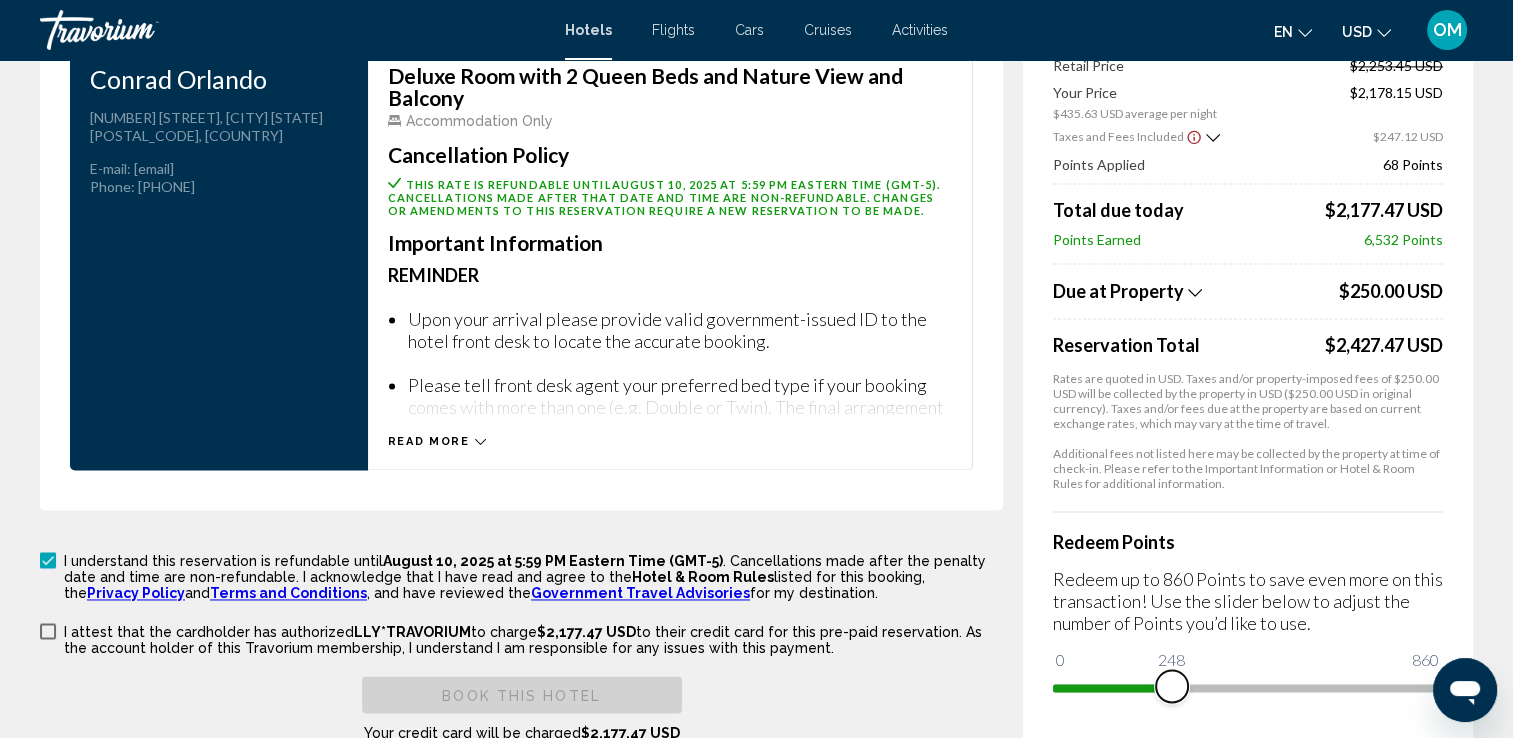 drag, startPoint x: 1091, startPoint y: 653, endPoint x: 1236, endPoint y: 659, distance: 145.12408 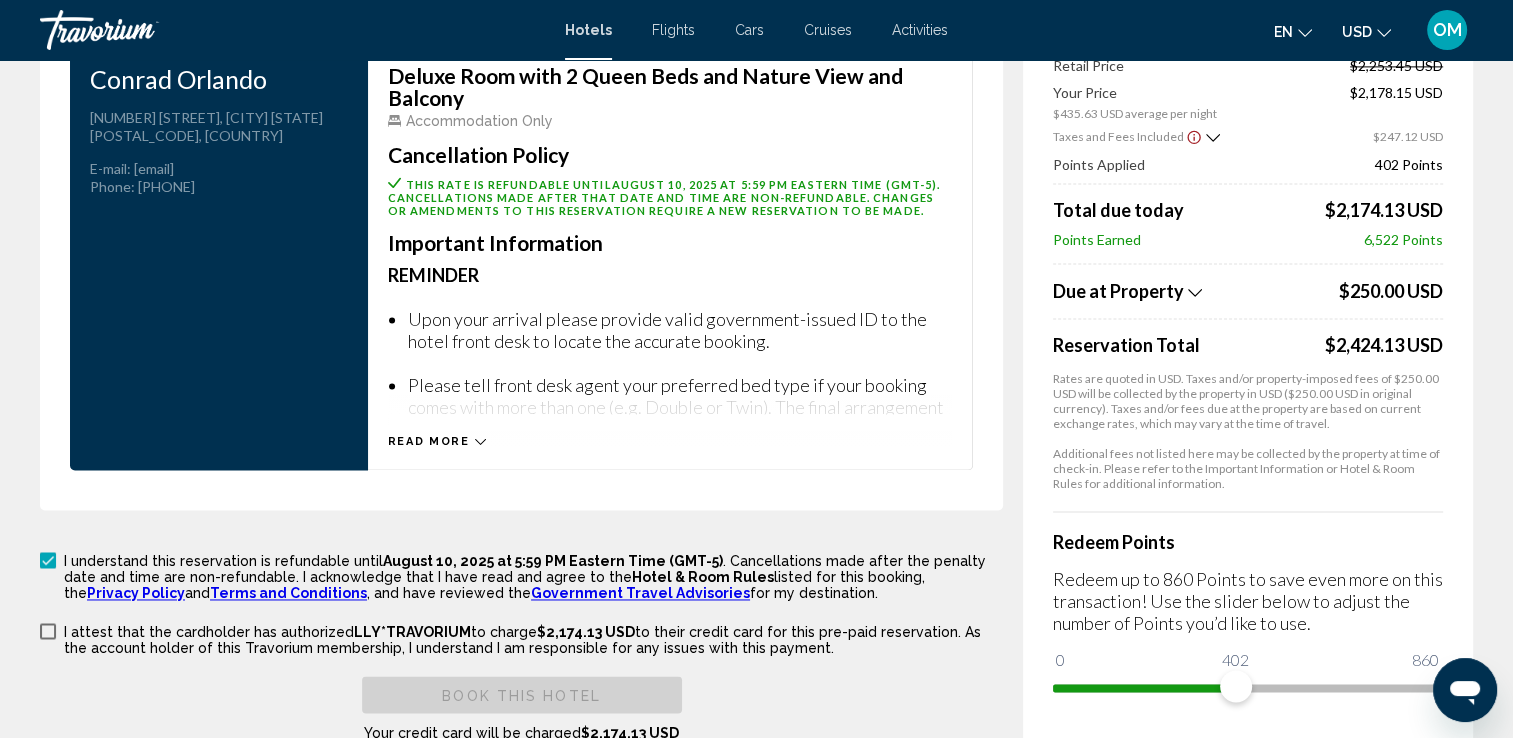 drag, startPoint x: 1231, startPoint y: 612, endPoint x: 1240, endPoint y: 649, distance: 38.078865 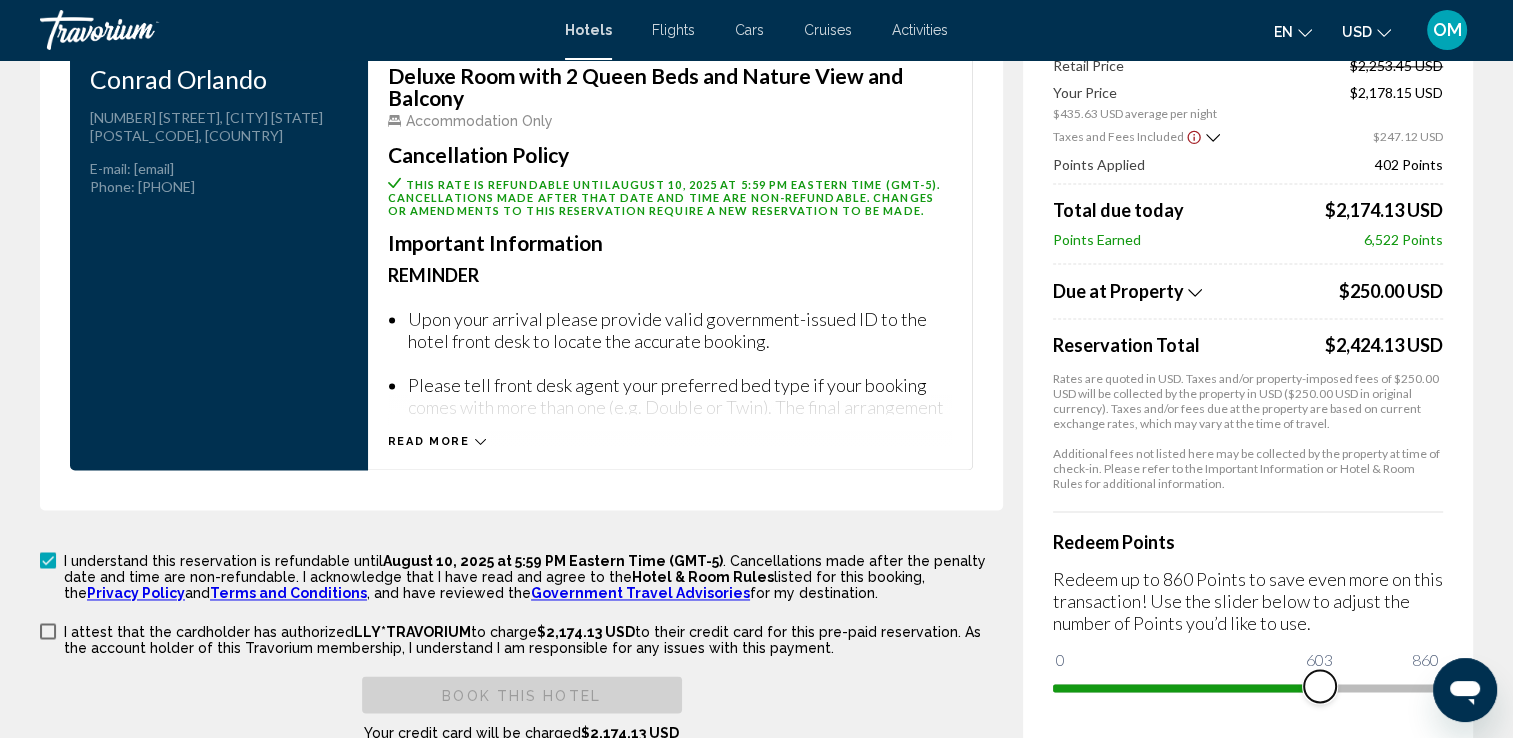drag, startPoint x: 1240, startPoint y: 649, endPoint x: 1366, endPoint y: 672, distance: 128.082 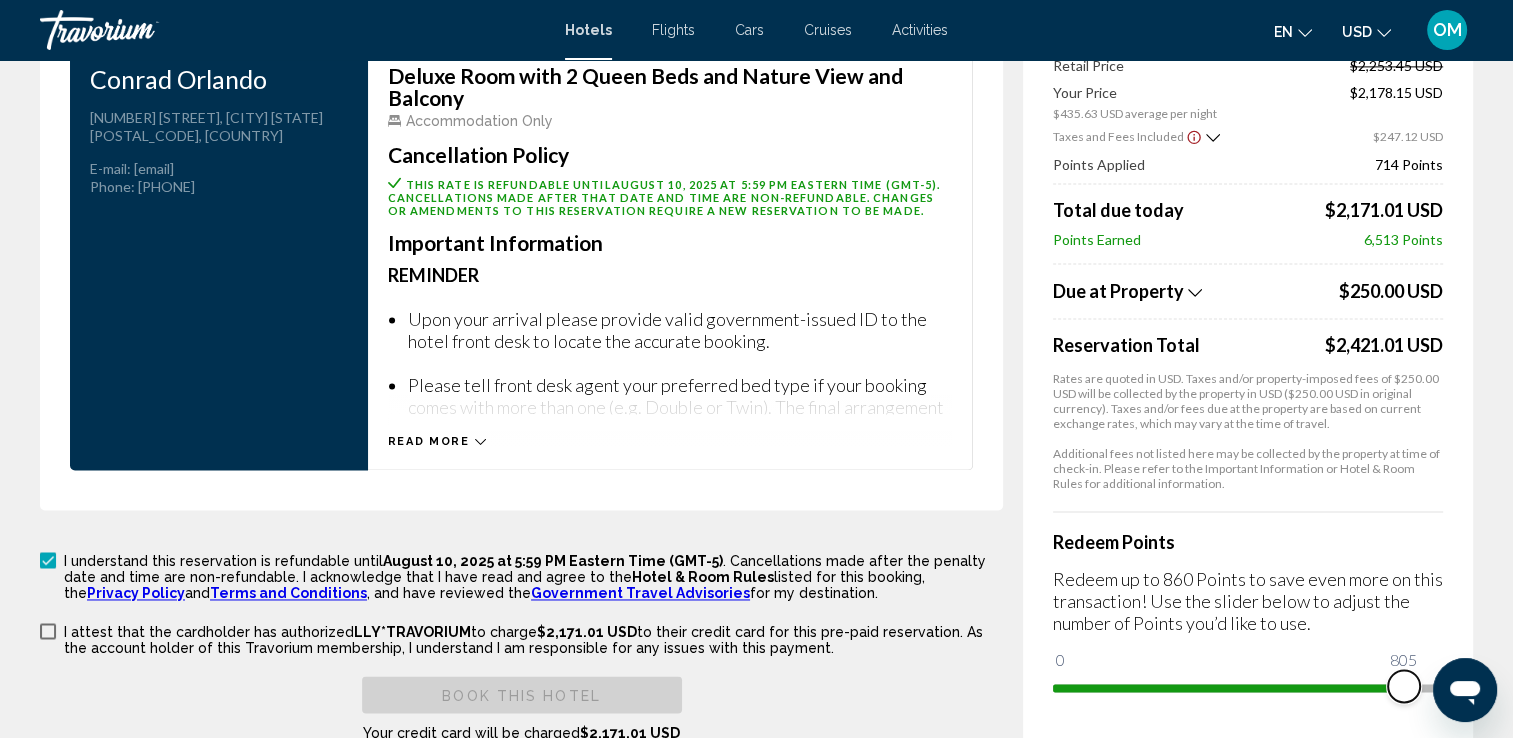 drag, startPoint x: 1361, startPoint y: 650, endPoint x: 1432, endPoint y: 649, distance: 71.00704 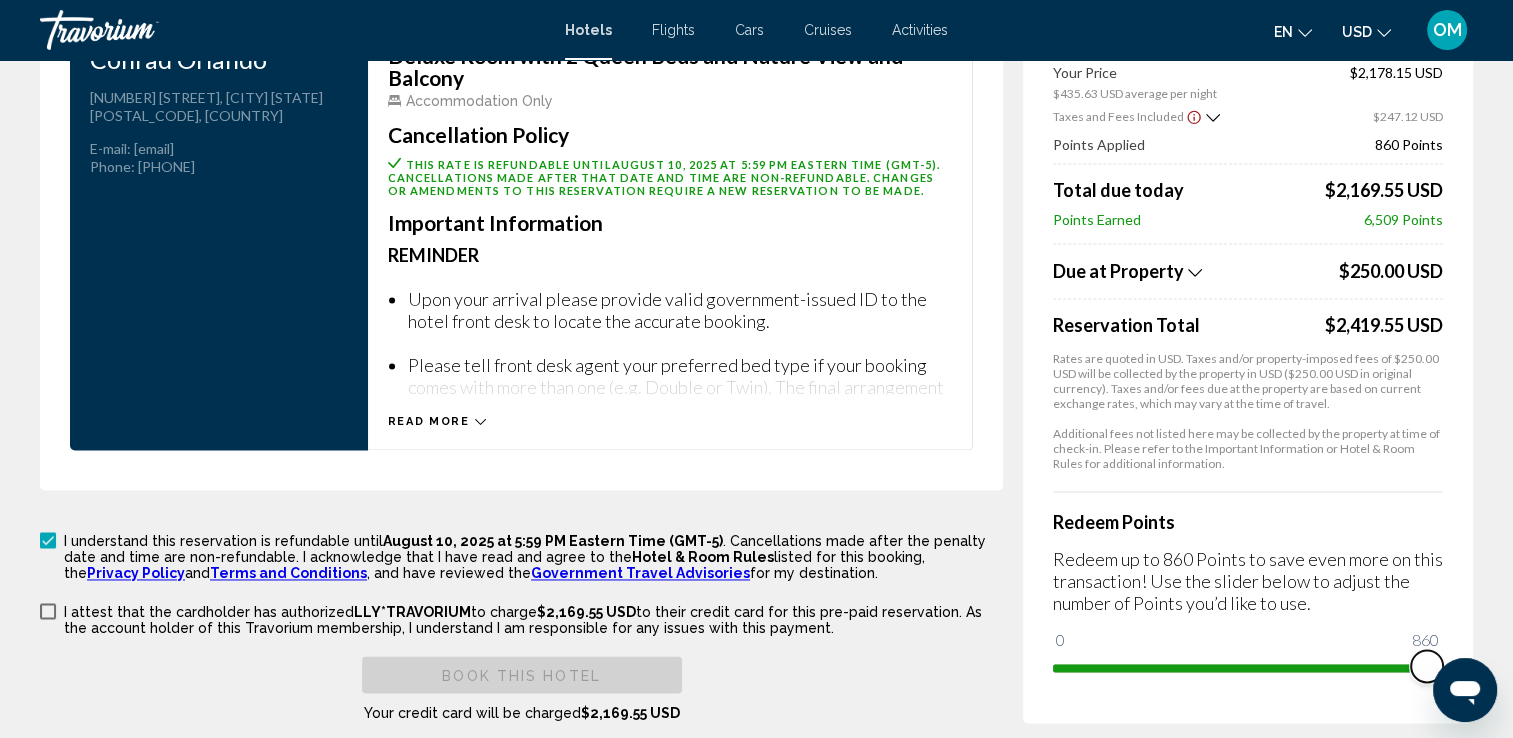 scroll, scrollTop: 2919, scrollLeft: 0, axis: vertical 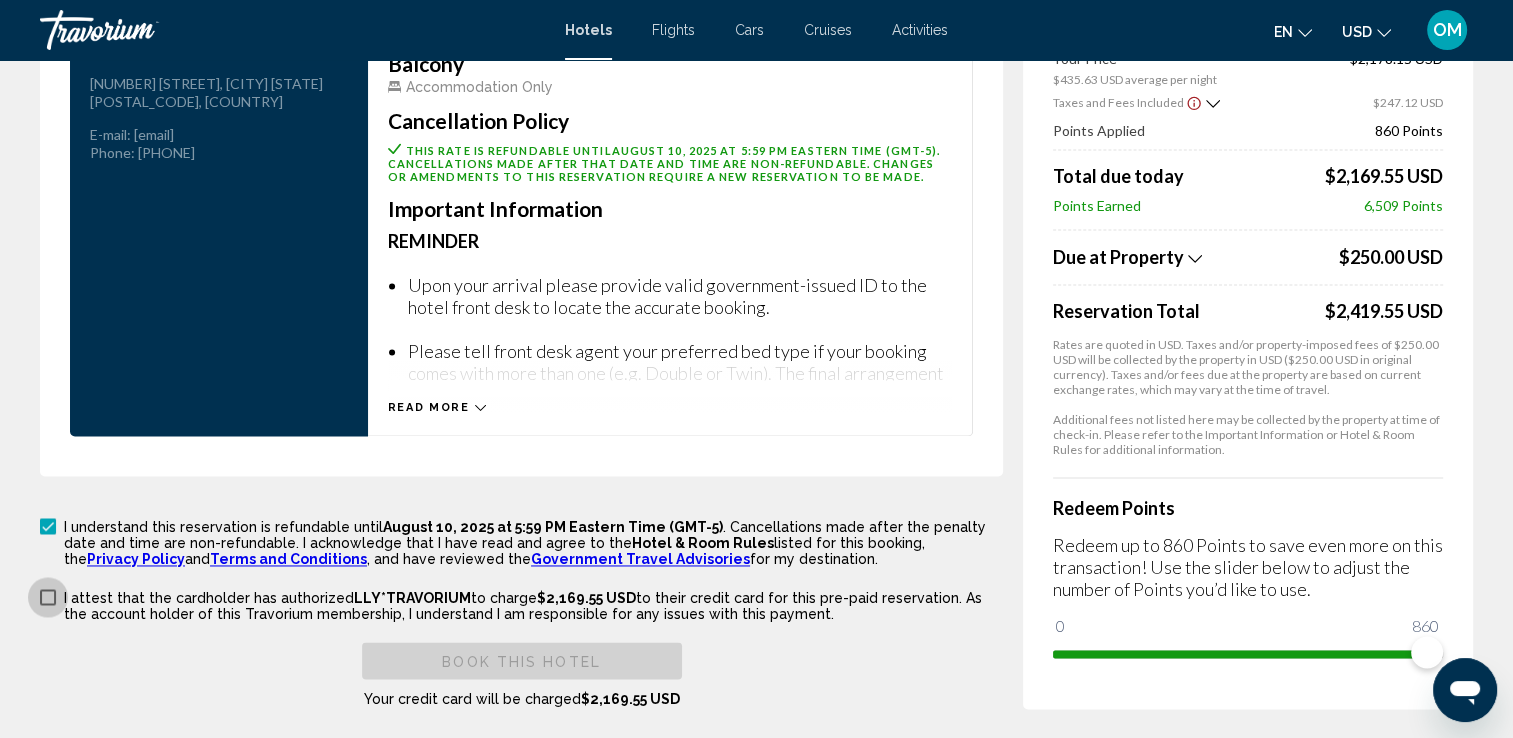 click on "I attest that the cardholder has authorized LLY*TRAVORIUM to charge $2,169.55 USD to their credit card for this pre-paid reservation. As the account holder of this Travorium membership, I understand I am responsible for any issues with this payment." at bounding box center [521, 604] 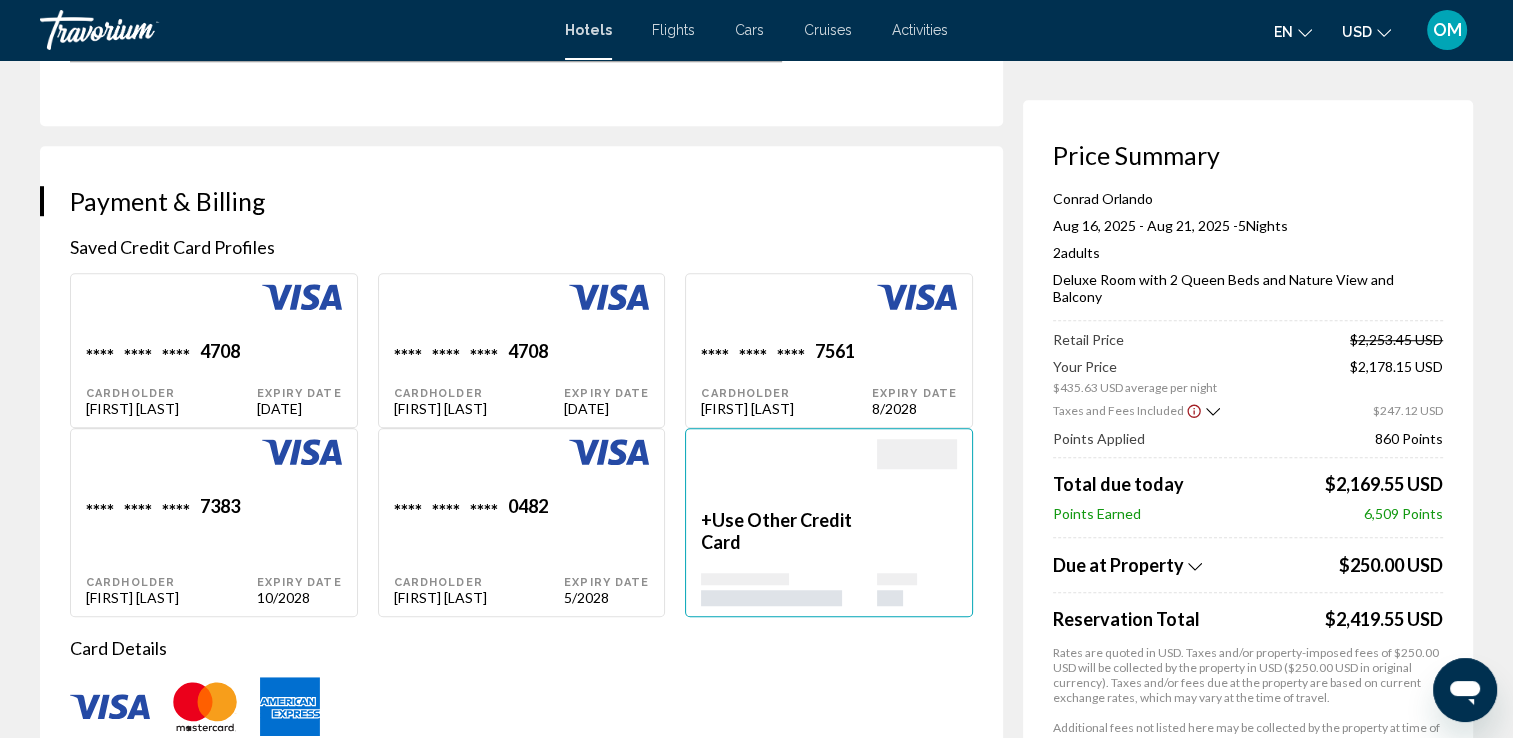 scroll, scrollTop: 1384, scrollLeft: 0, axis: vertical 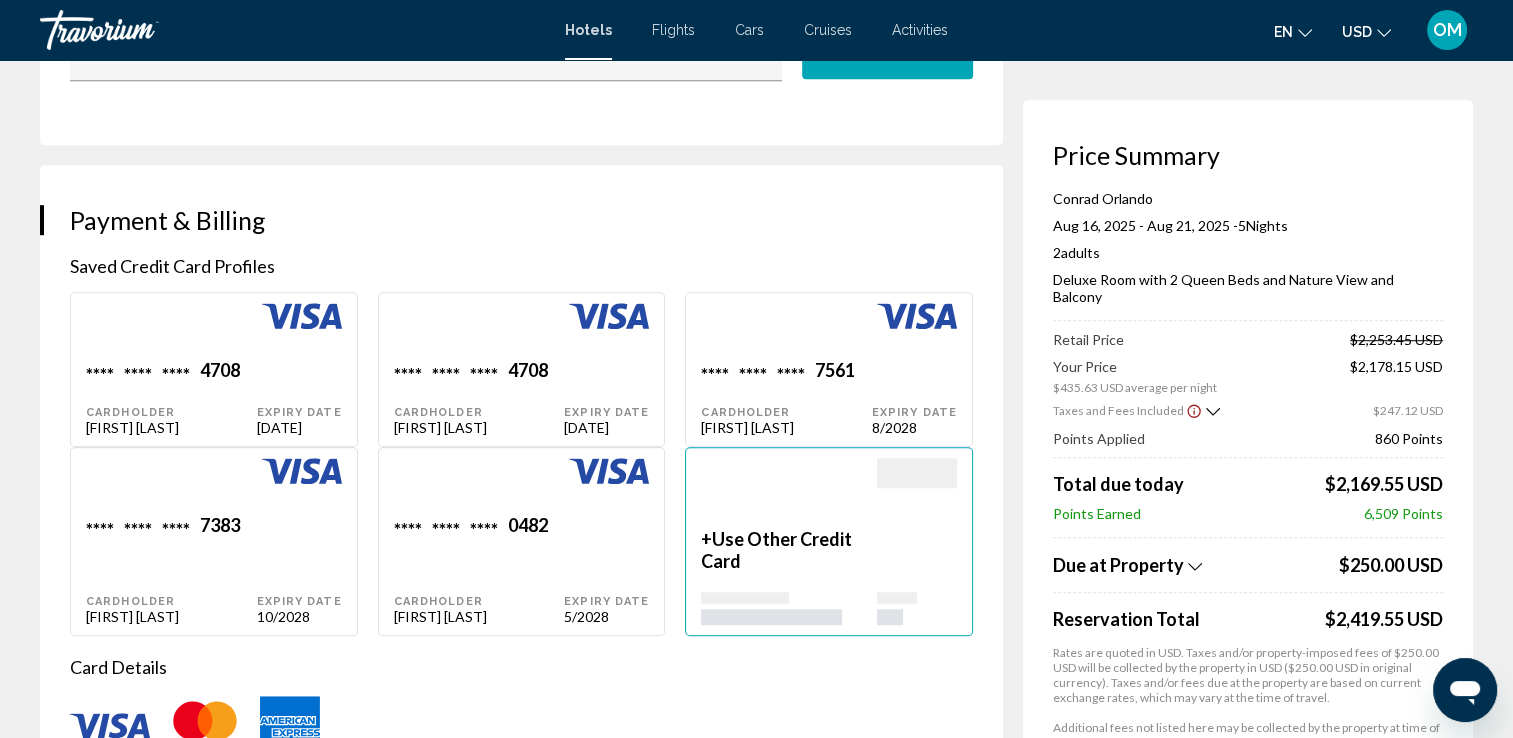 click on "4708" at bounding box center (220, 372) 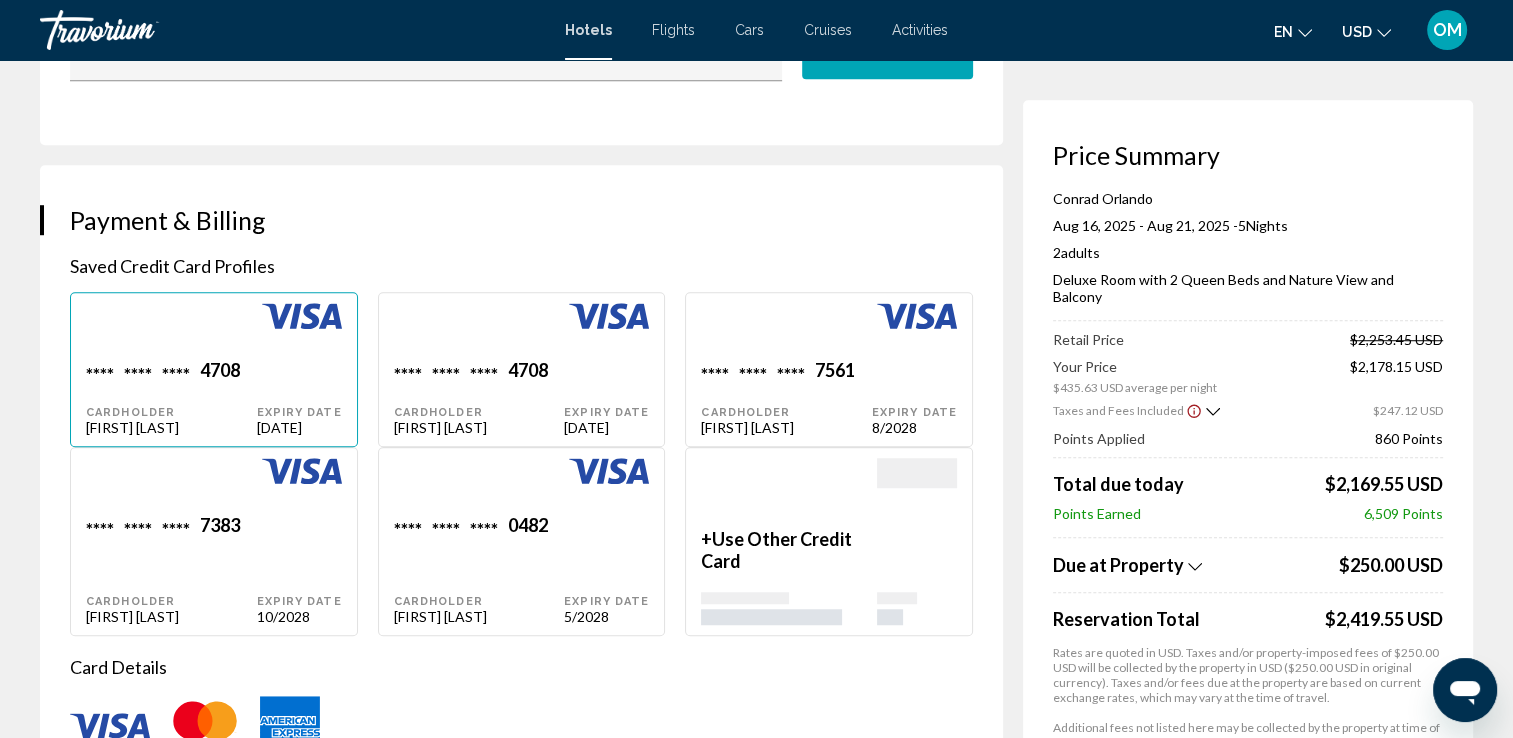 click on "Expiry Date 7/2027" at bounding box center [299, 397] 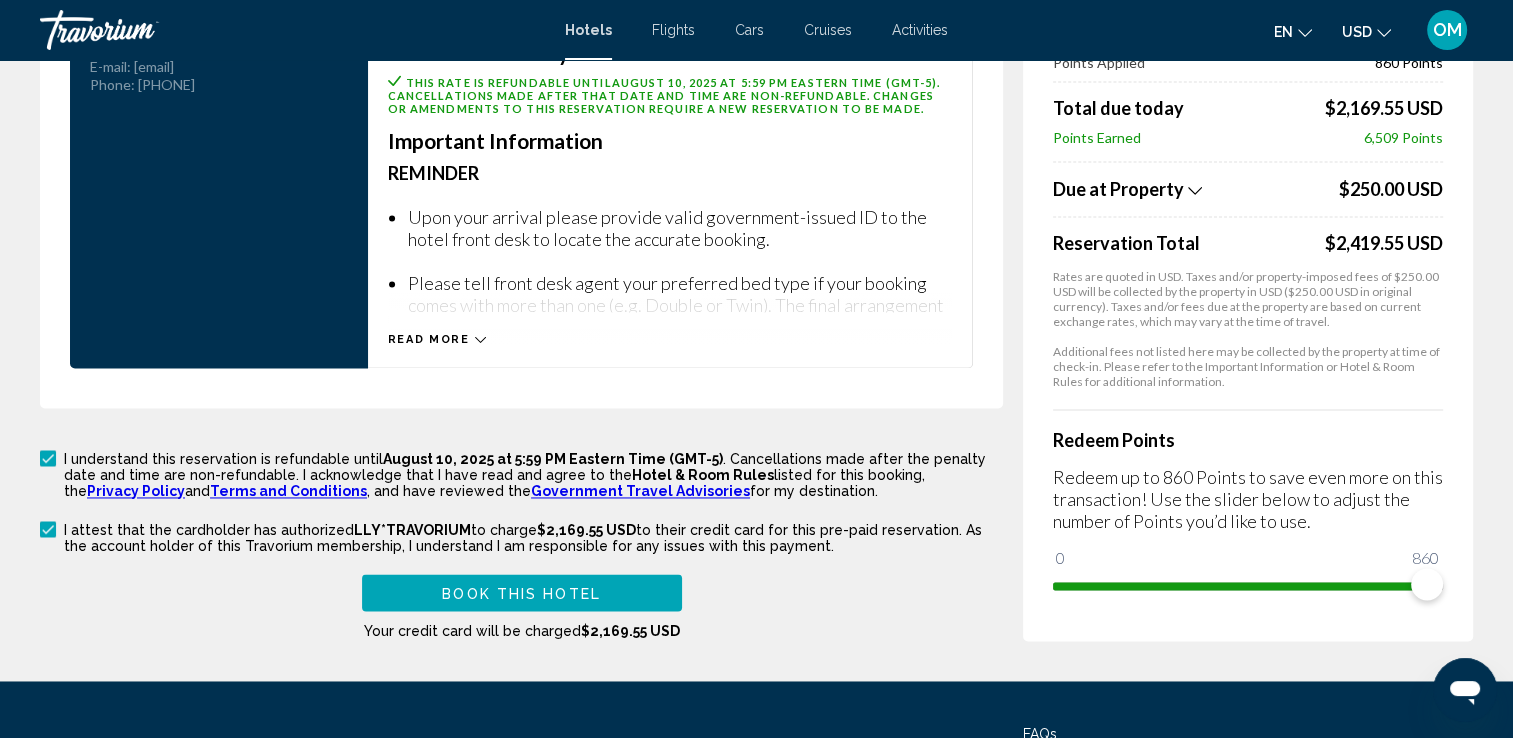 scroll, scrollTop: 2980, scrollLeft: 0, axis: vertical 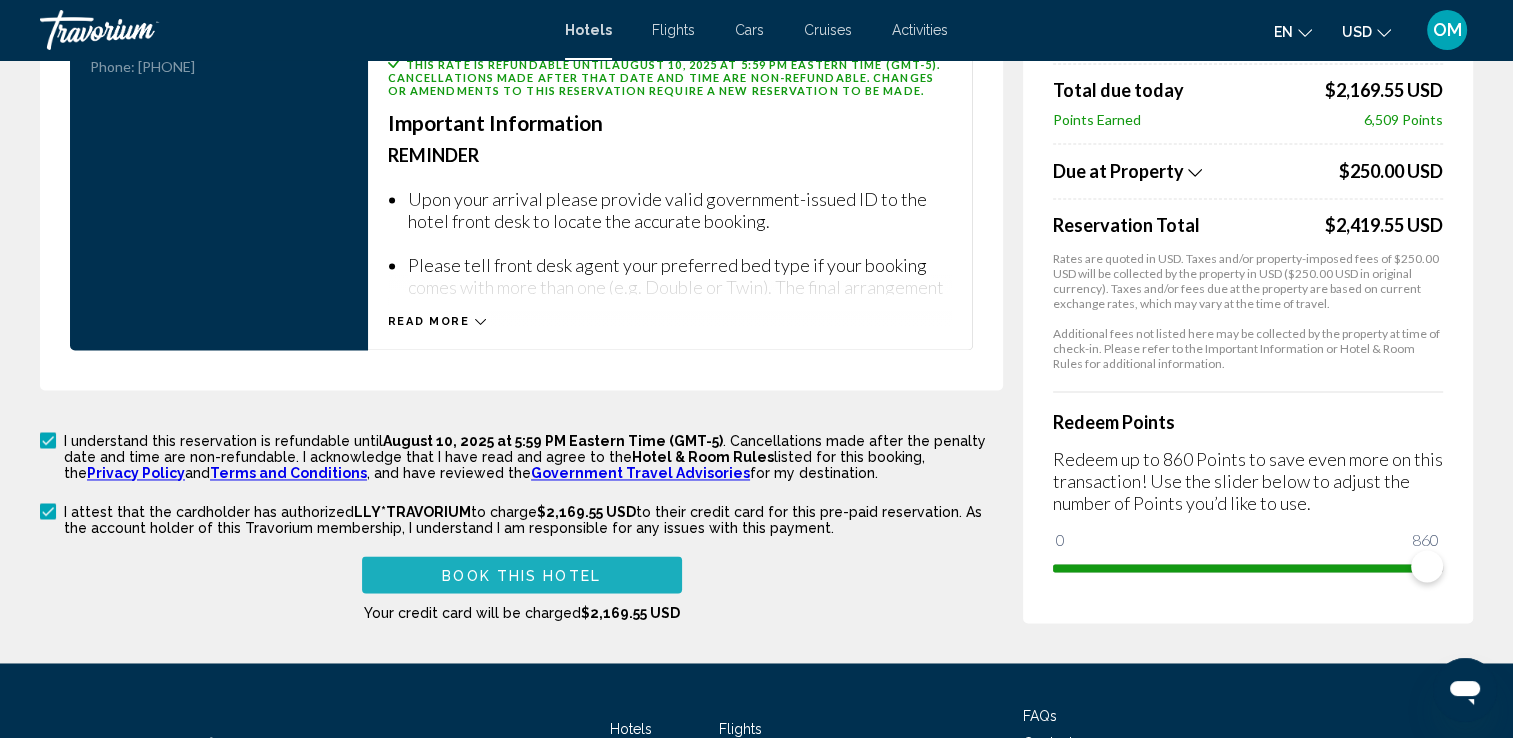 click on "Book this hotel" at bounding box center (521, 575) 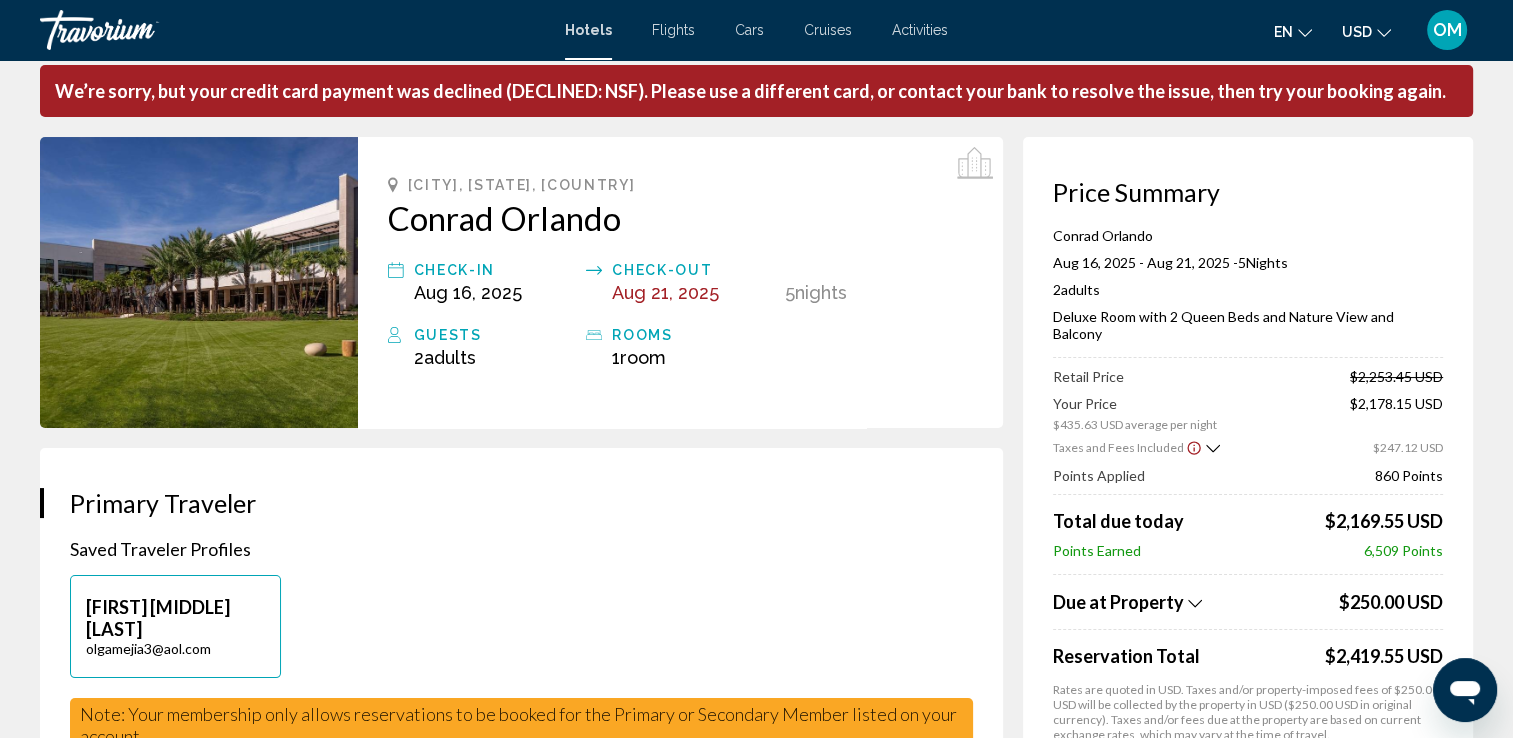 scroll, scrollTop: 0, scrollLeft: 0, axis: both 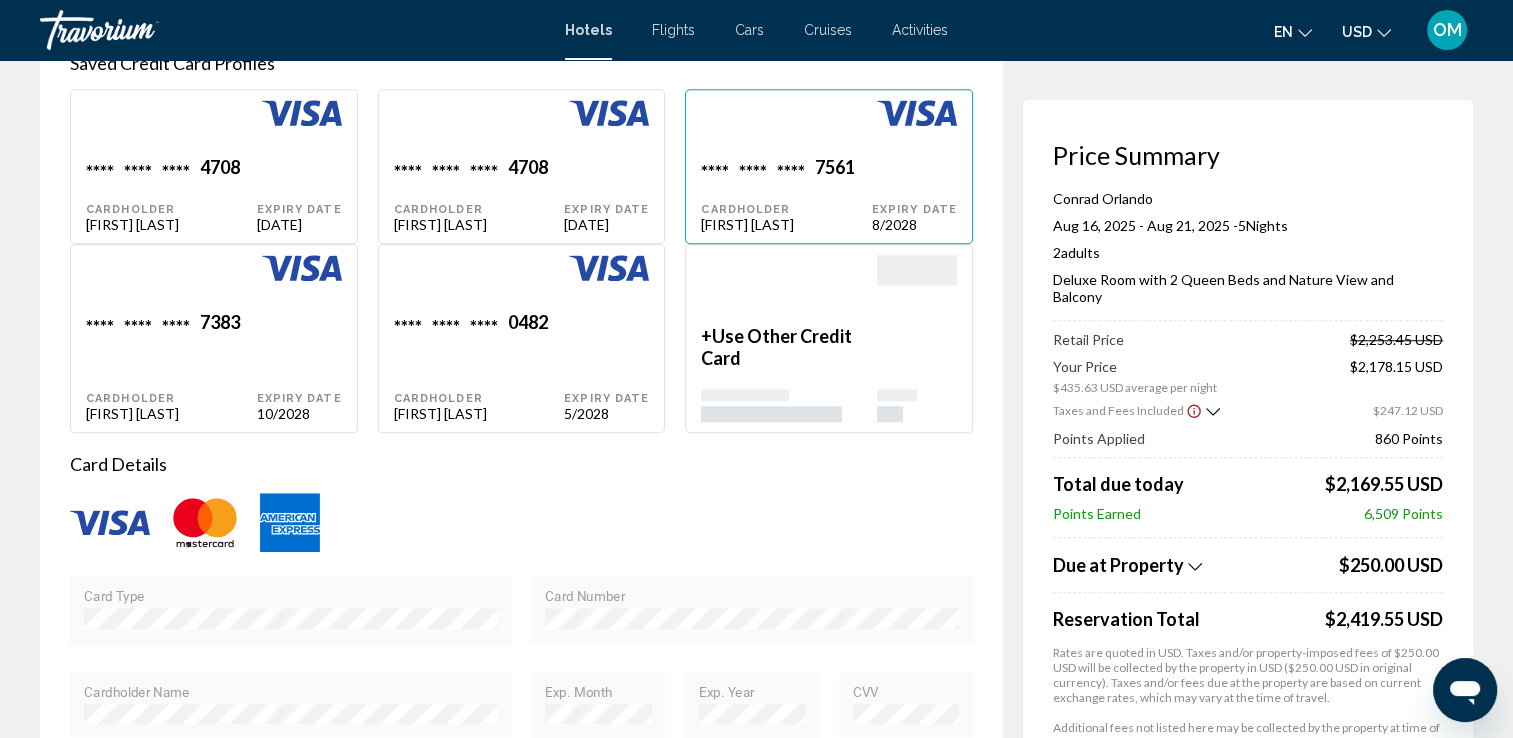 click on "Card Type" at bounding box center (291, 618) 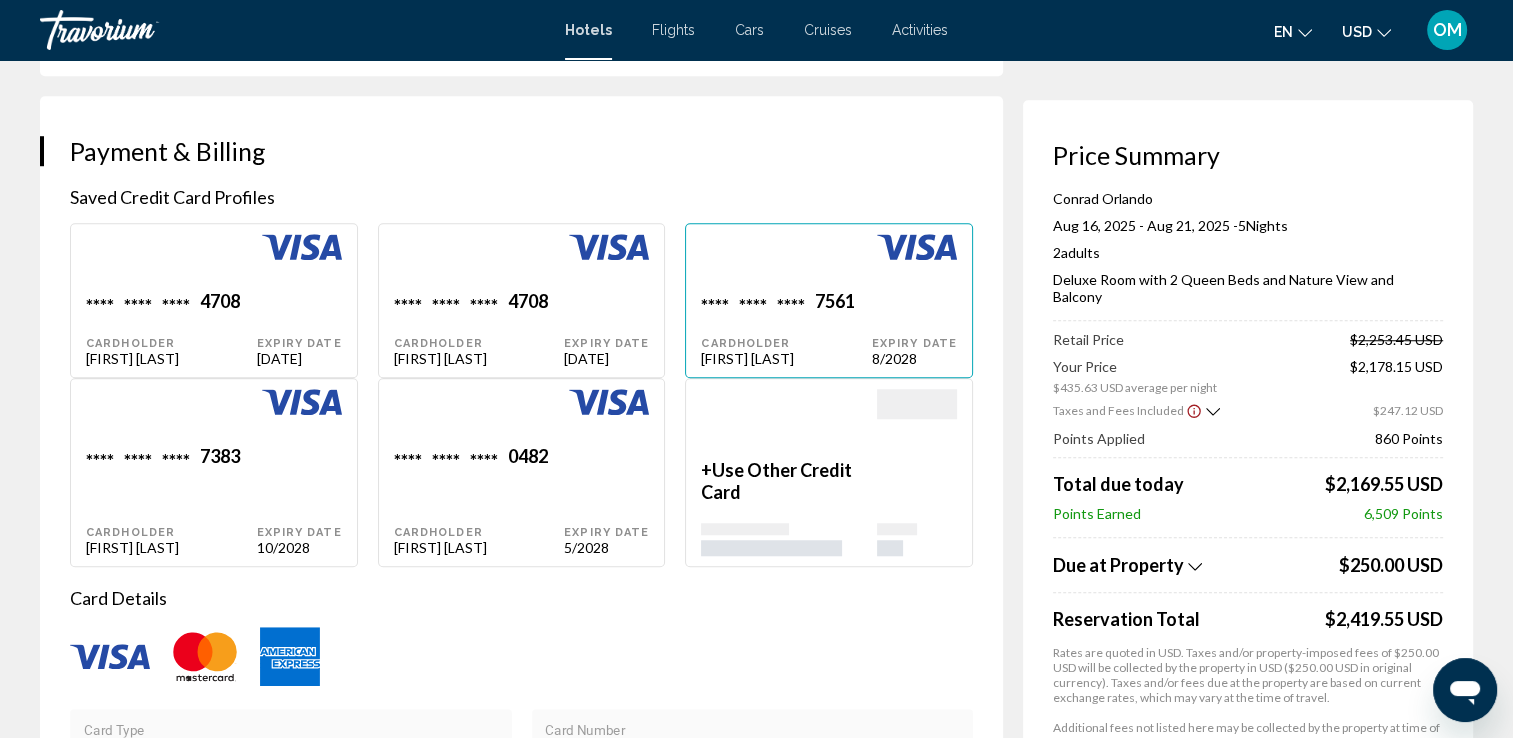 scroll, scrollTop: 1507, scrollLeft: 0, axis: vertical 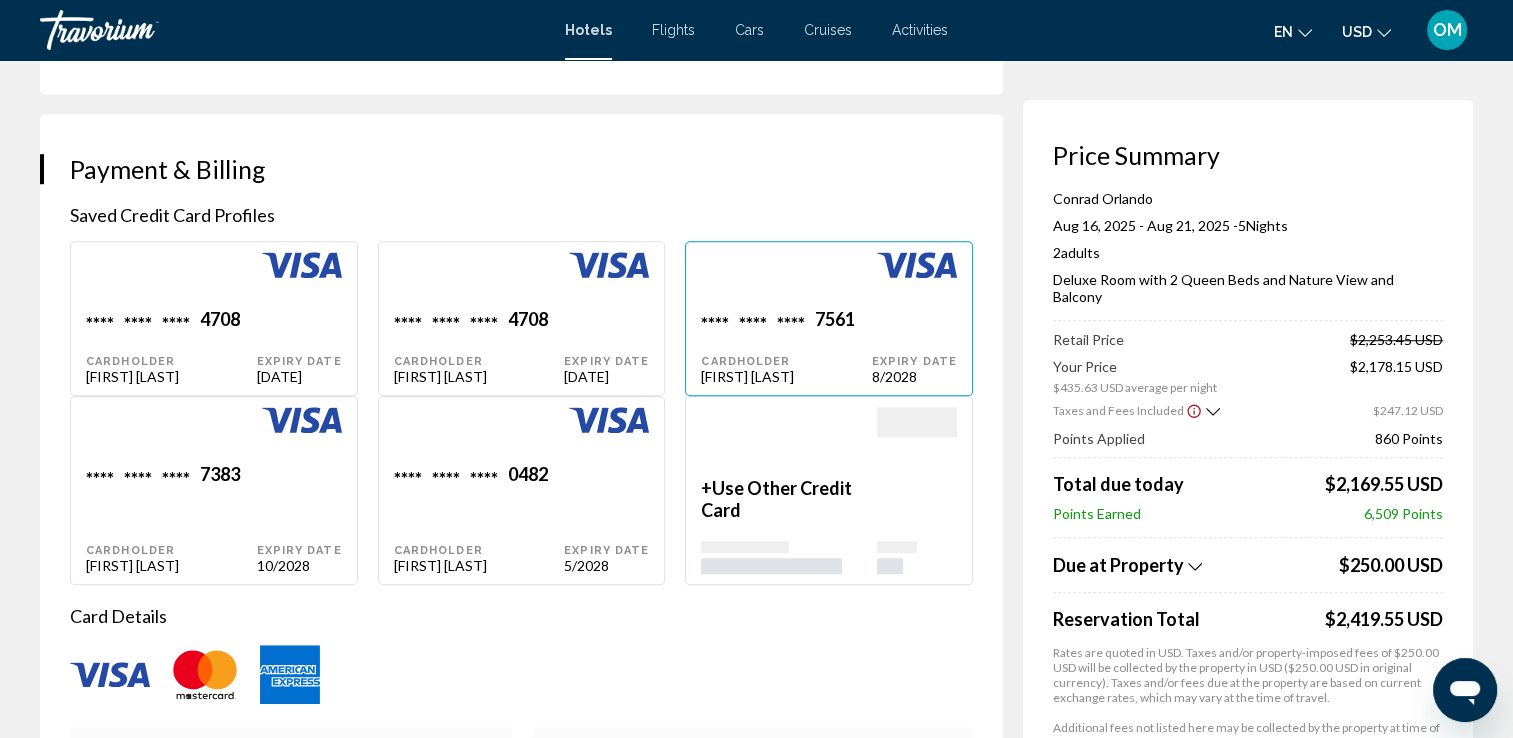 click on "Use Other Credit Card" at bounding box center (776, 499) 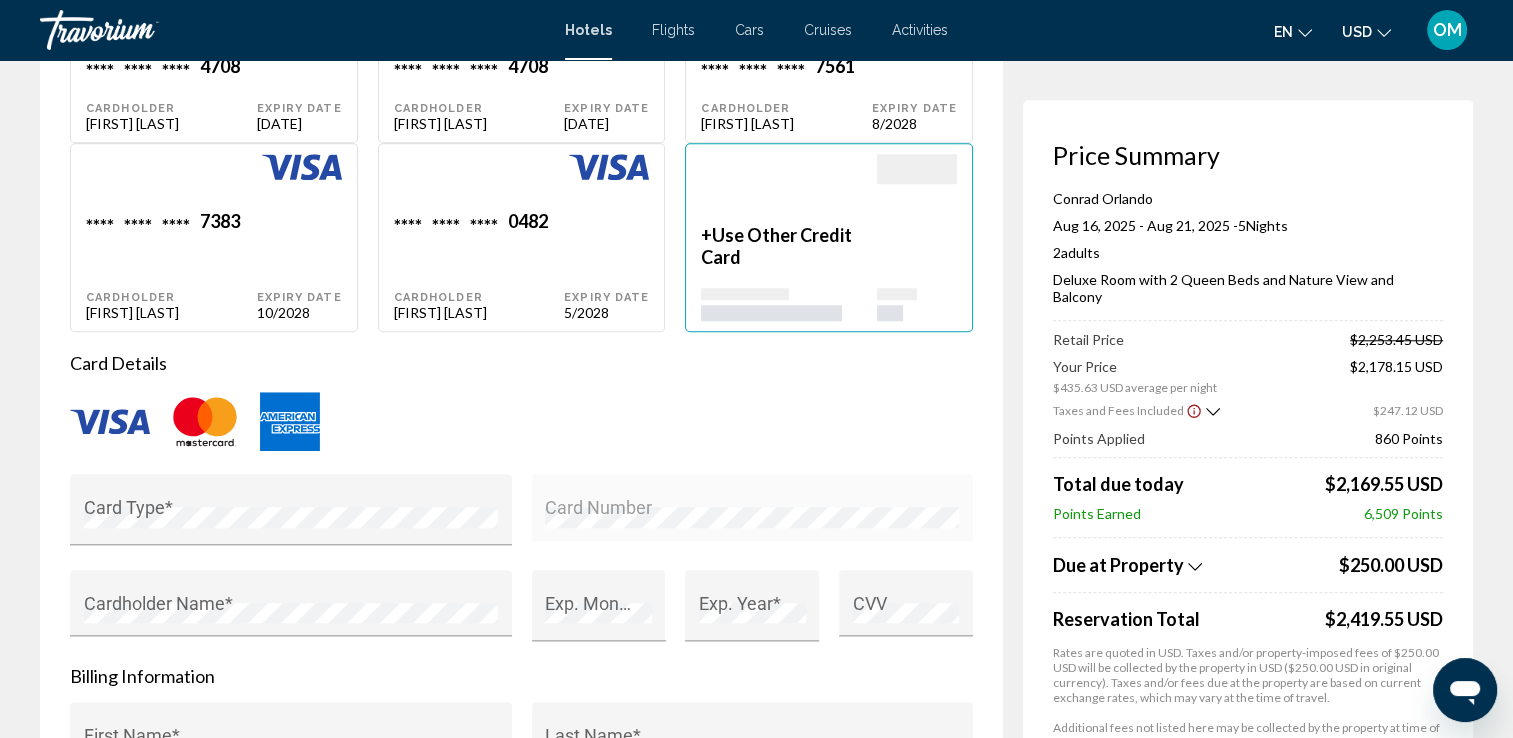 scroll, scrollTop: 1774, scrollLeft: 0, axis: vertical 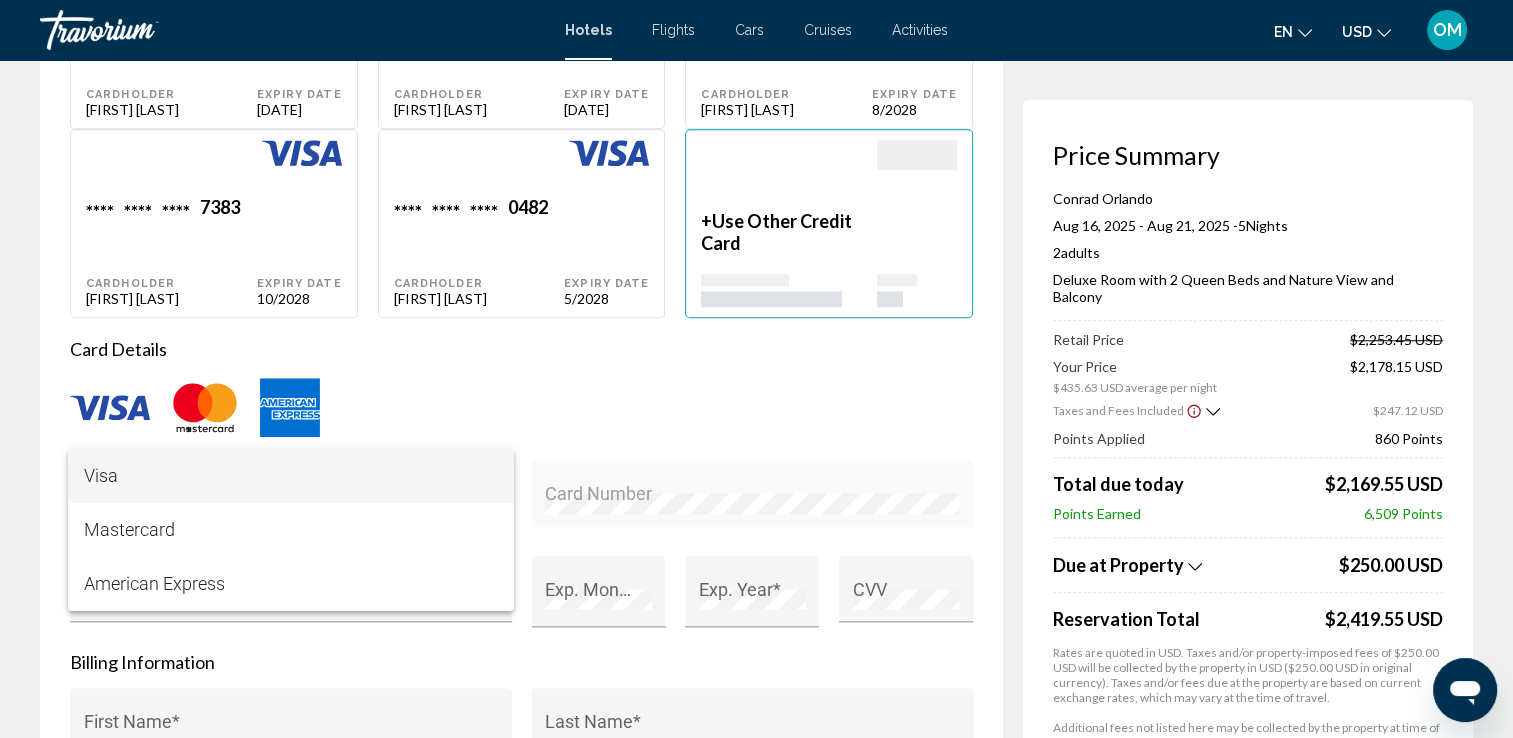 click on "Visa" at bounding box center [291, 476] 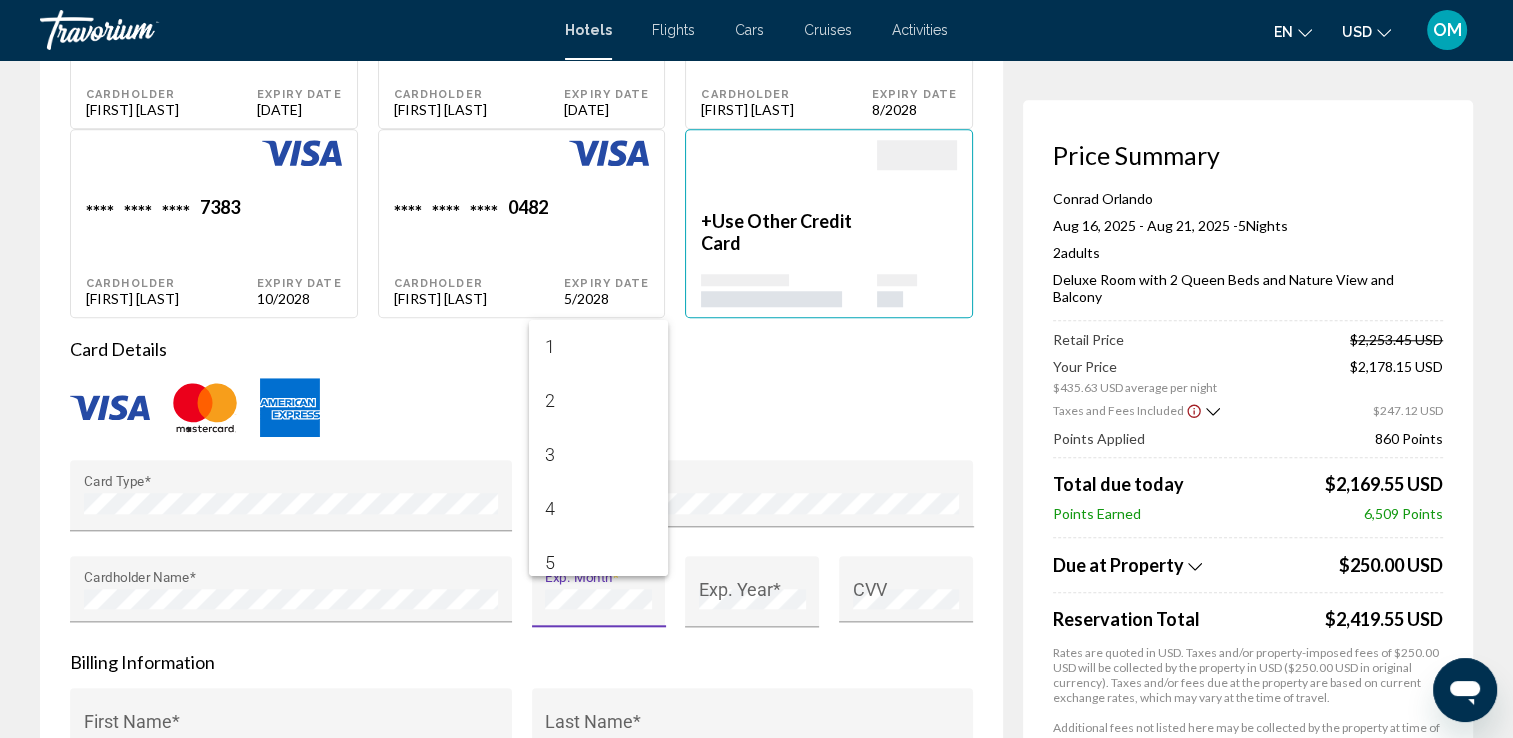 scroll, scrollTop: 122, scrollLeft: 0, axis: vertical 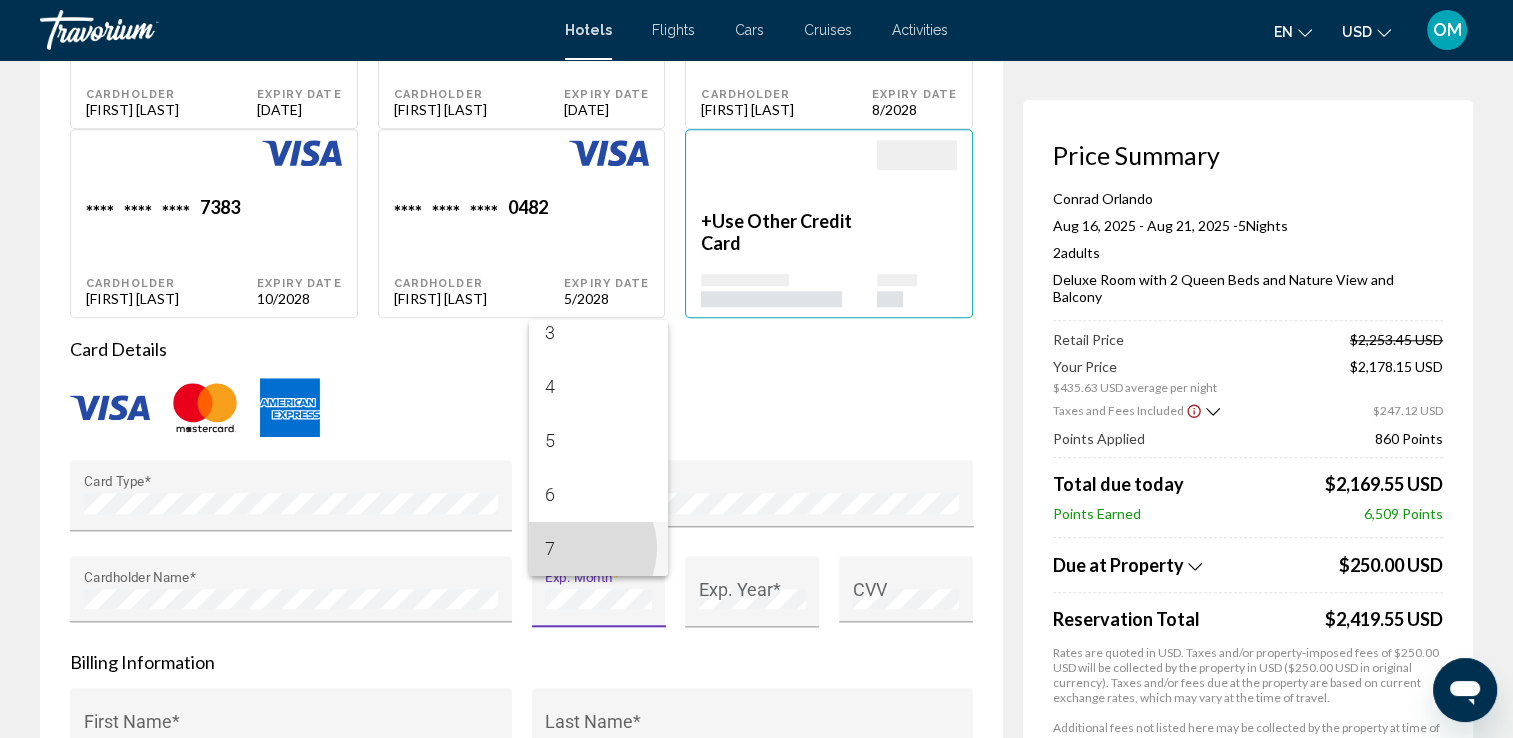 click on "7" at bounding box center (598, 549) 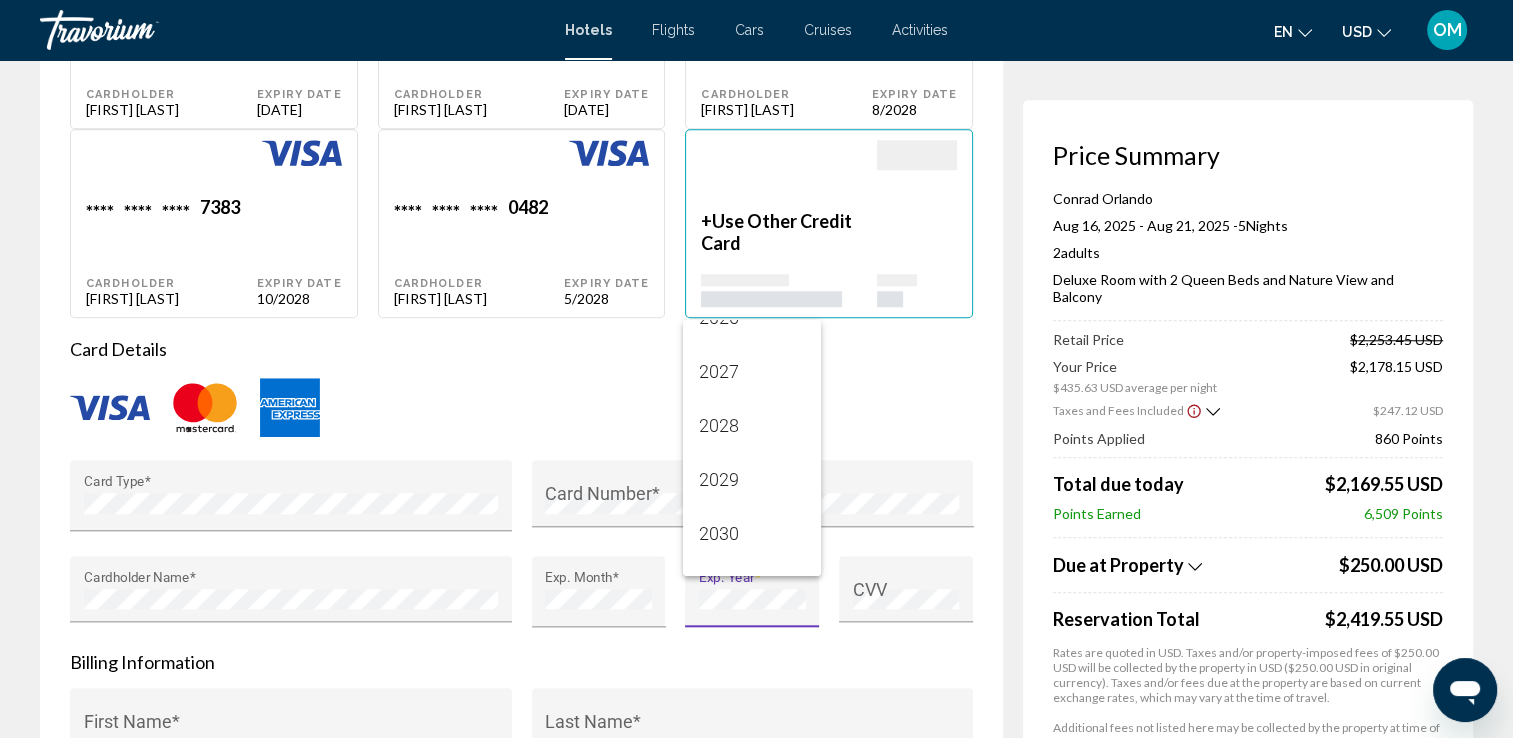 scroll, scrollTop: 93, scrollLeft: 0, axis: vertical 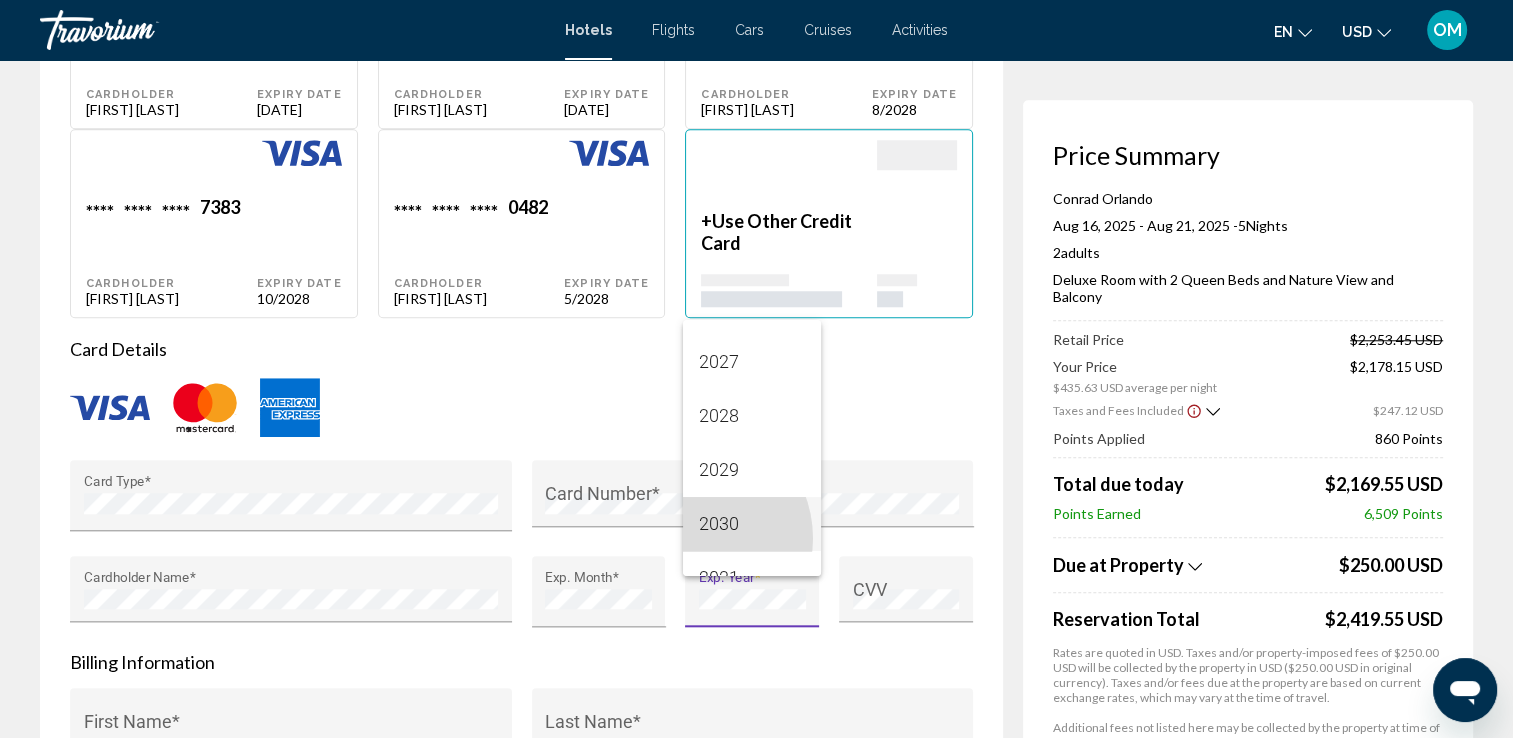 click on "2030" at bounding box center [752, 524] 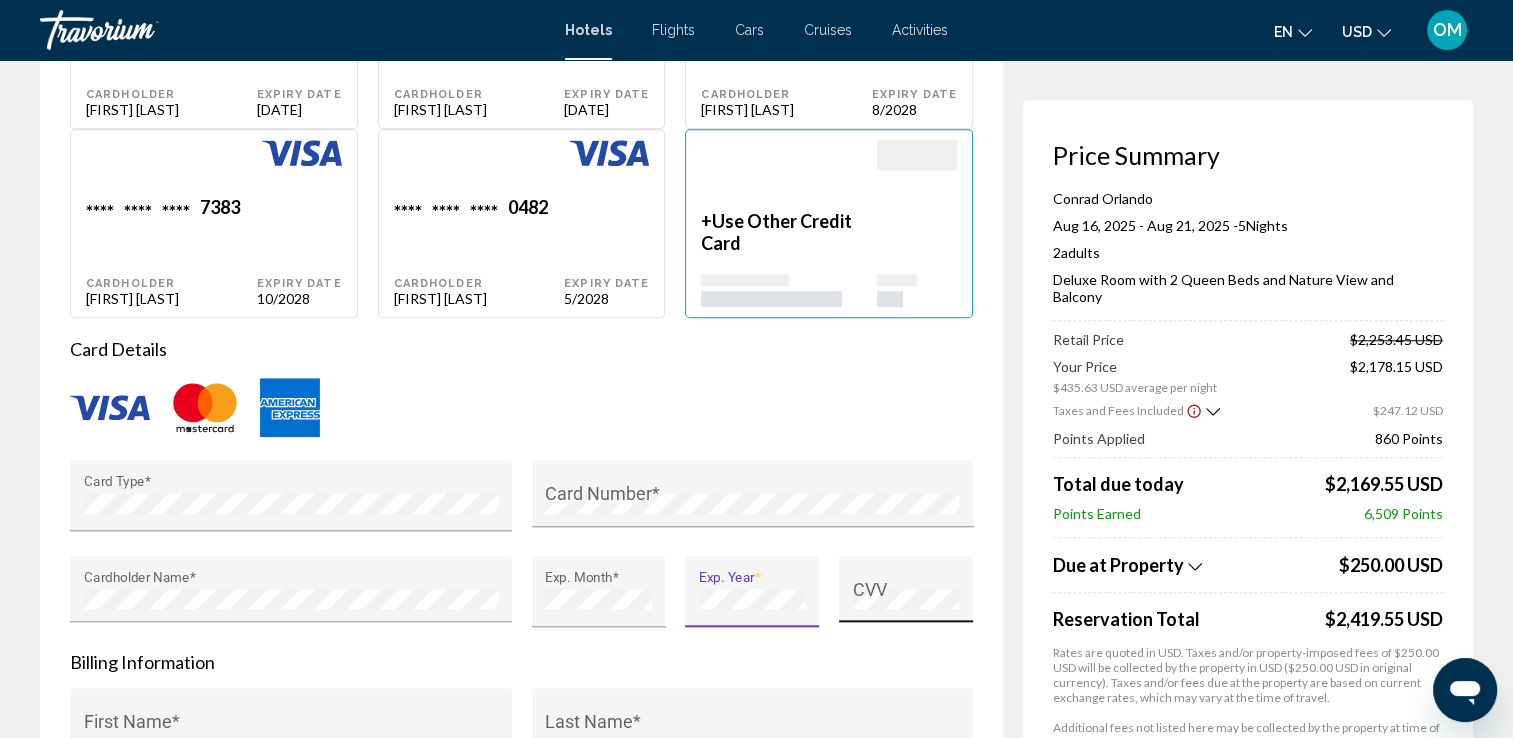 click on "CVV" at bounding box center [906, 595] 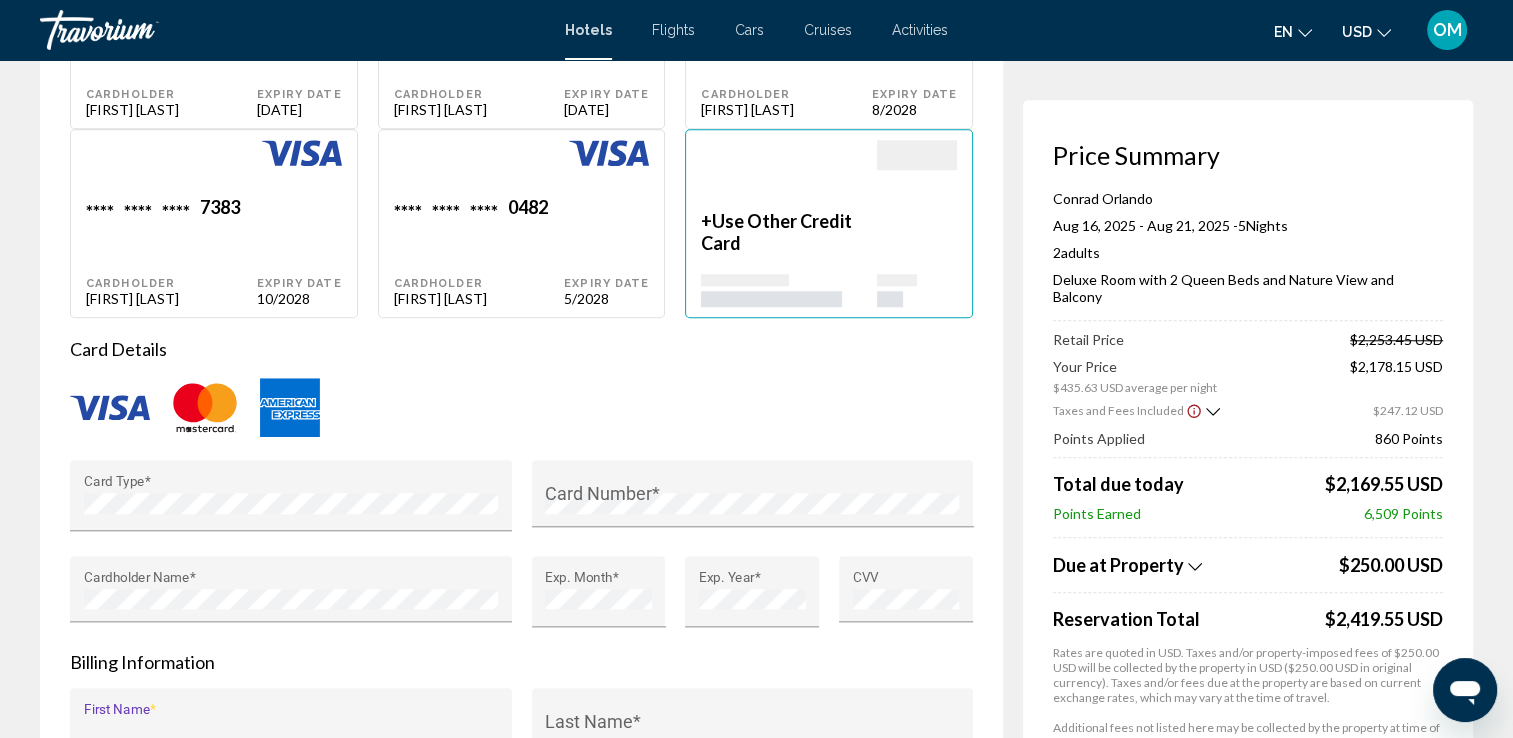 click on "First Name  *" at bounding box center [291, 731] 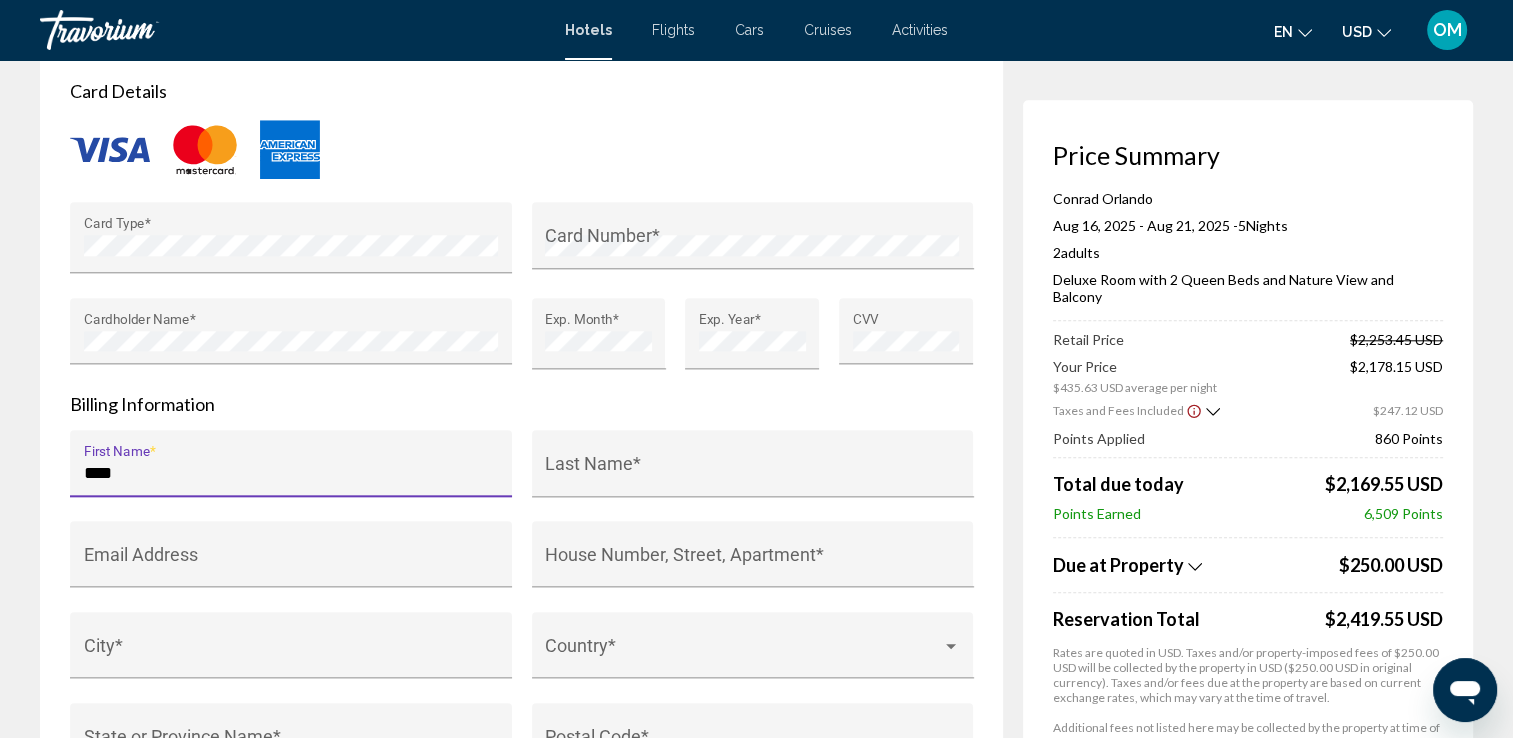 scroll, scrollTop: 2040, scrollLeft: 0, axis: vertical 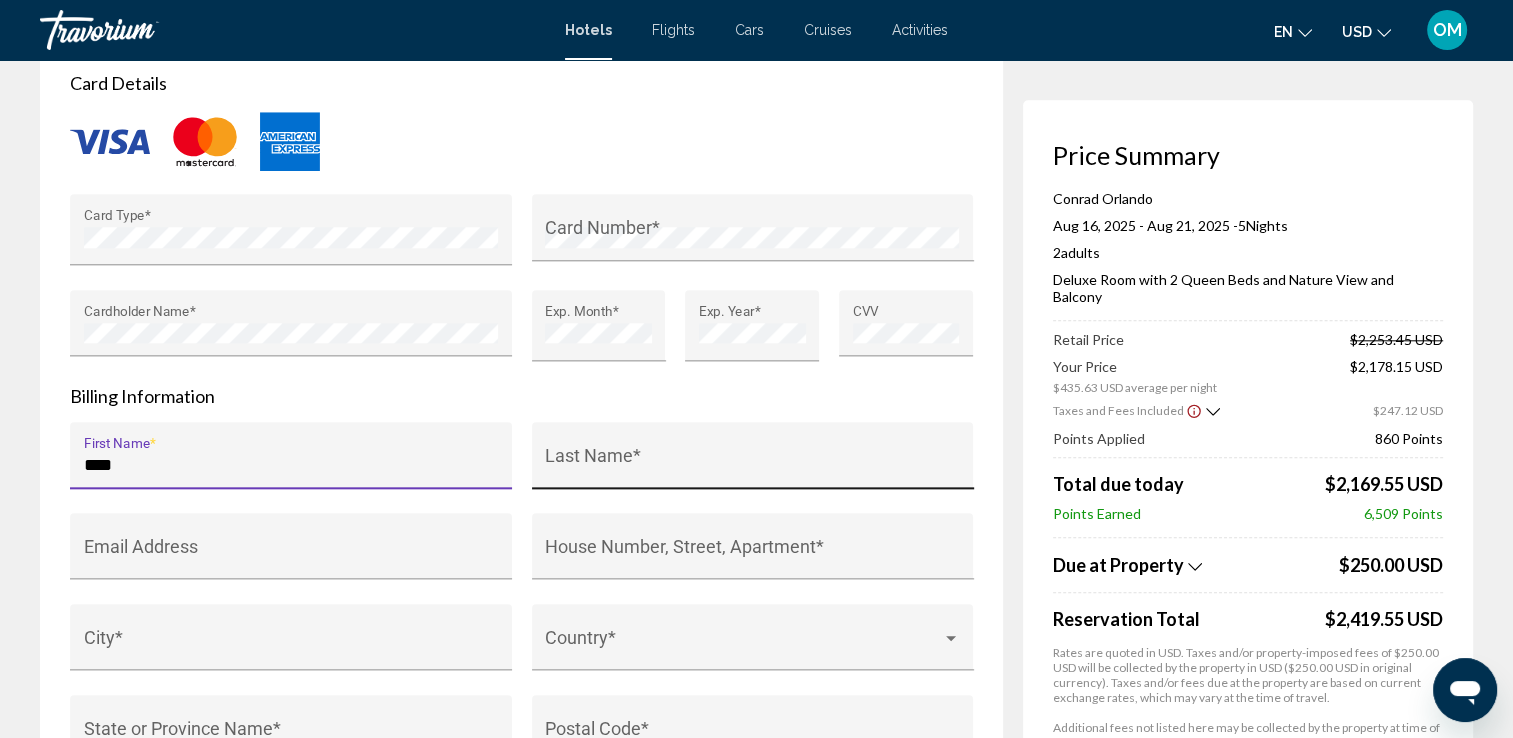 type on "****" 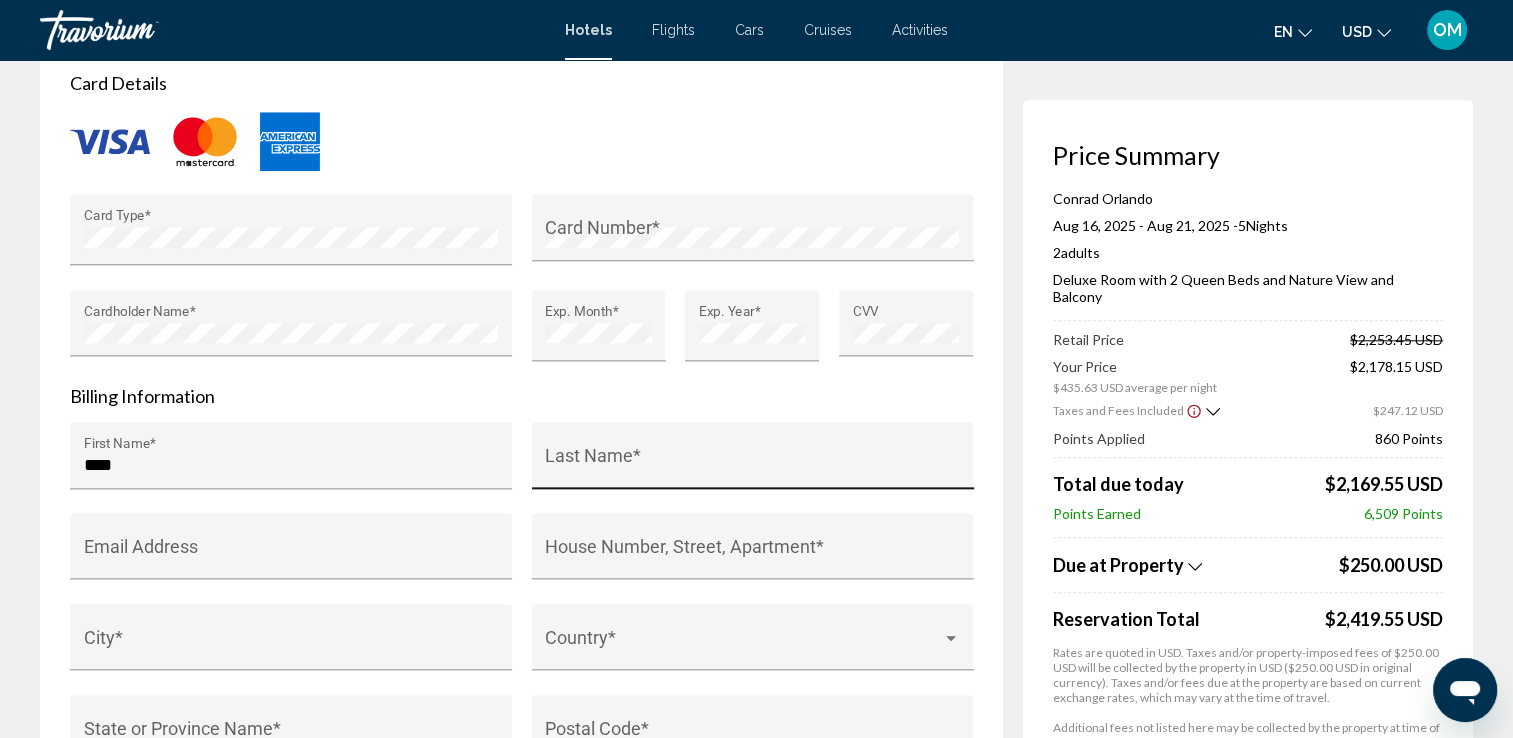 click on "Last Name  *" at bounding box center (752, 461) 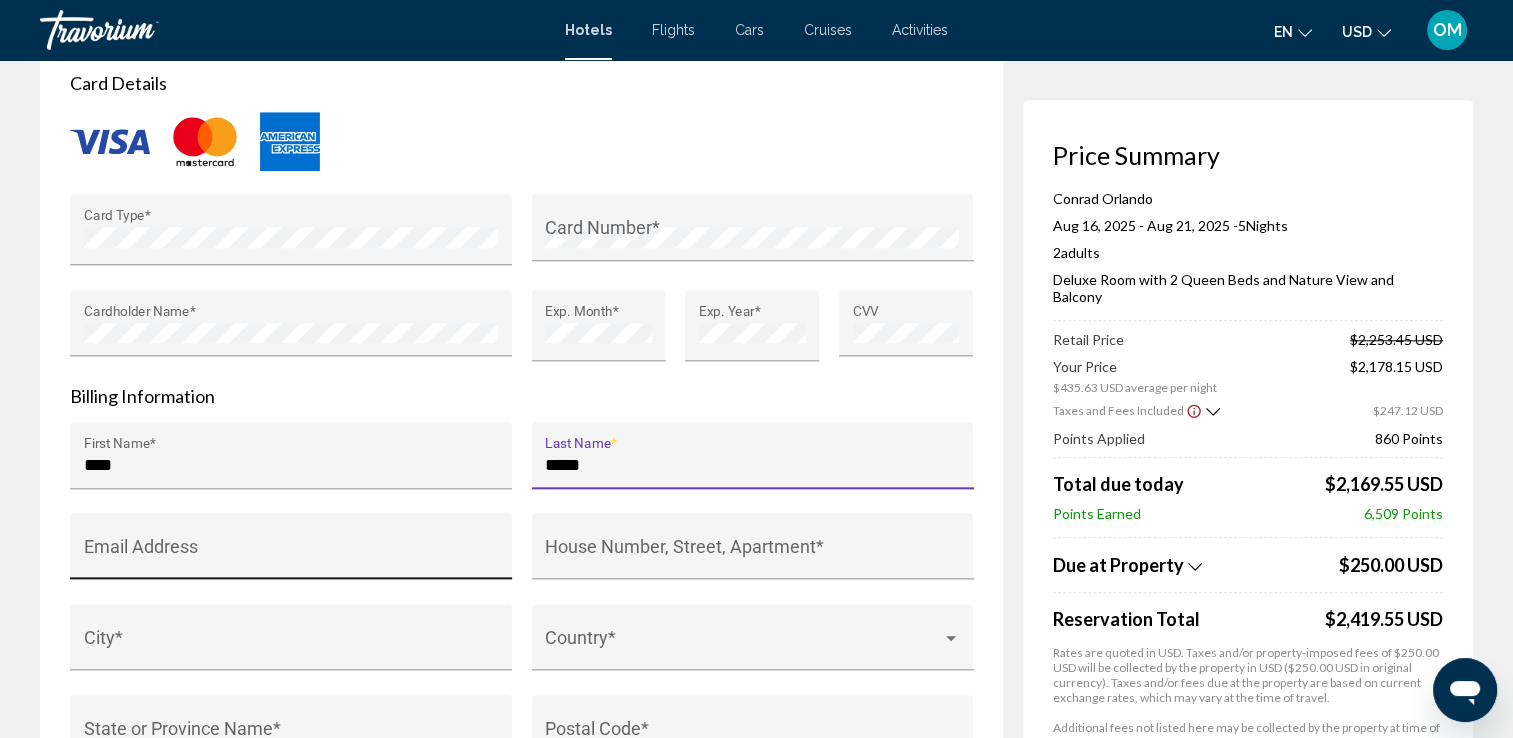 type on "*****" 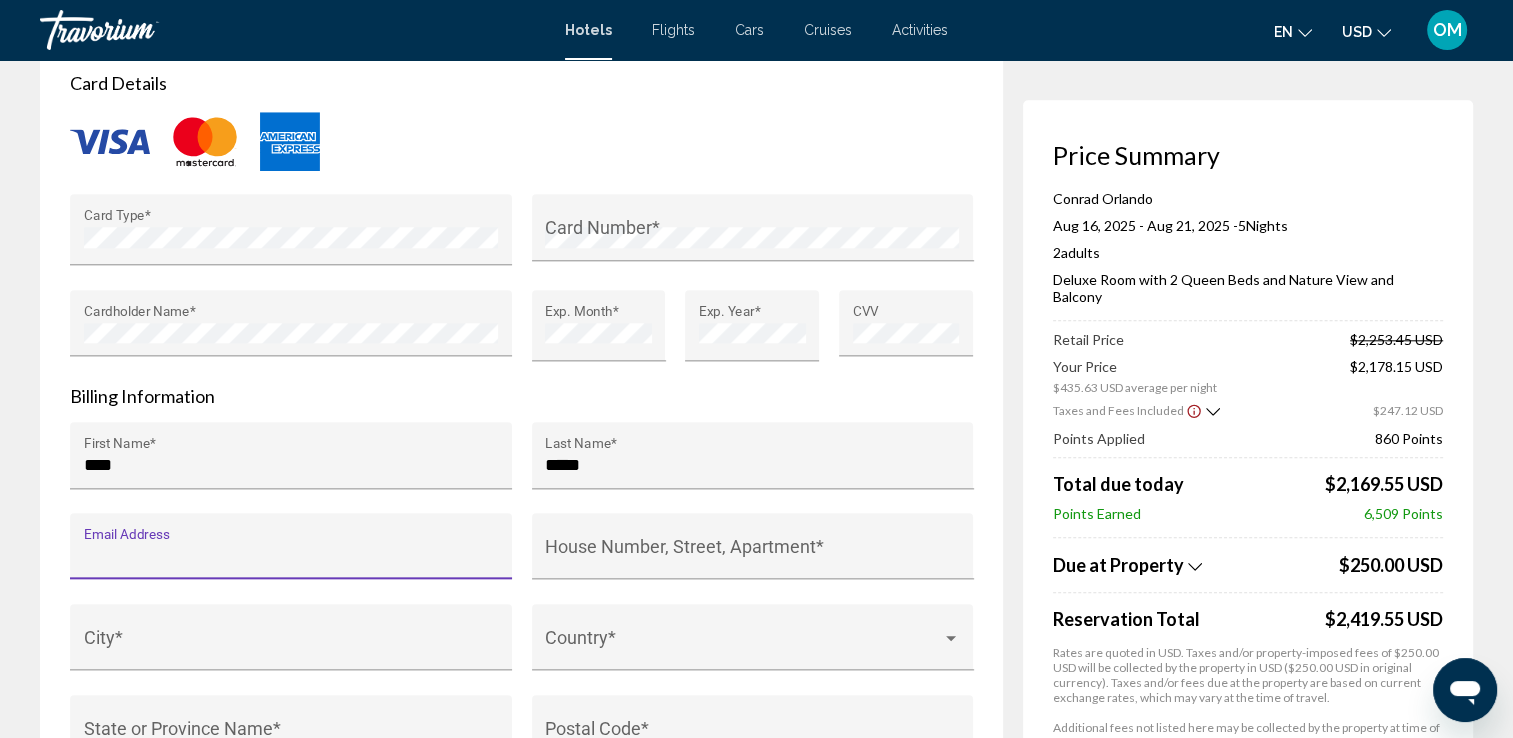 click on "Email Address" at bounding box center (291, 556) 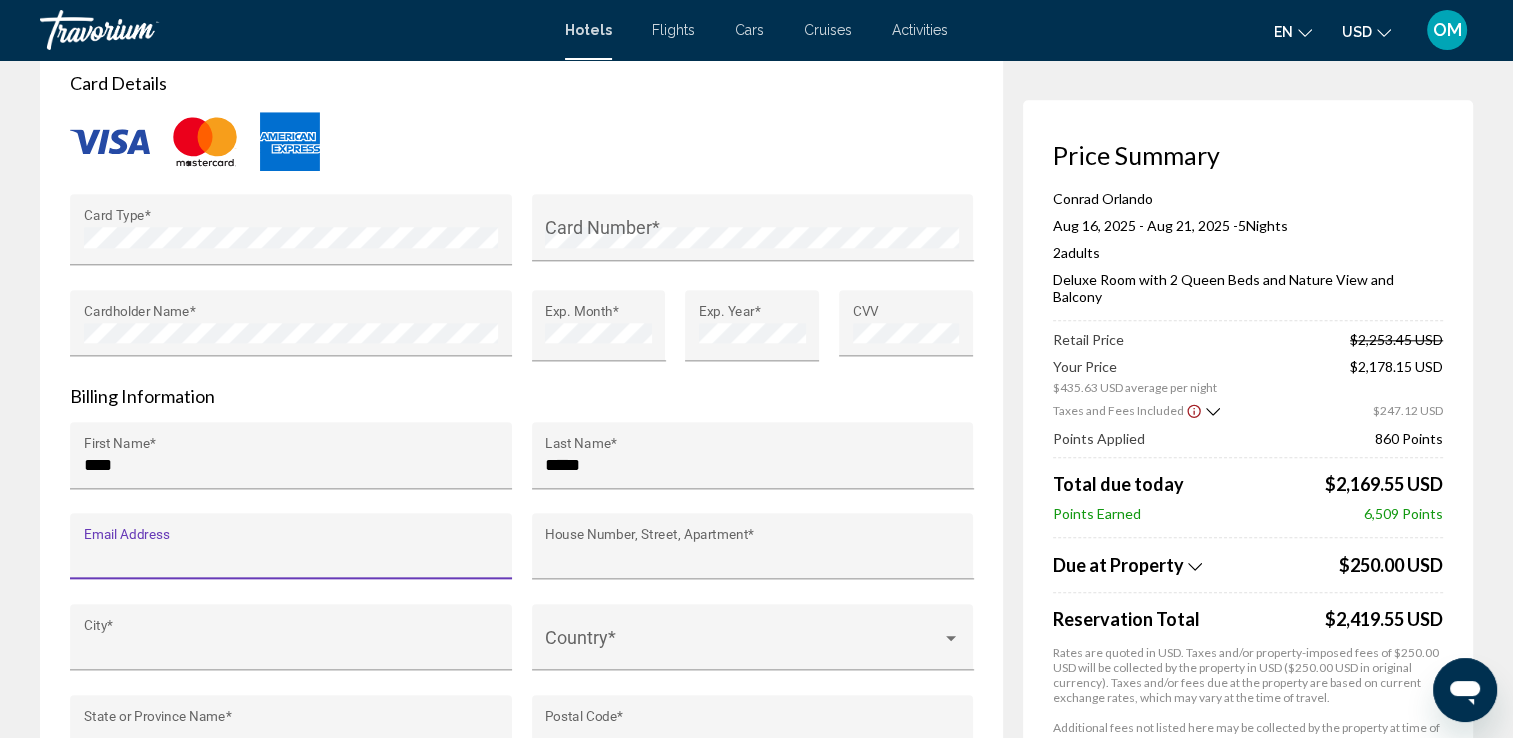 type on "**********" 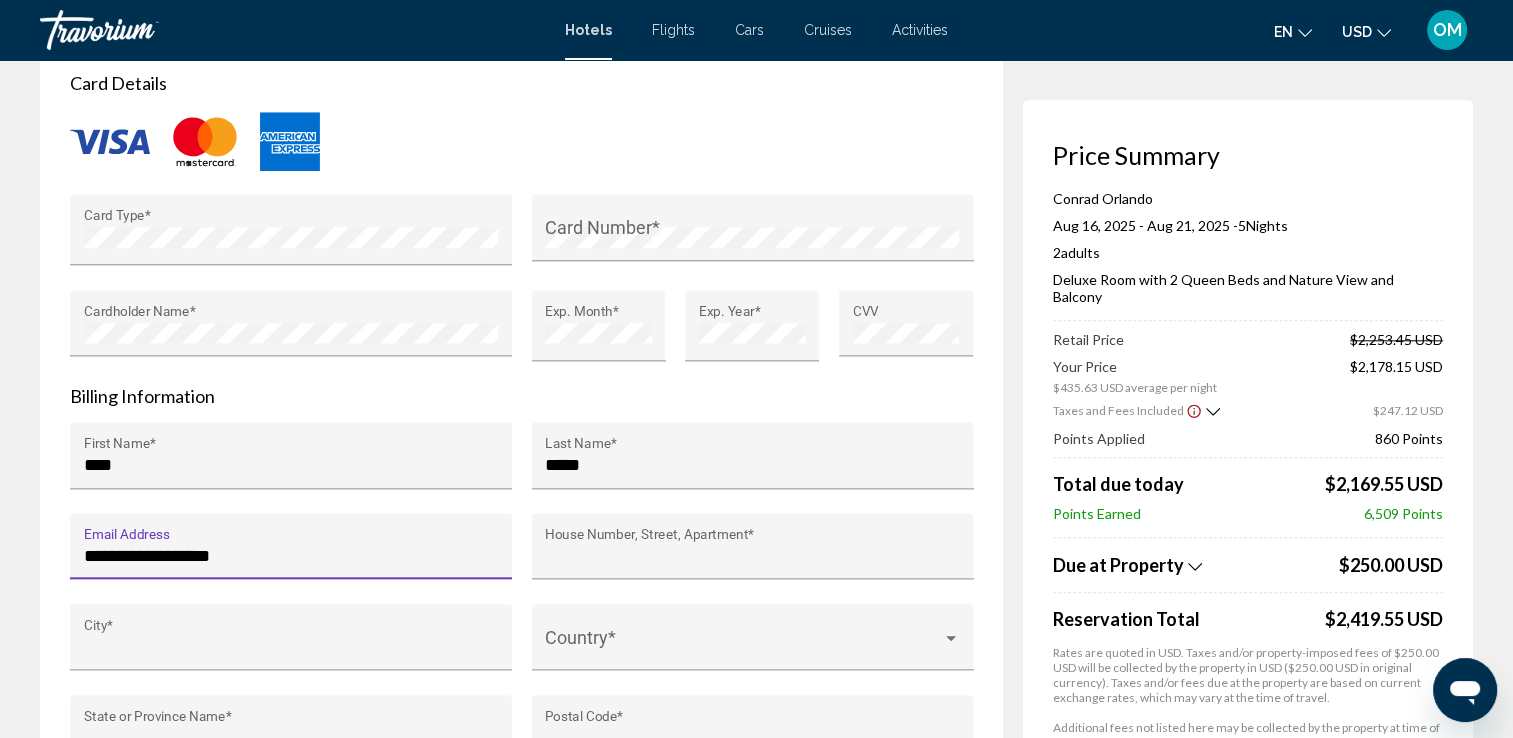 type on "**********" 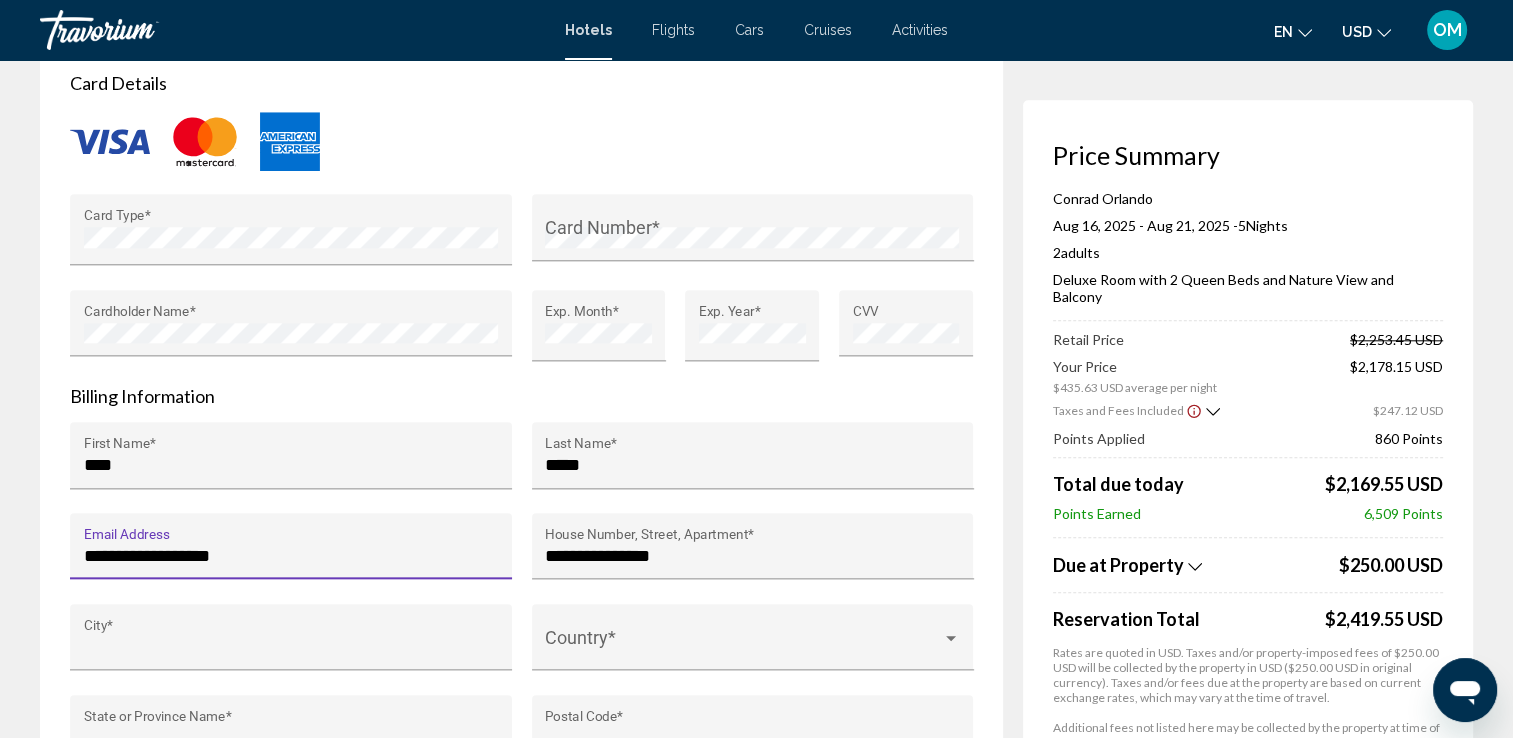 type on "**********" 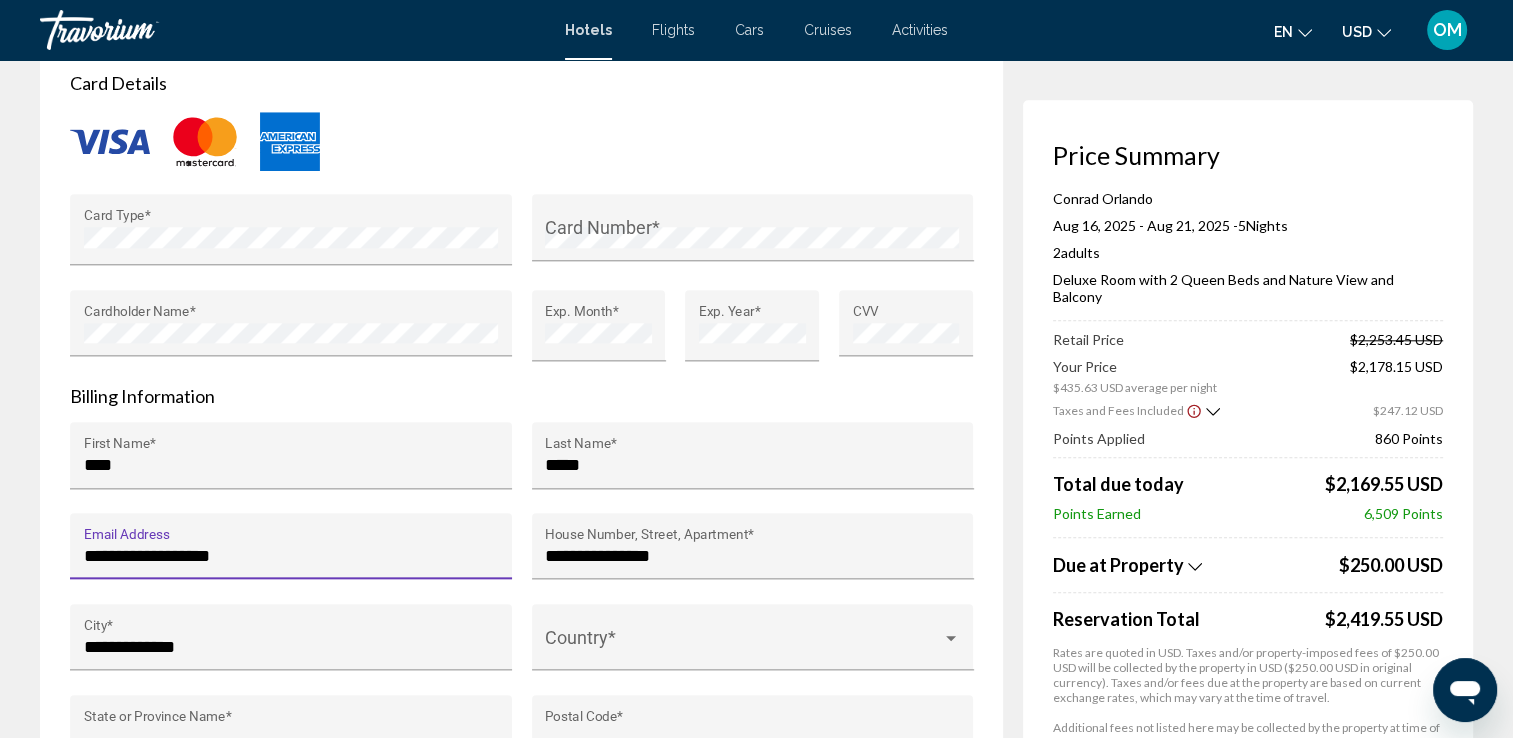 type on "**" 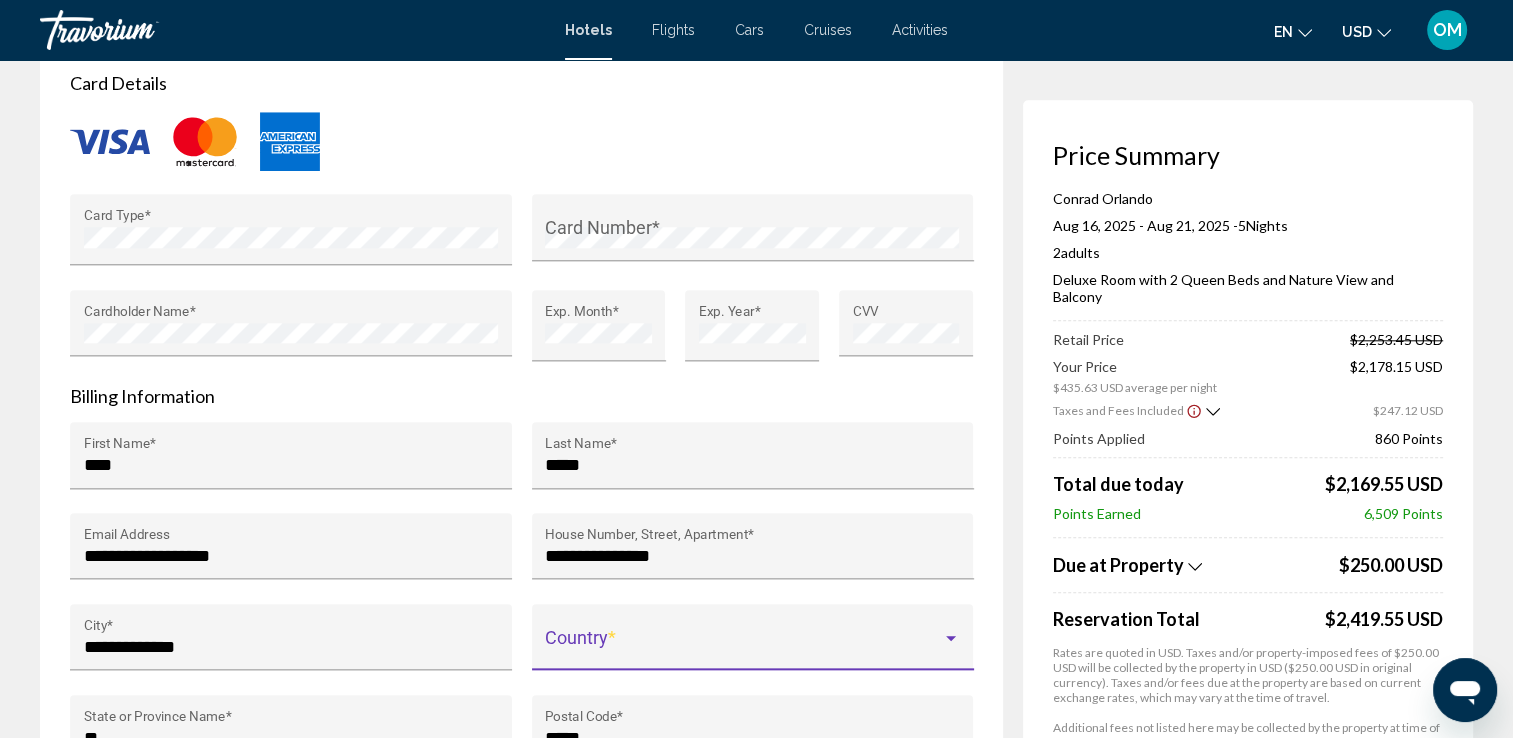 click at bounding box center (743, 647) 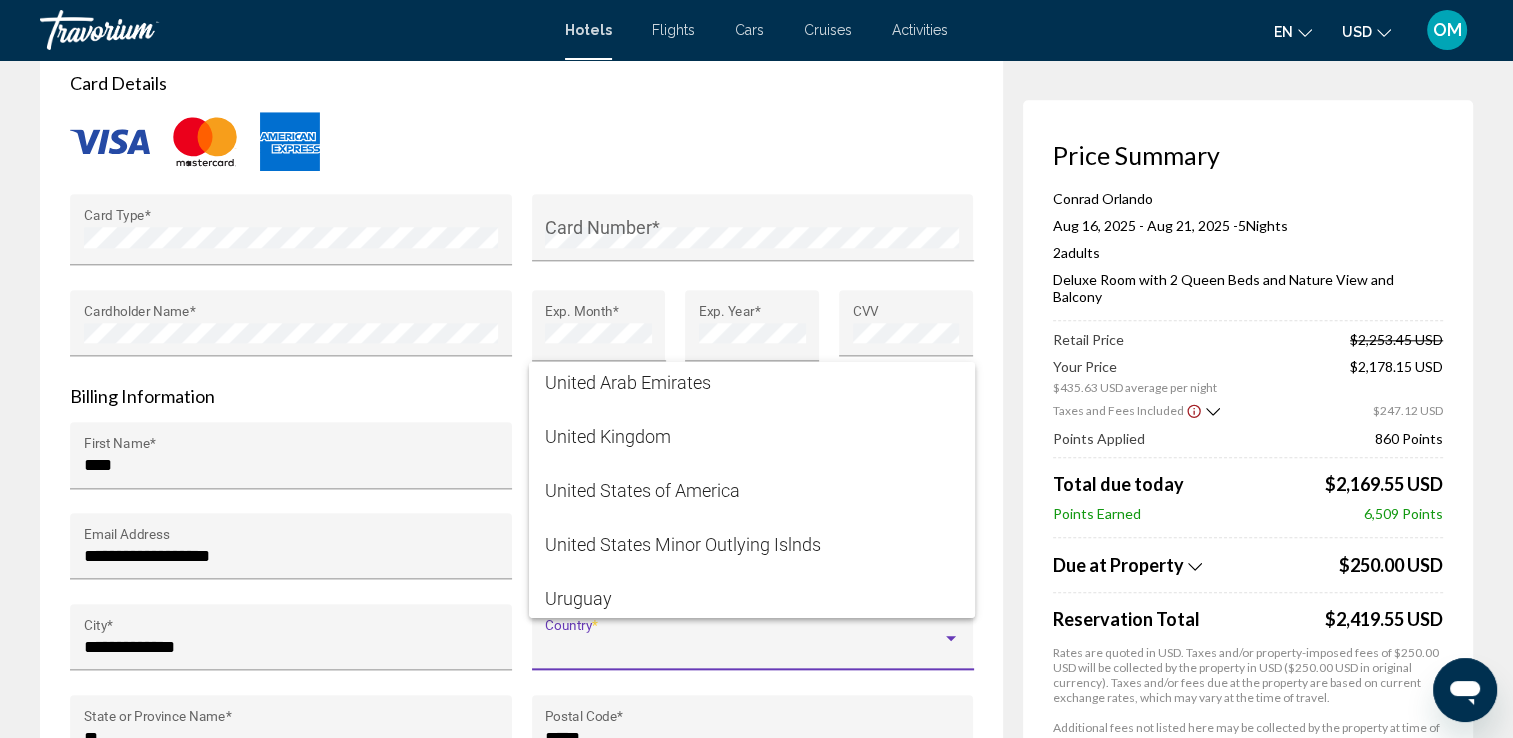 scroll, scrollTop: 13307, scrollLeft: 0, axis: vertical 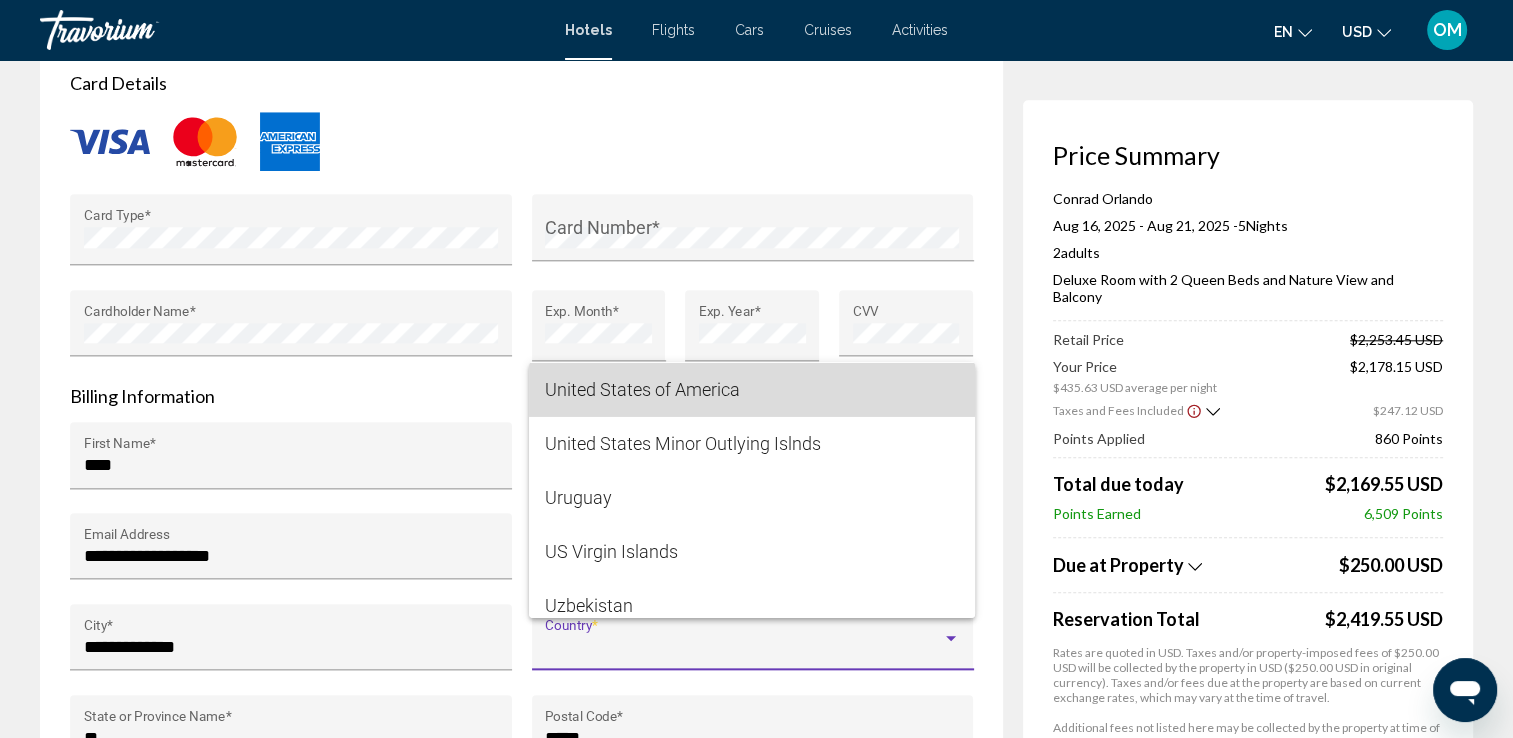 click on "United States of America" at bounding box center (752, 390) 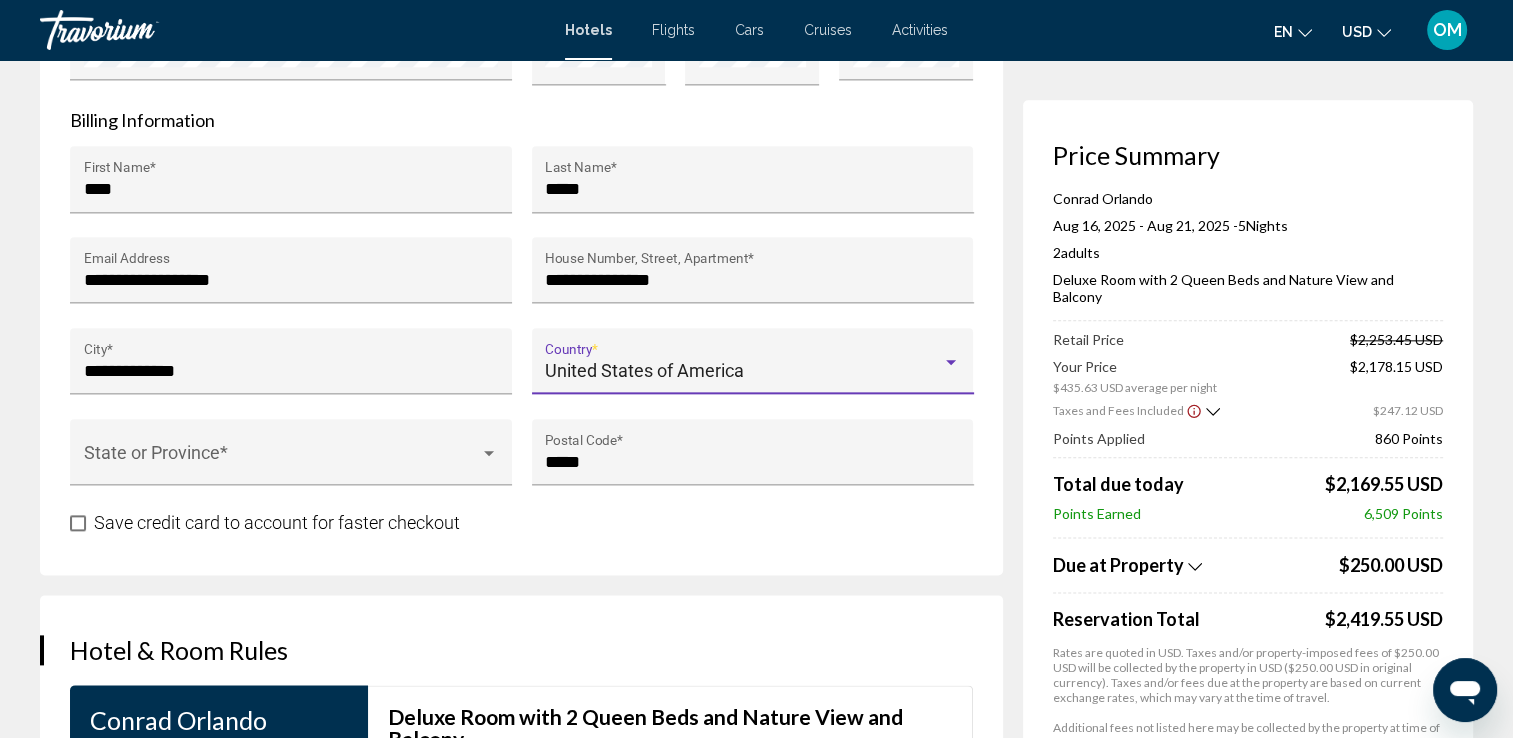scroll, scrollTop: 2335, scrollLeft: 0, axis: vertical 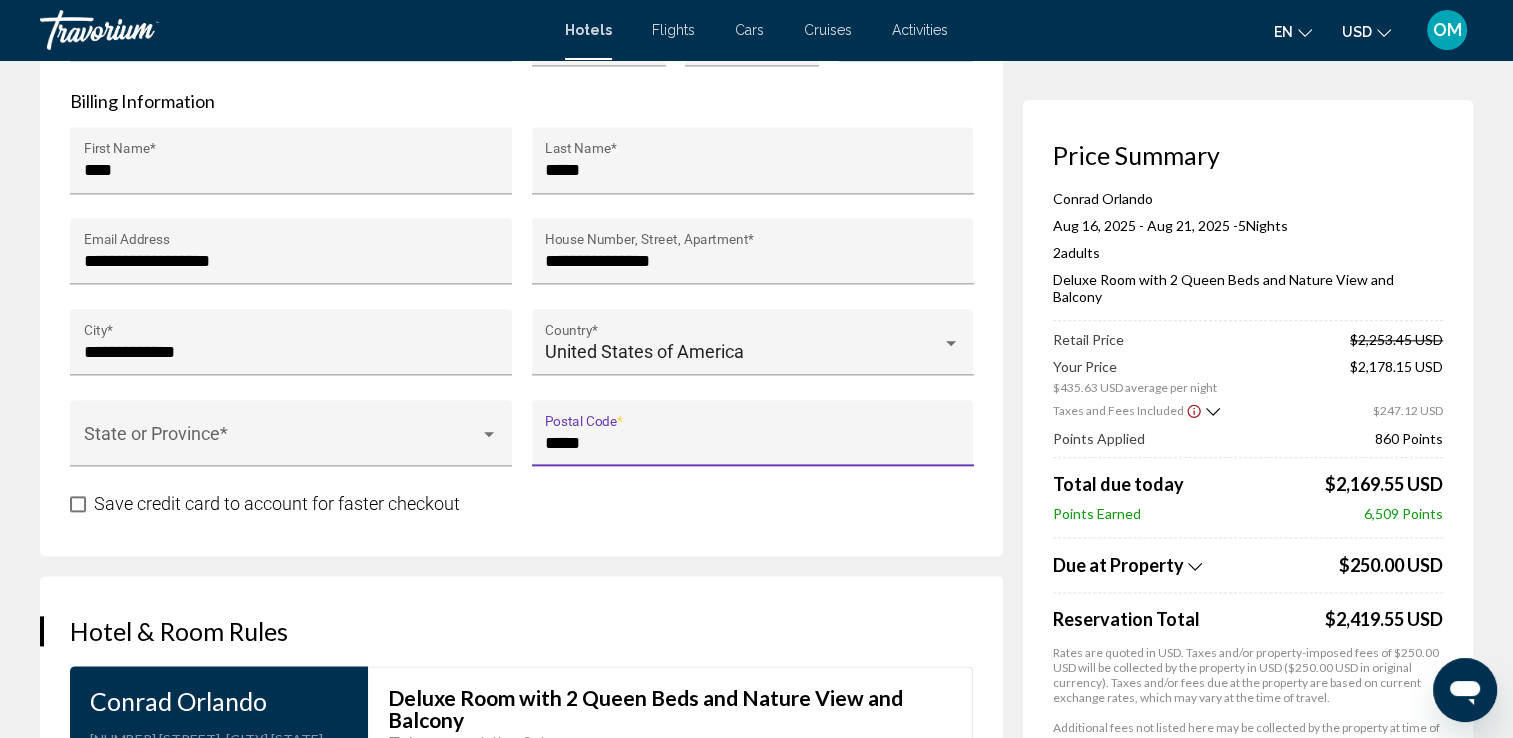 click on "*****" at bounding box center [752, 443] 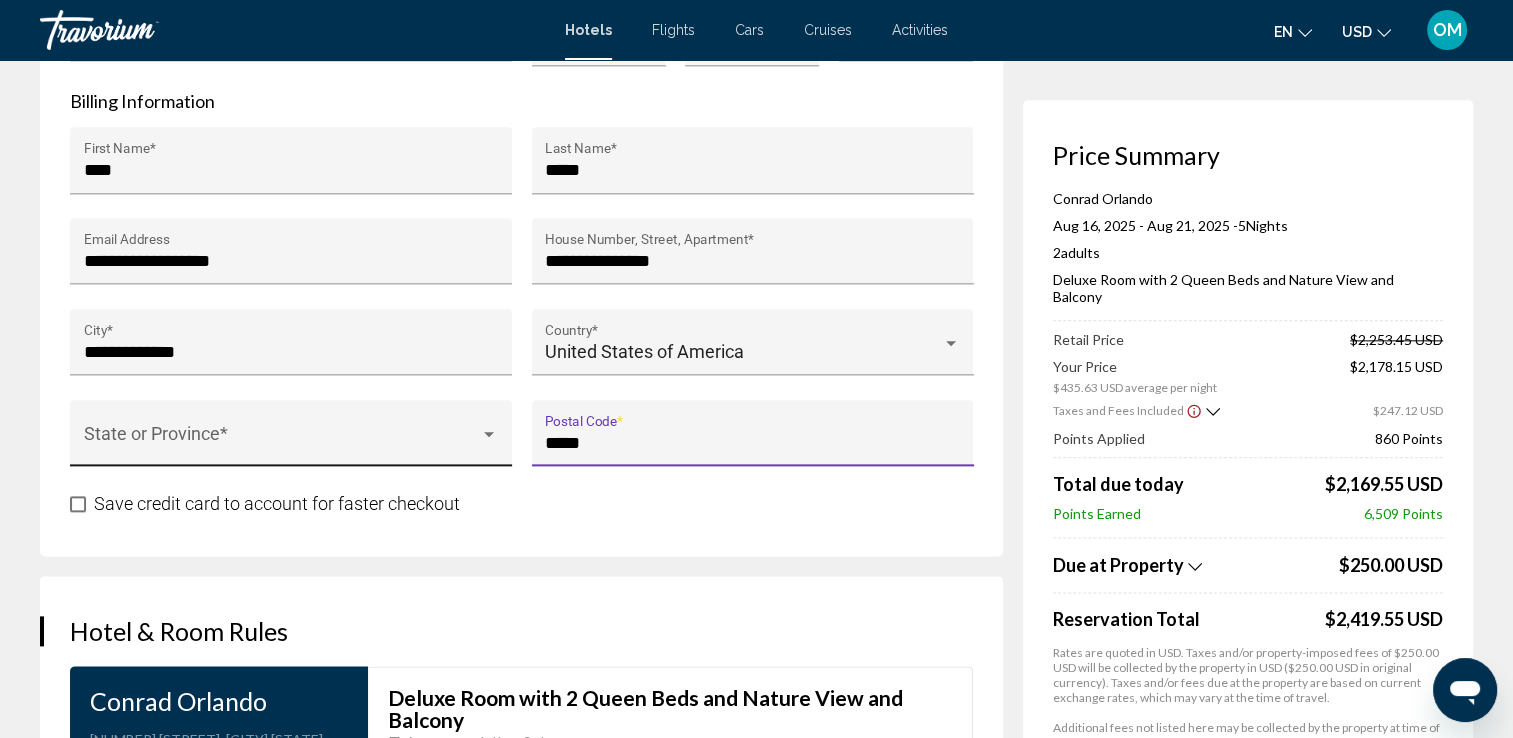 type on "*****" 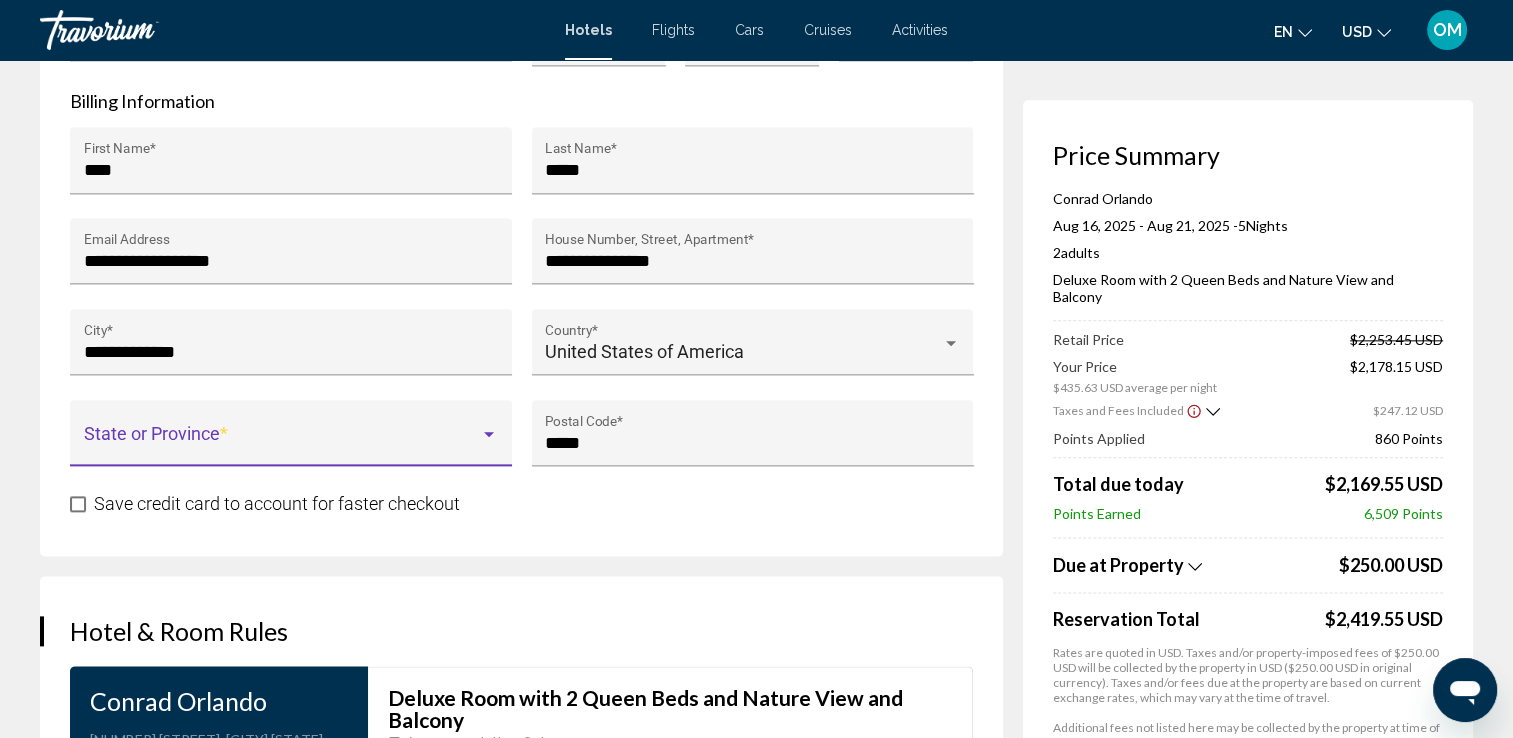 click at bounding box center [282, 443] 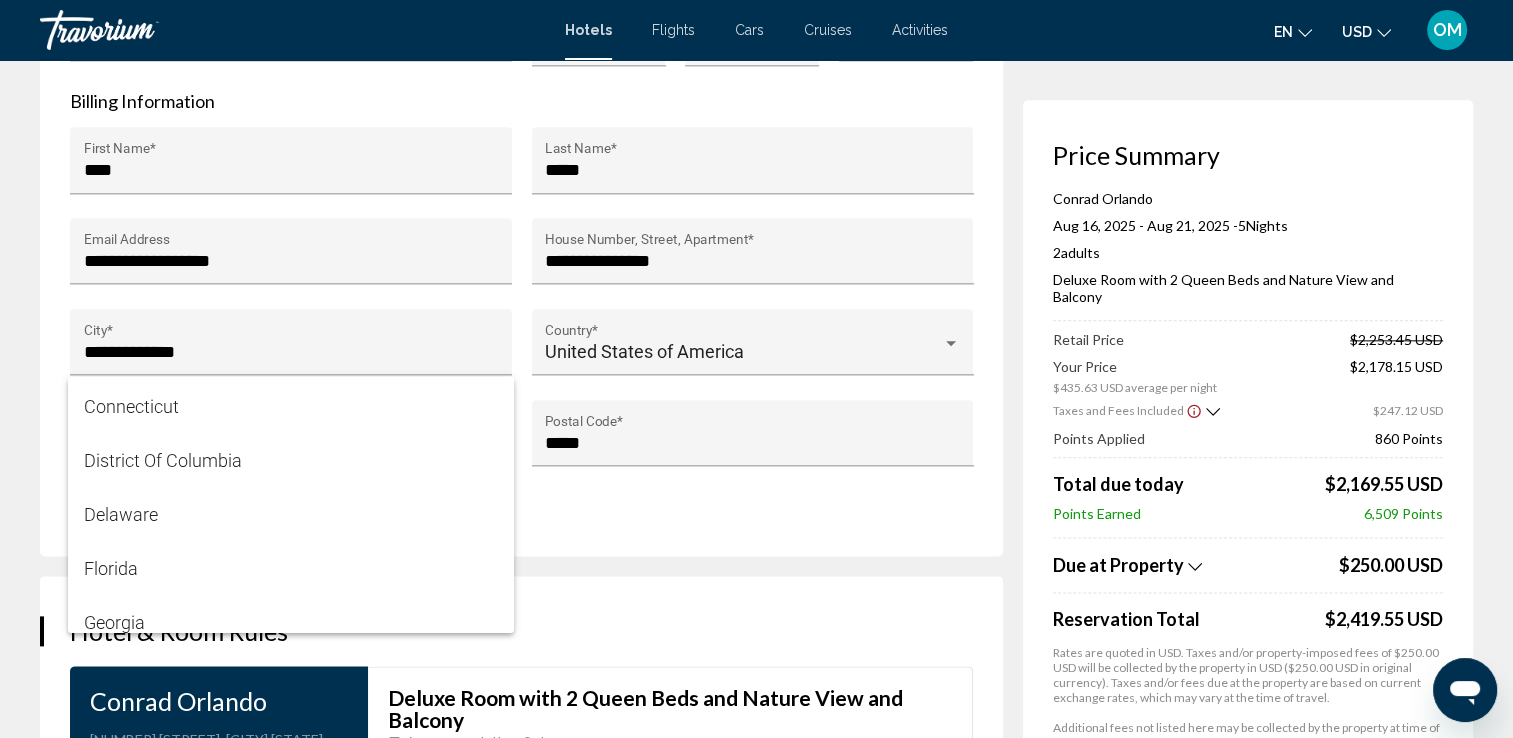 scroll, scrollTop: 332, scrollLeft: 0, axis: vertical 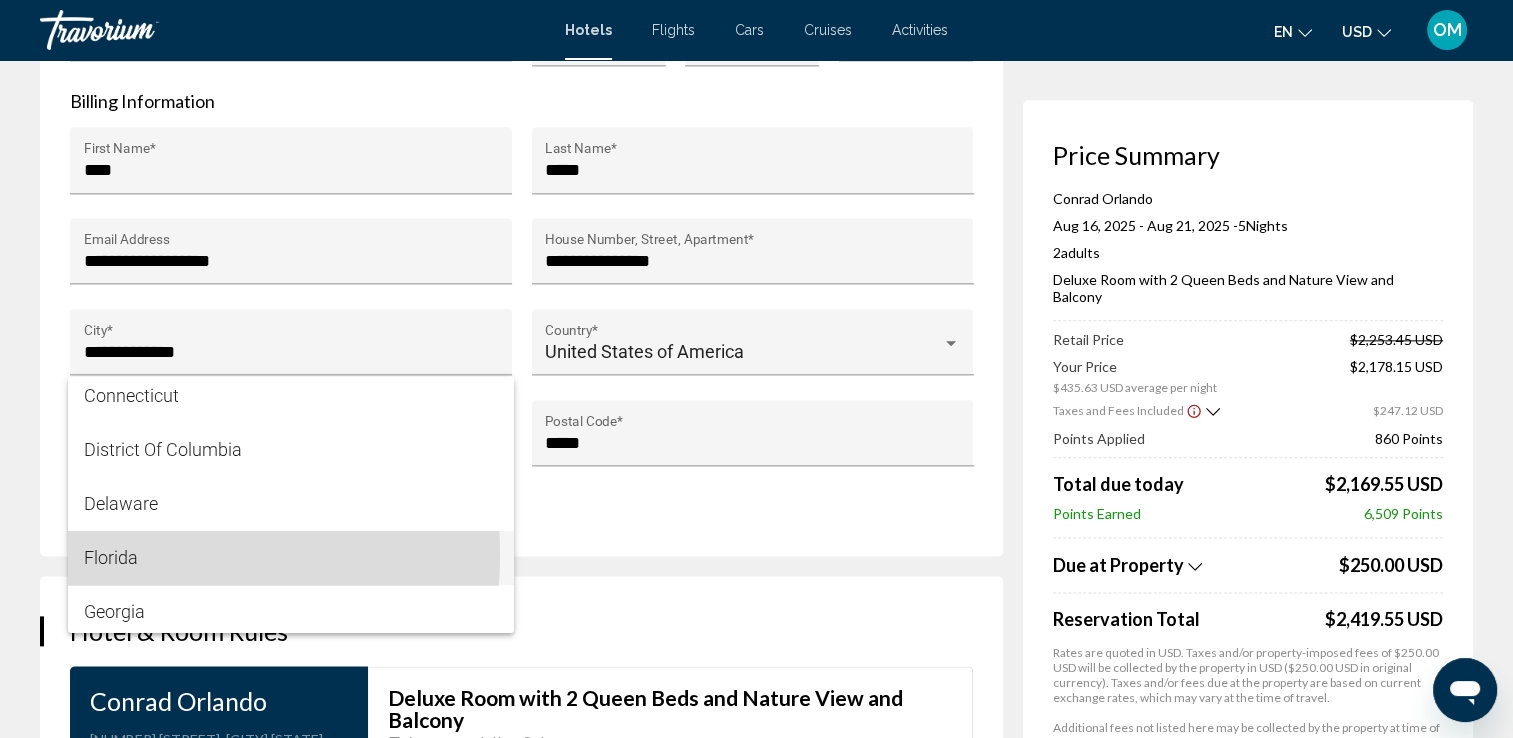 click on "Florida" at bounding box center [291, 558] 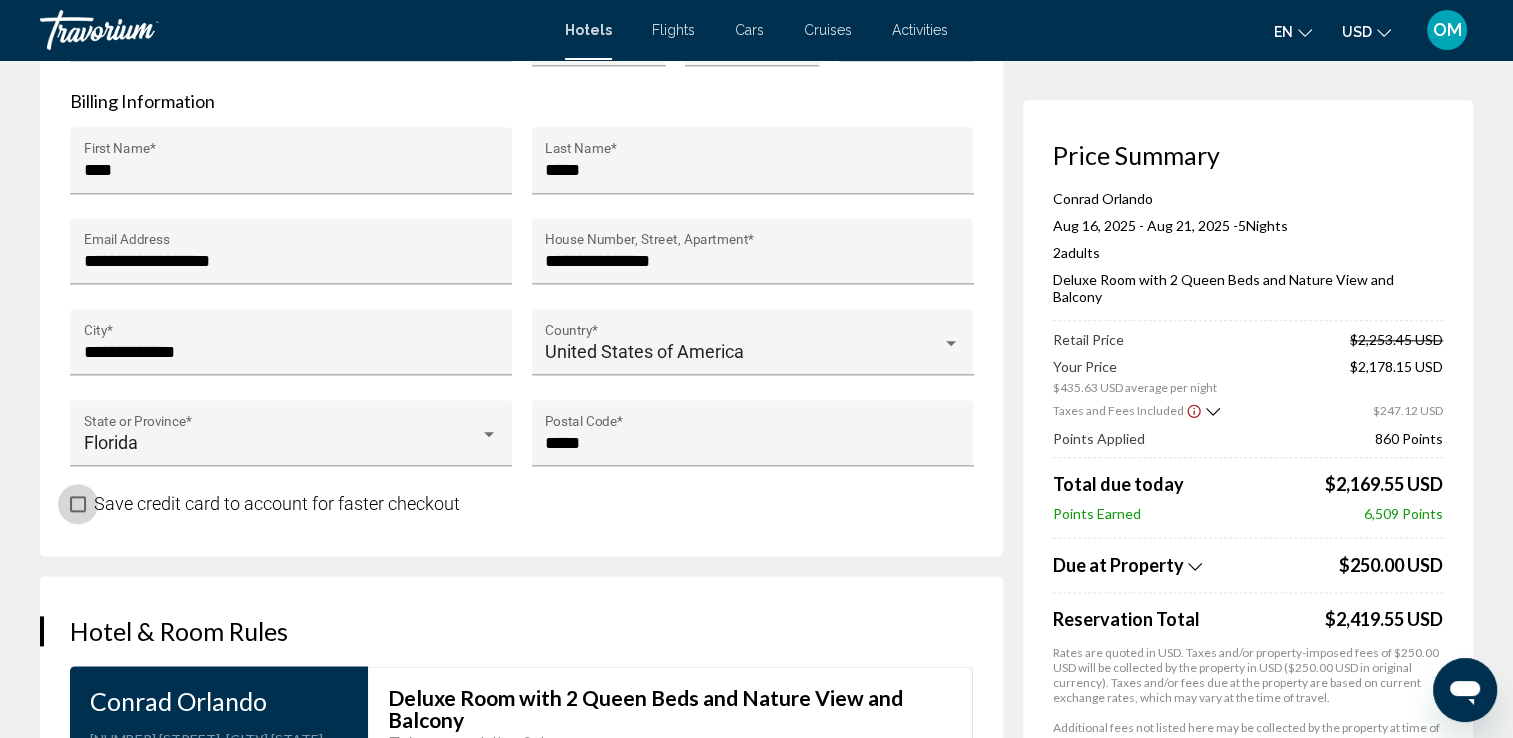 click at bounding box center [78, 504] 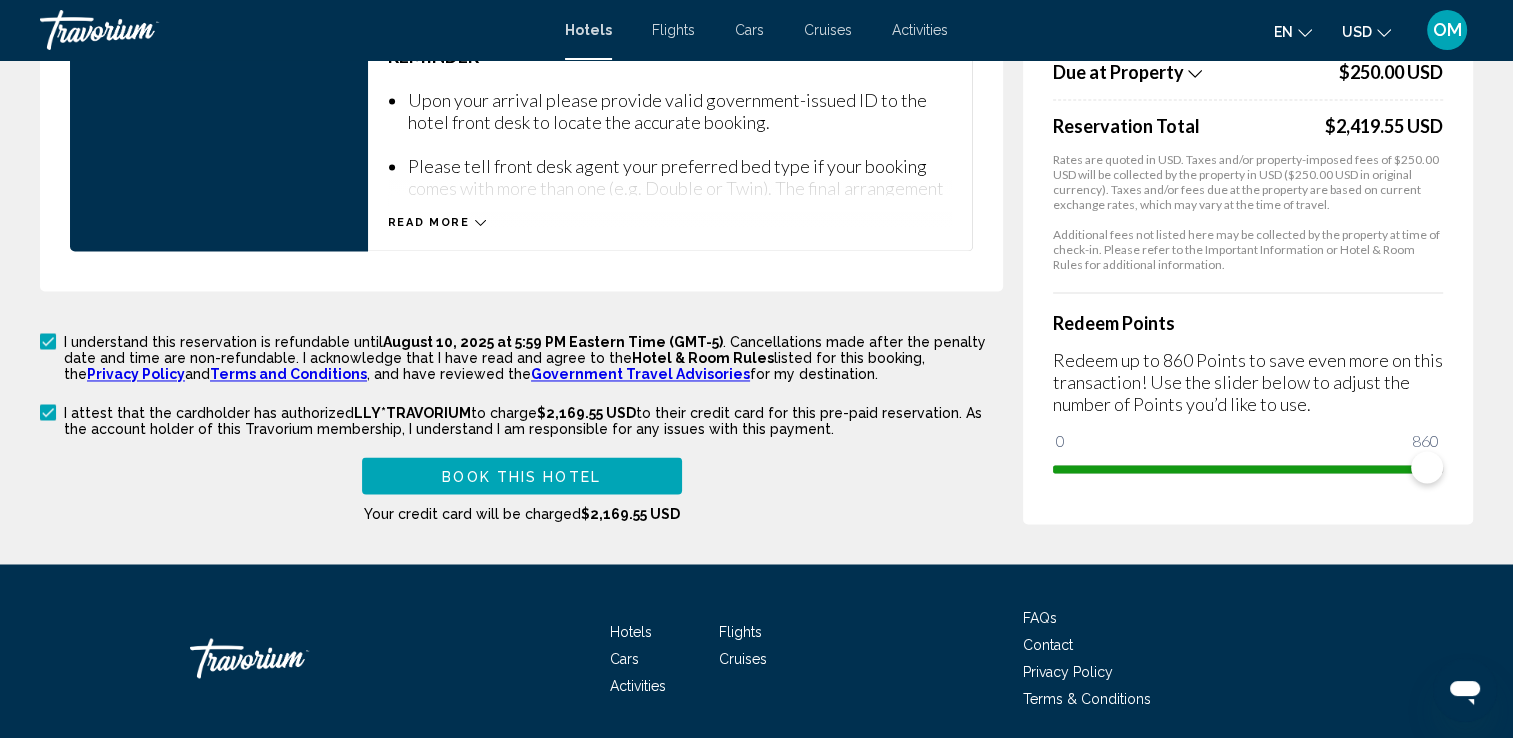 scroll, scrollTop: 3207, scrollLeft: 0, axis: vertical 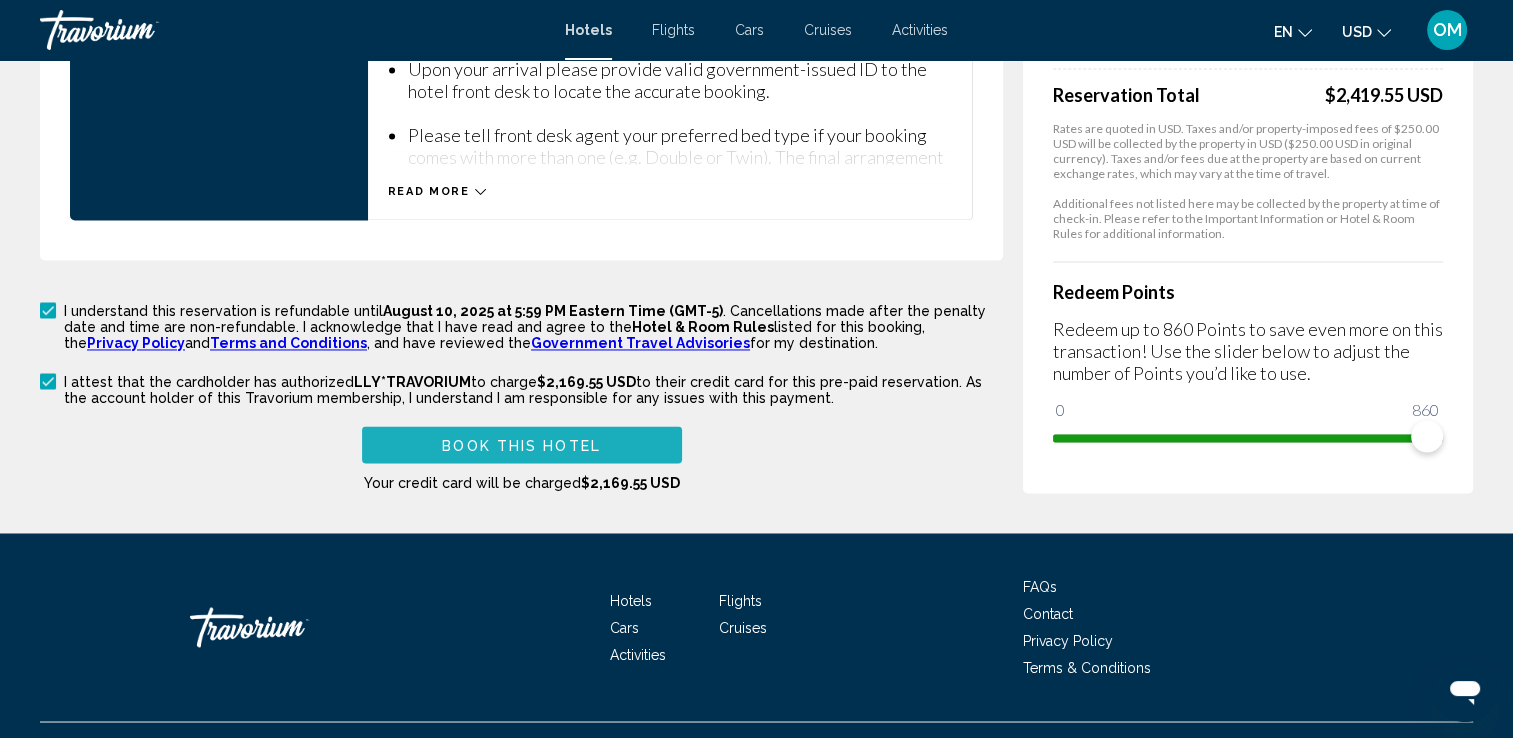 click on "Book this hotel" at bounding box center [521, 445] 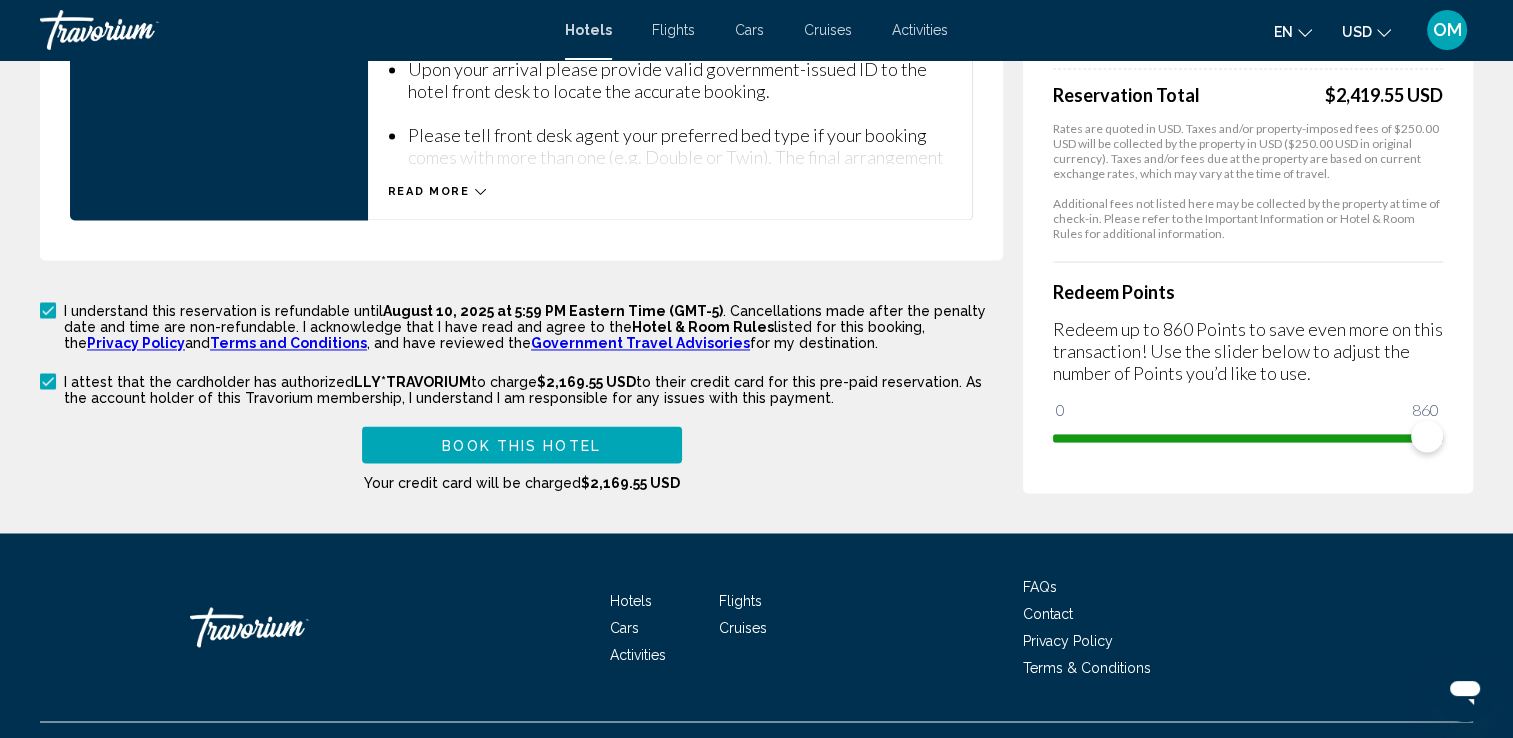 scroll, scrollTop: 1880, scrollLeft: 0, axis: vertical 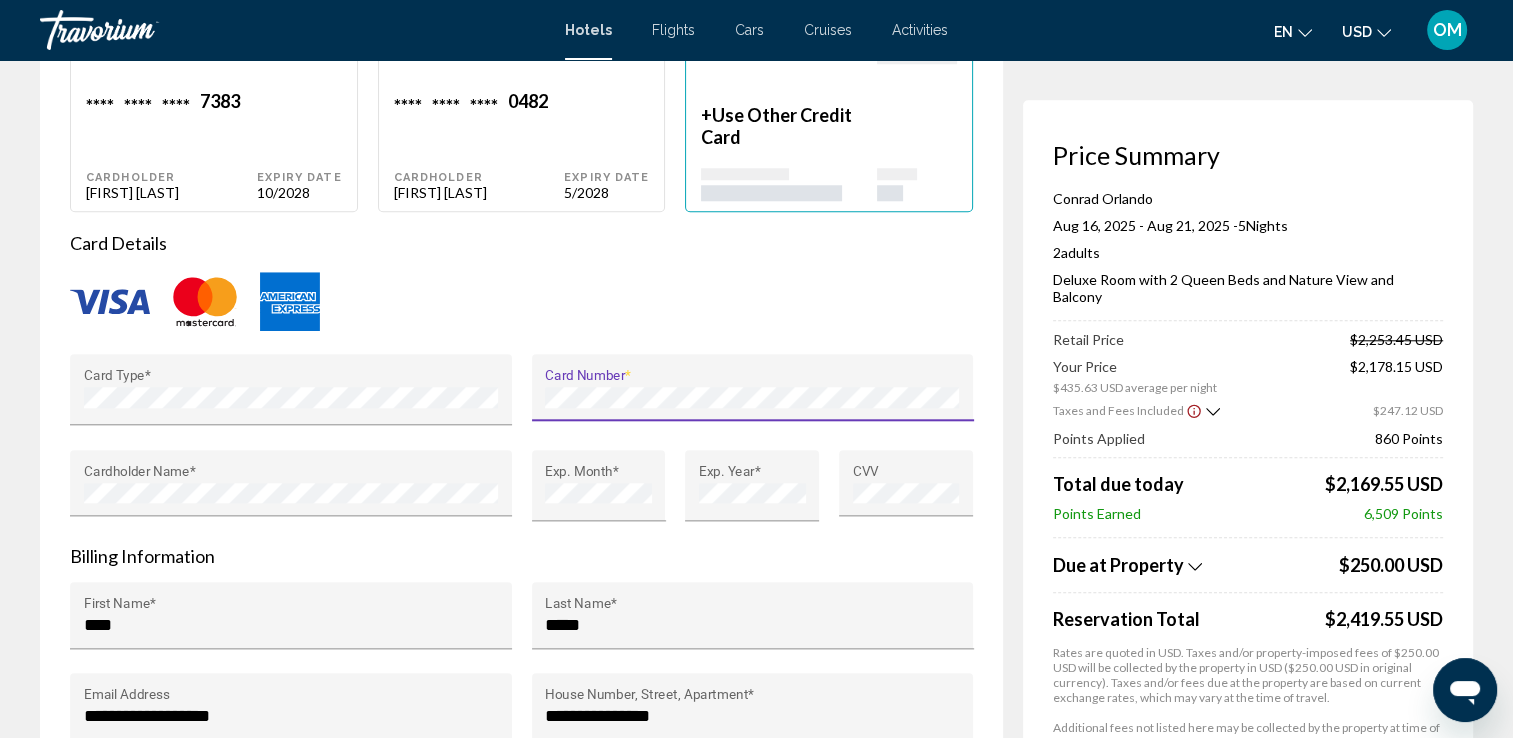 click on "Billing Information" at bounding box center (521, 556) 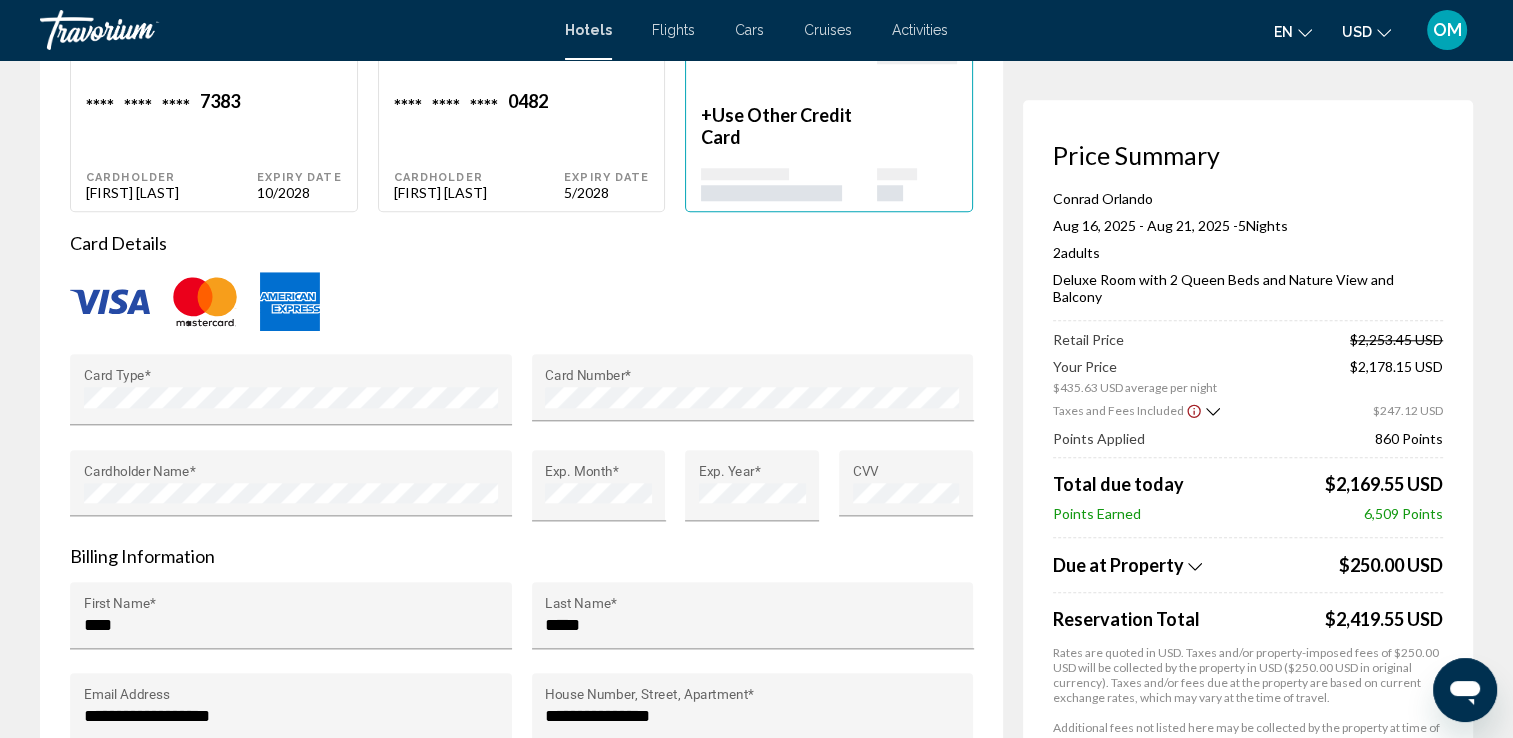 scroll, scrollTop: 3207, scrollLeft: 0, axis: vertical 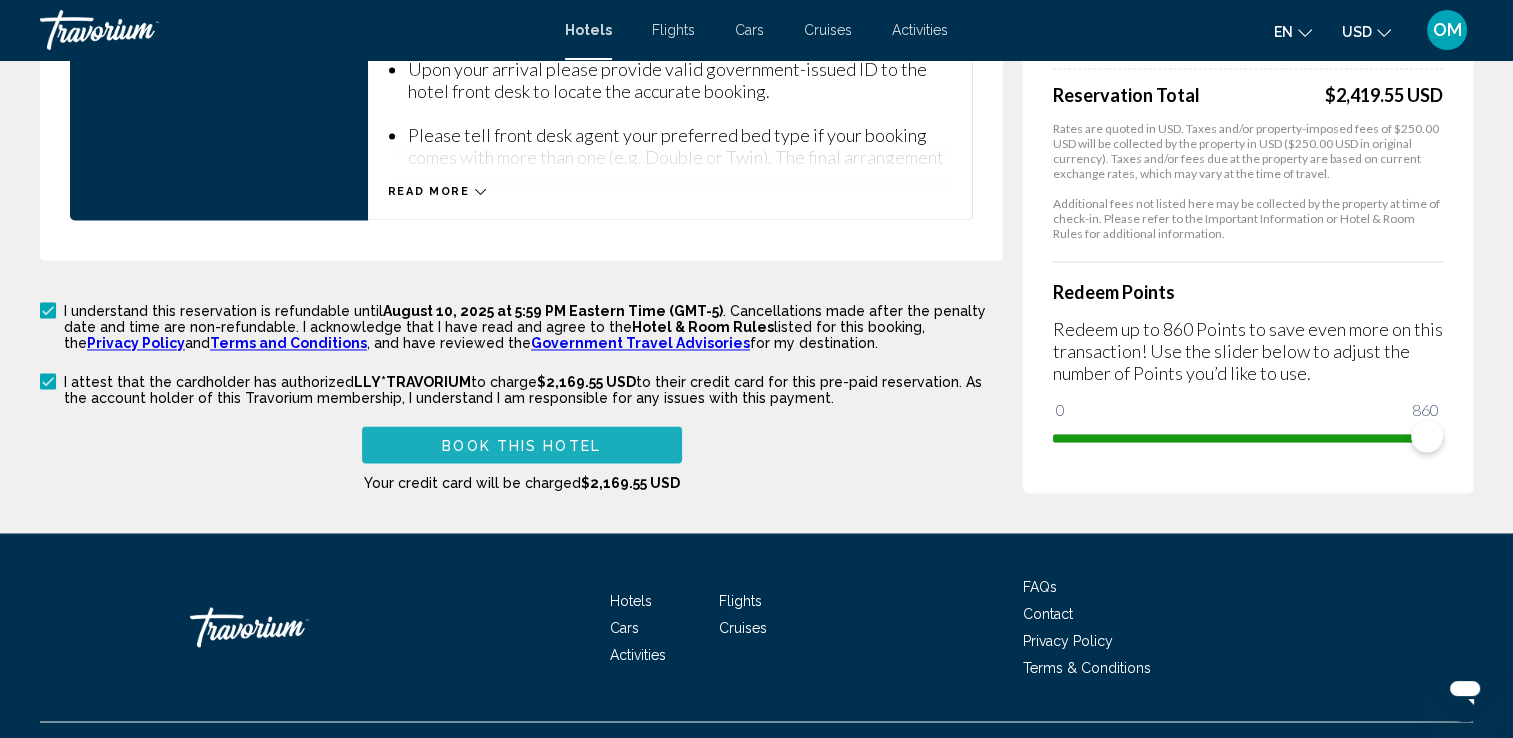 click on "Book this hotel" at bounding box center [521, 445] 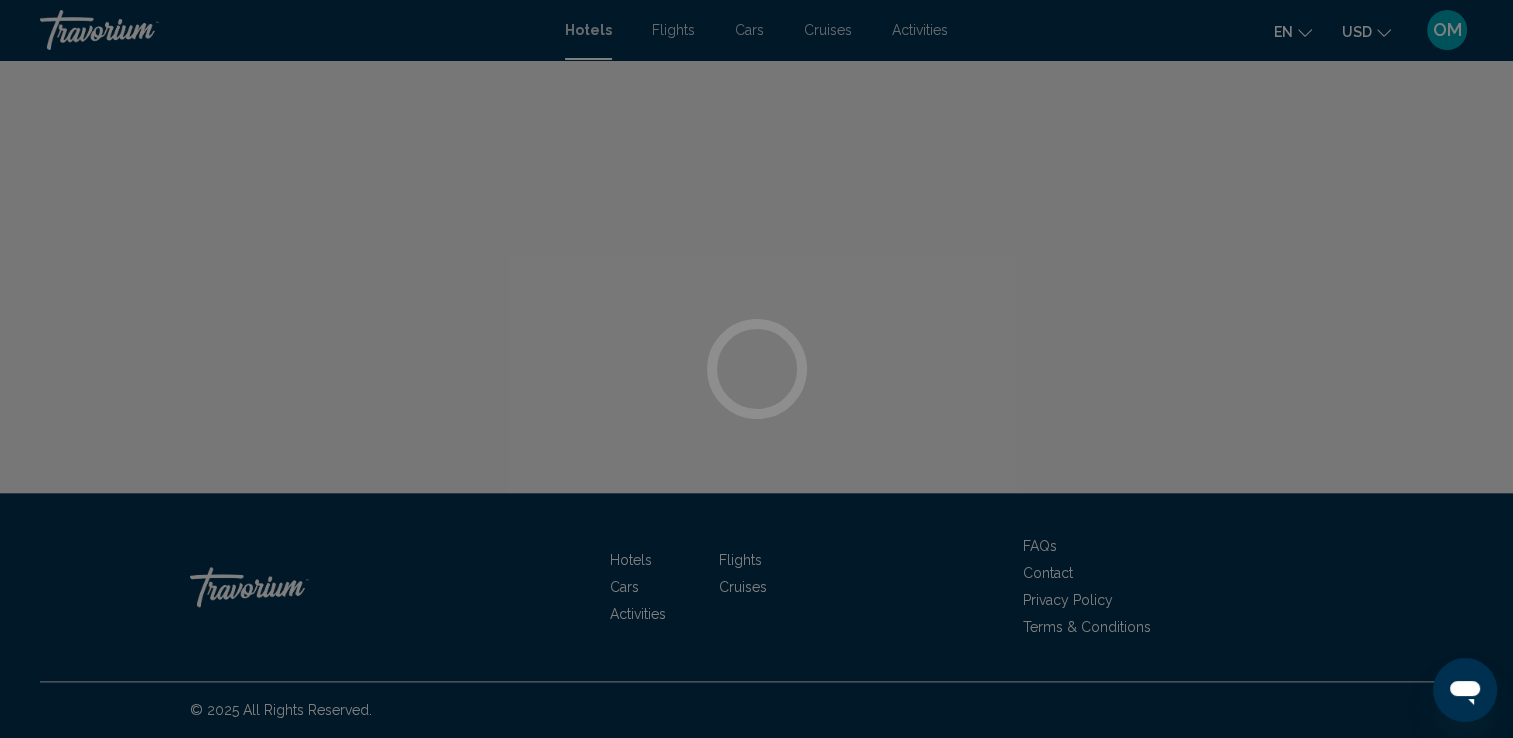 scroll, scrollTop: 0, scrollLeft: 0, axis: both 